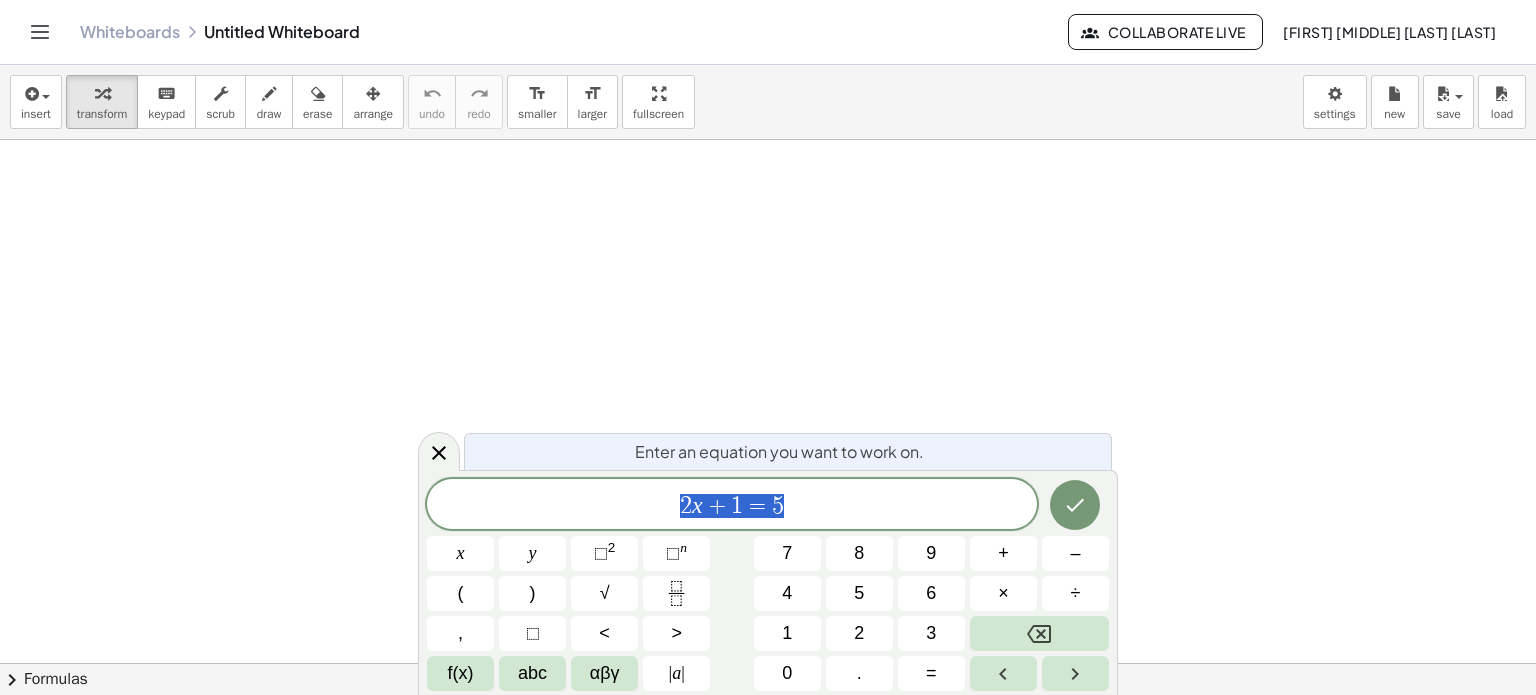scroll, scrollTop: 0, scrollLeft: 0, axis: both 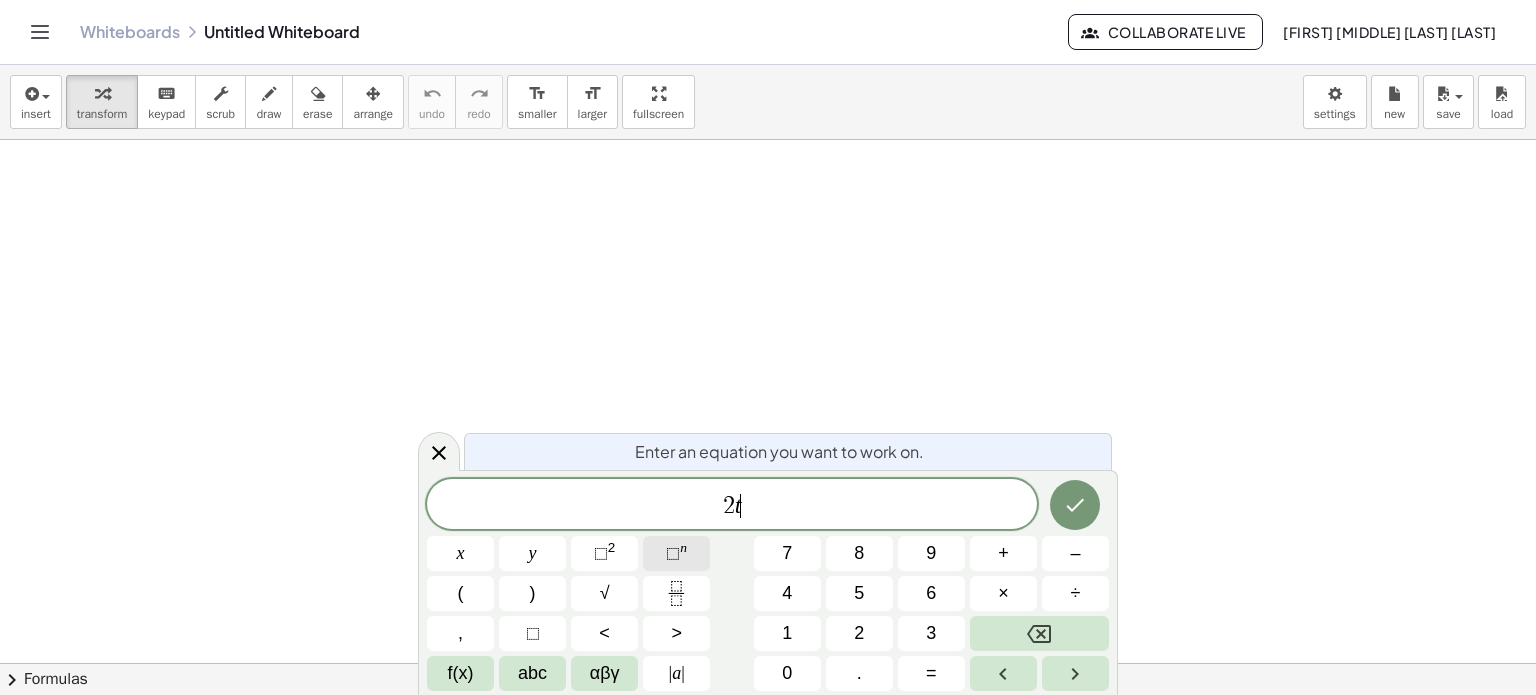 click on "⬚ n" at bounding box center (676, 553) 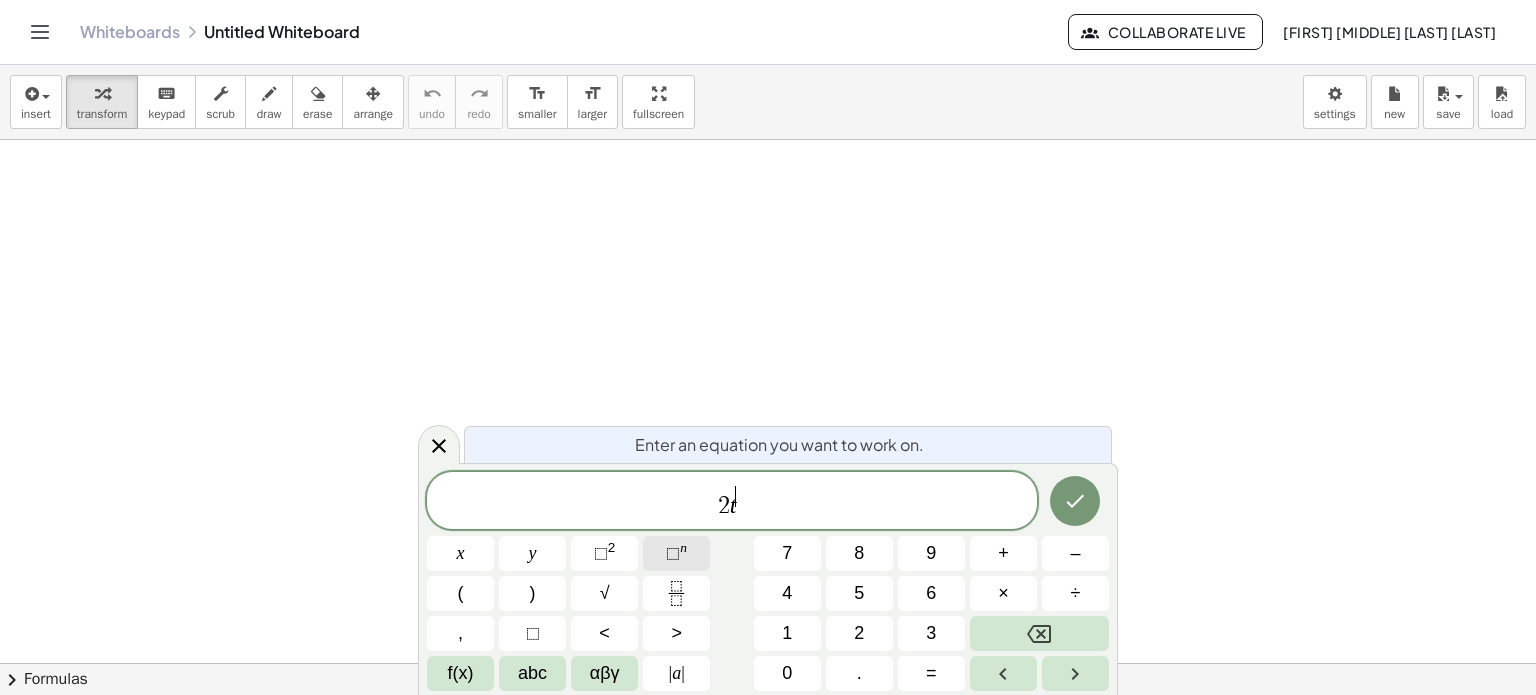 click on "⬚ n" at bounding box center [676, 553] 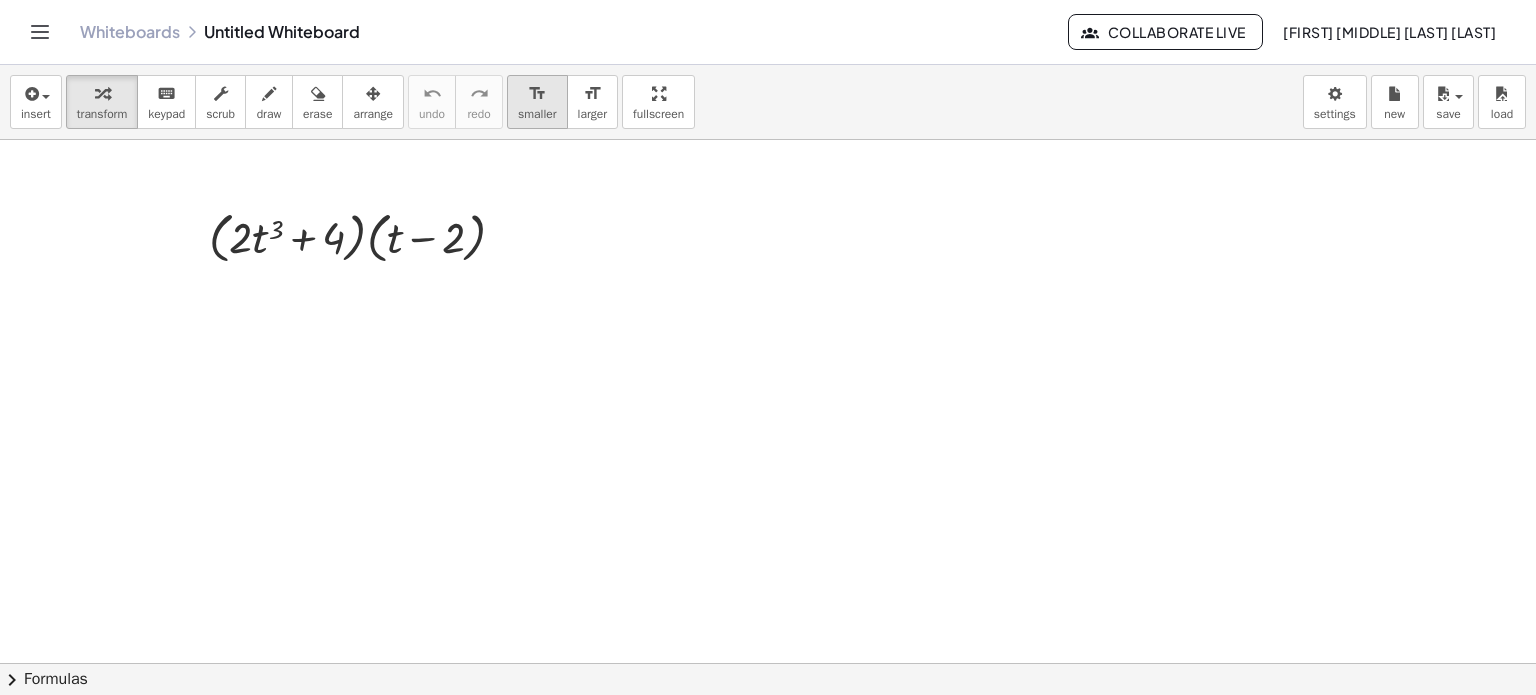 click on "smaller" at bounding box center [537, 114] 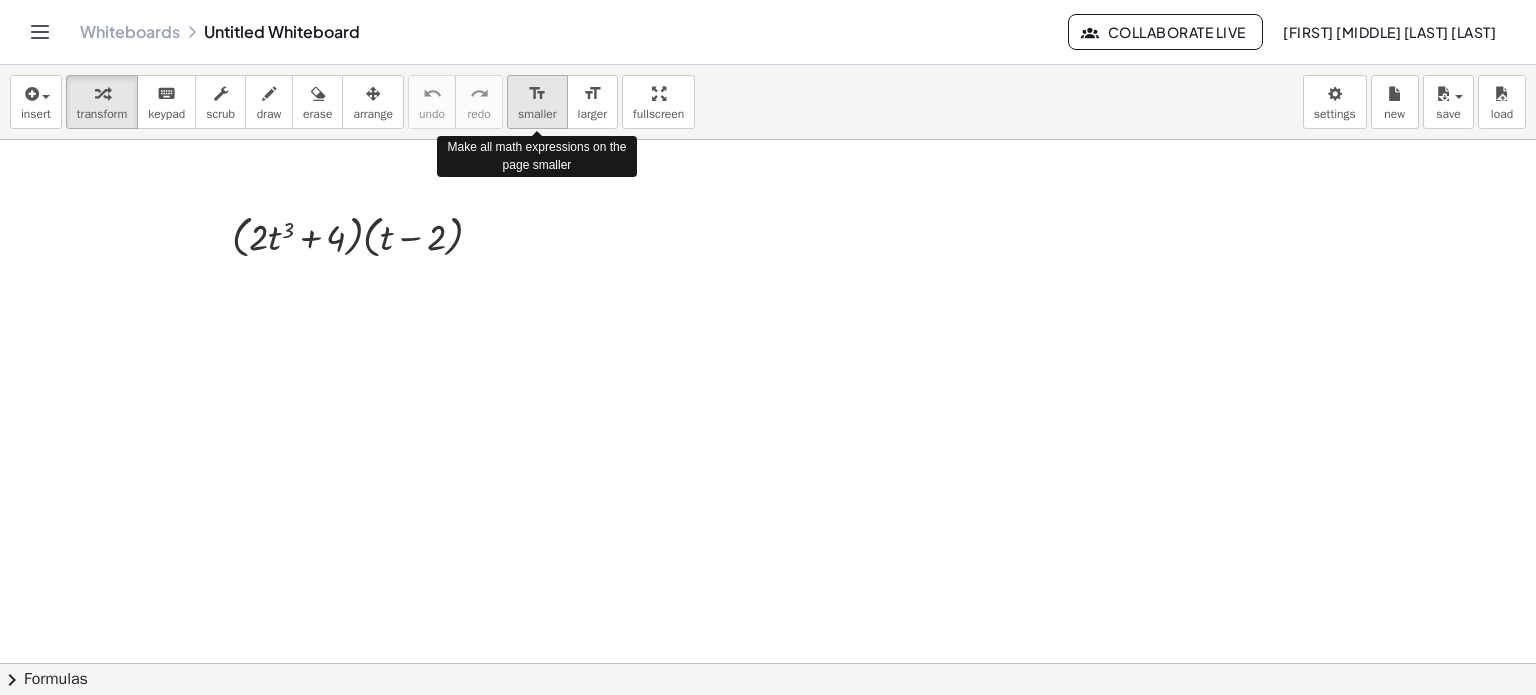 click on "smaller" at bounding box center (537, 114) 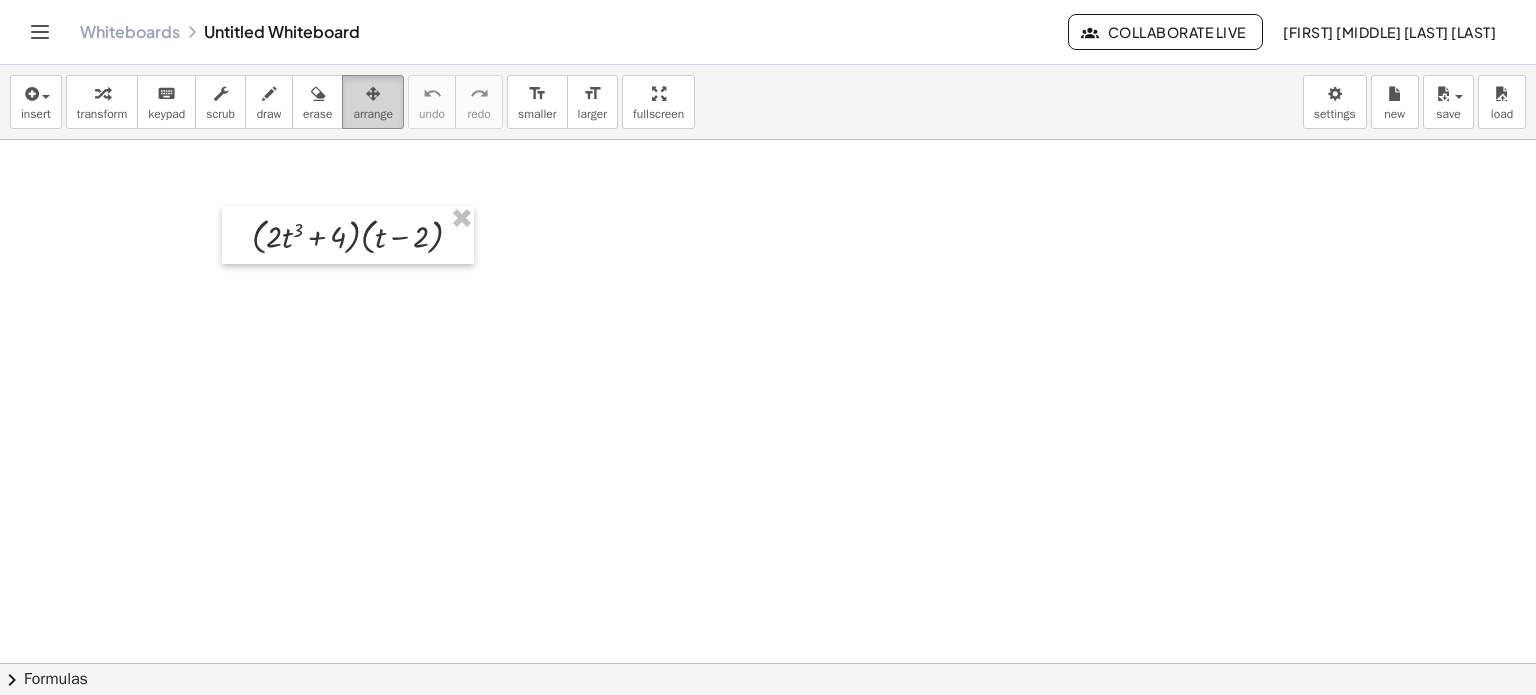 click on "arrange" at bounding box center [373, 114] 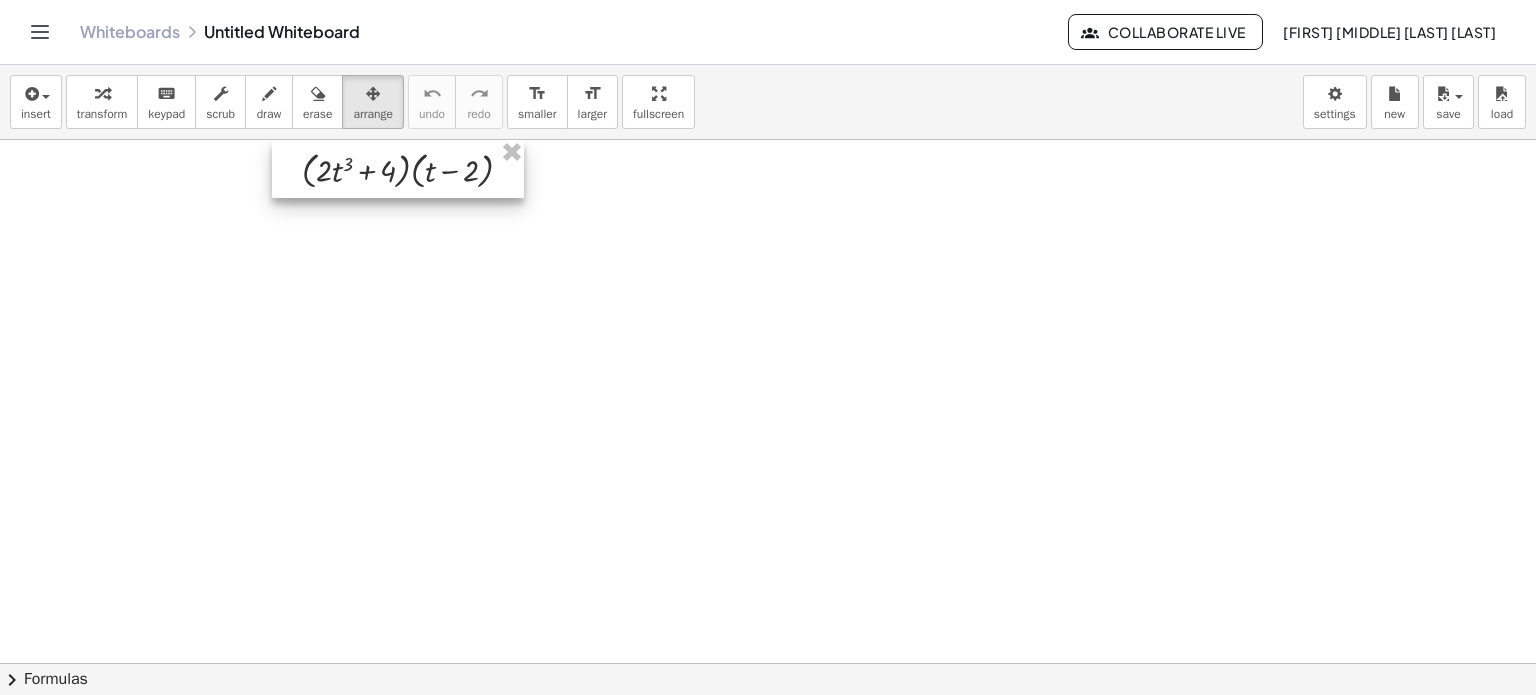 drag, startPoint x: 342, startPoint y: 231, endPoint x: 392, endPoint y: 154, distance: 91.809586 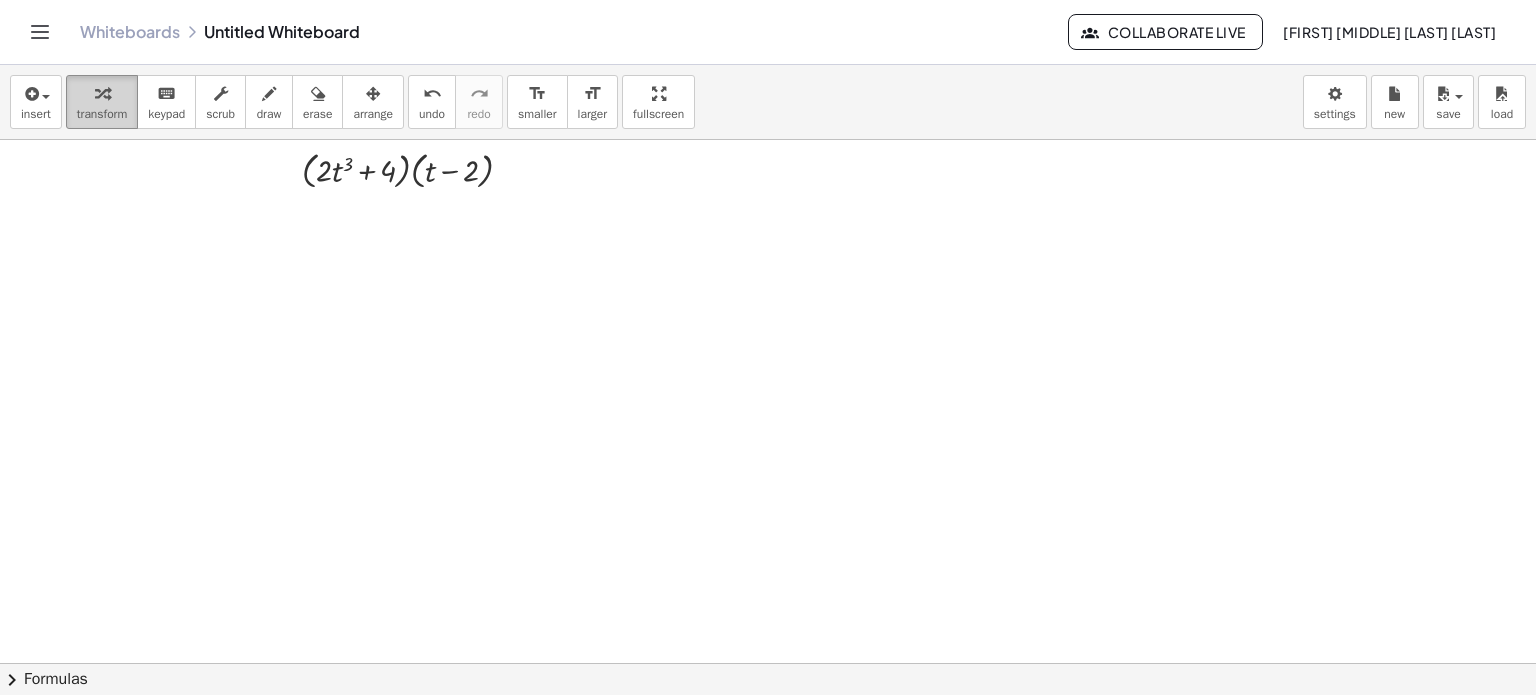 click at bounding box center [102, 93] 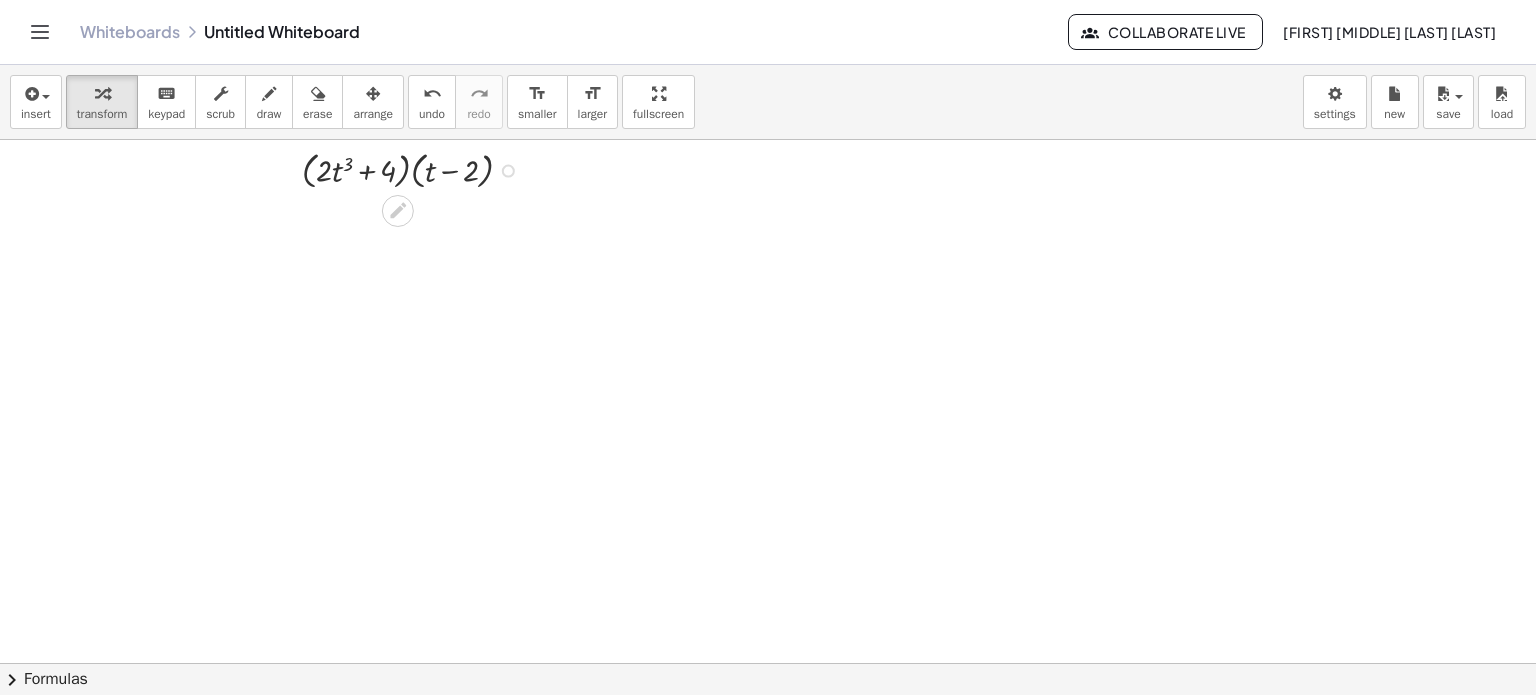 click at bounding box center [415, 169] 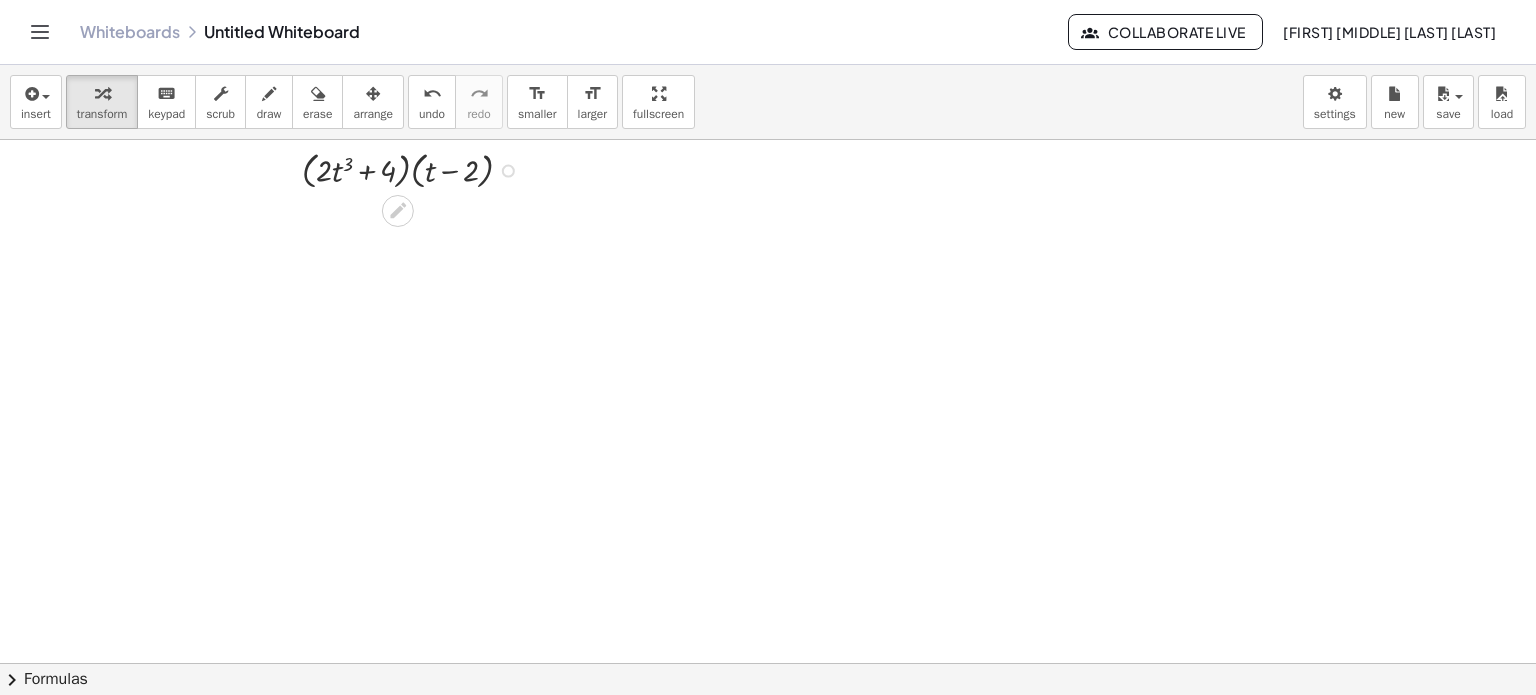 click at bounding box center [415, 169] 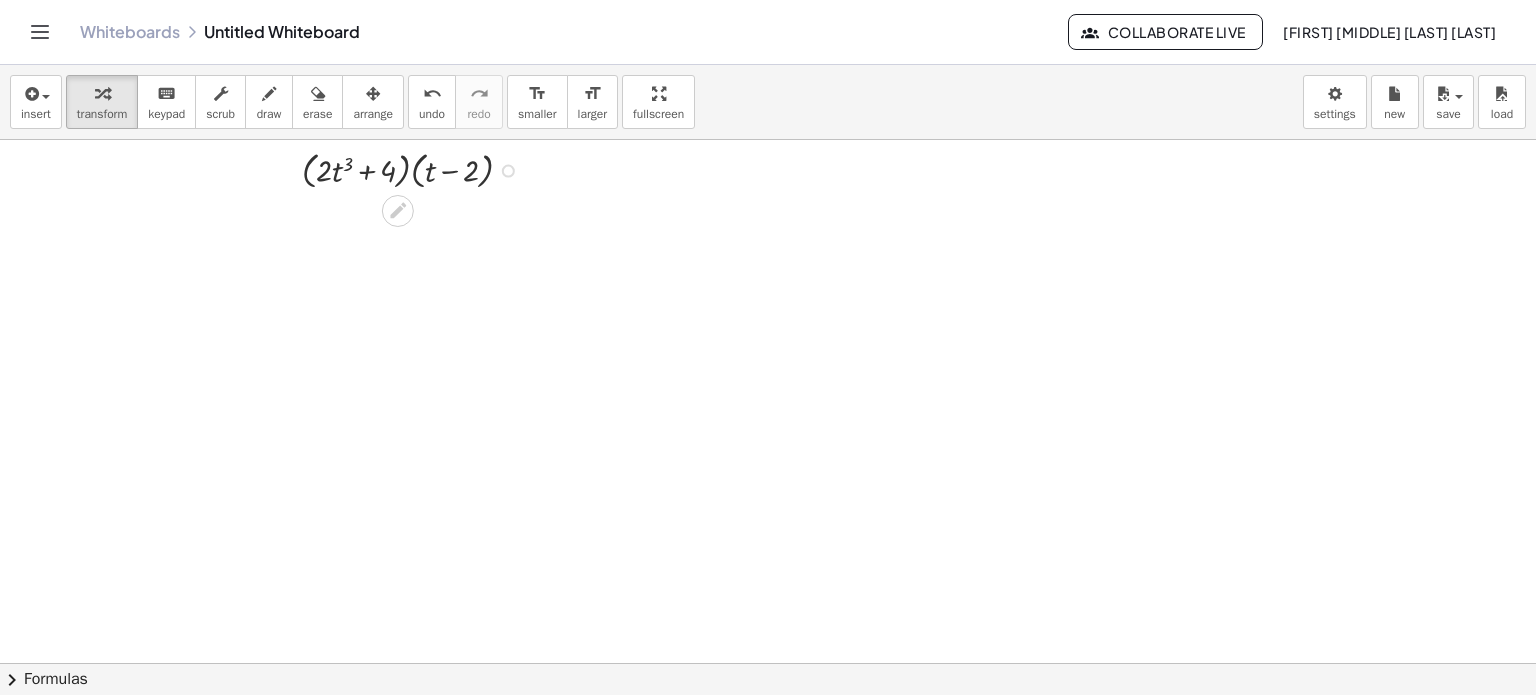 click at bounding box center (415, 169) 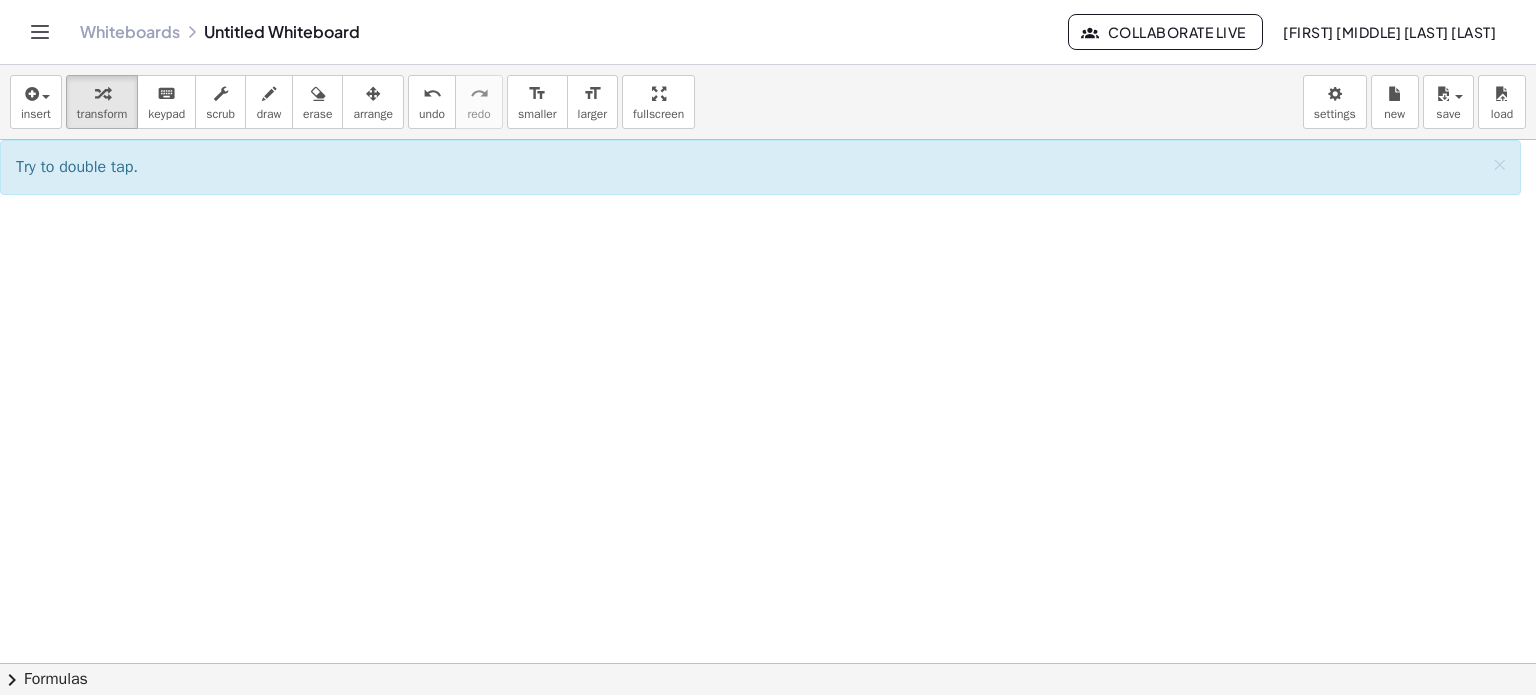 click on "Try to double tap. ×" at bounding box center (760, 167) 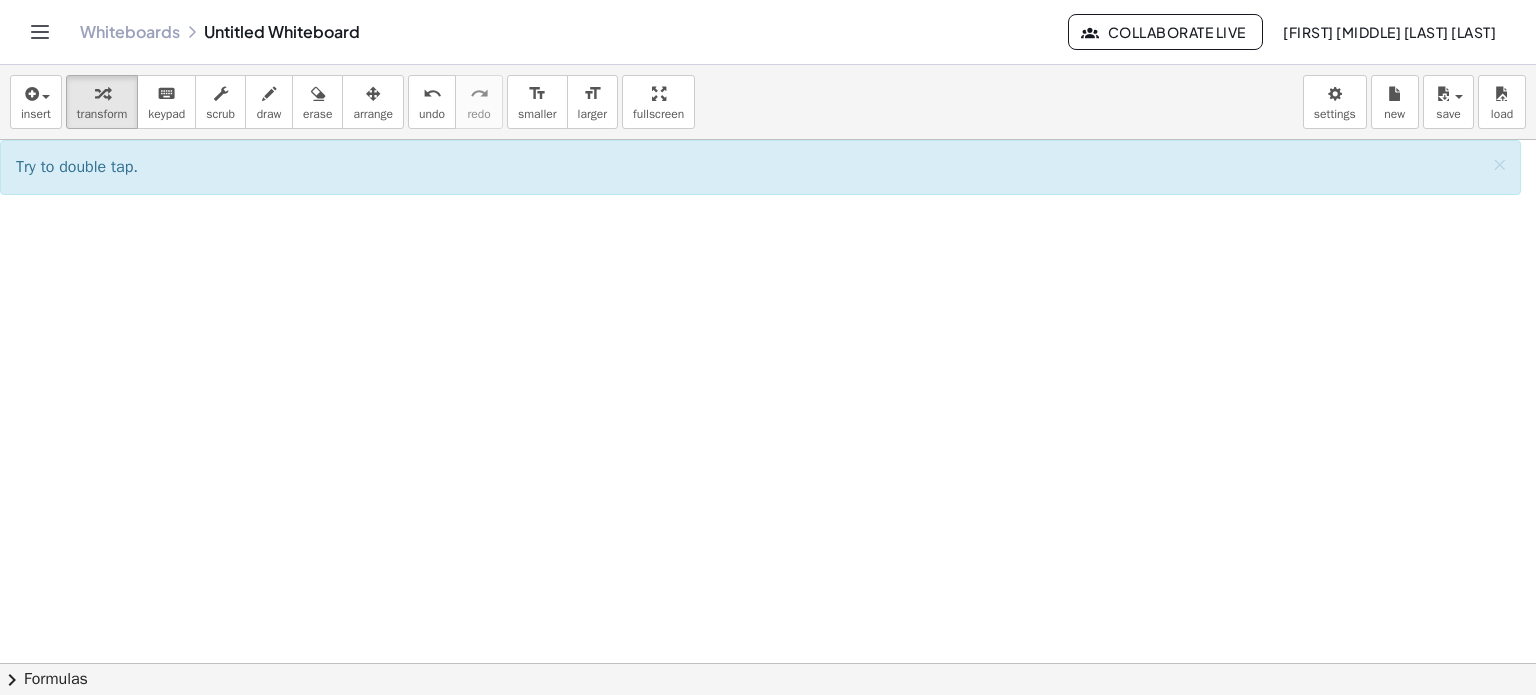 click on "Try to double tap. ×" at bounding box center [760, 167] 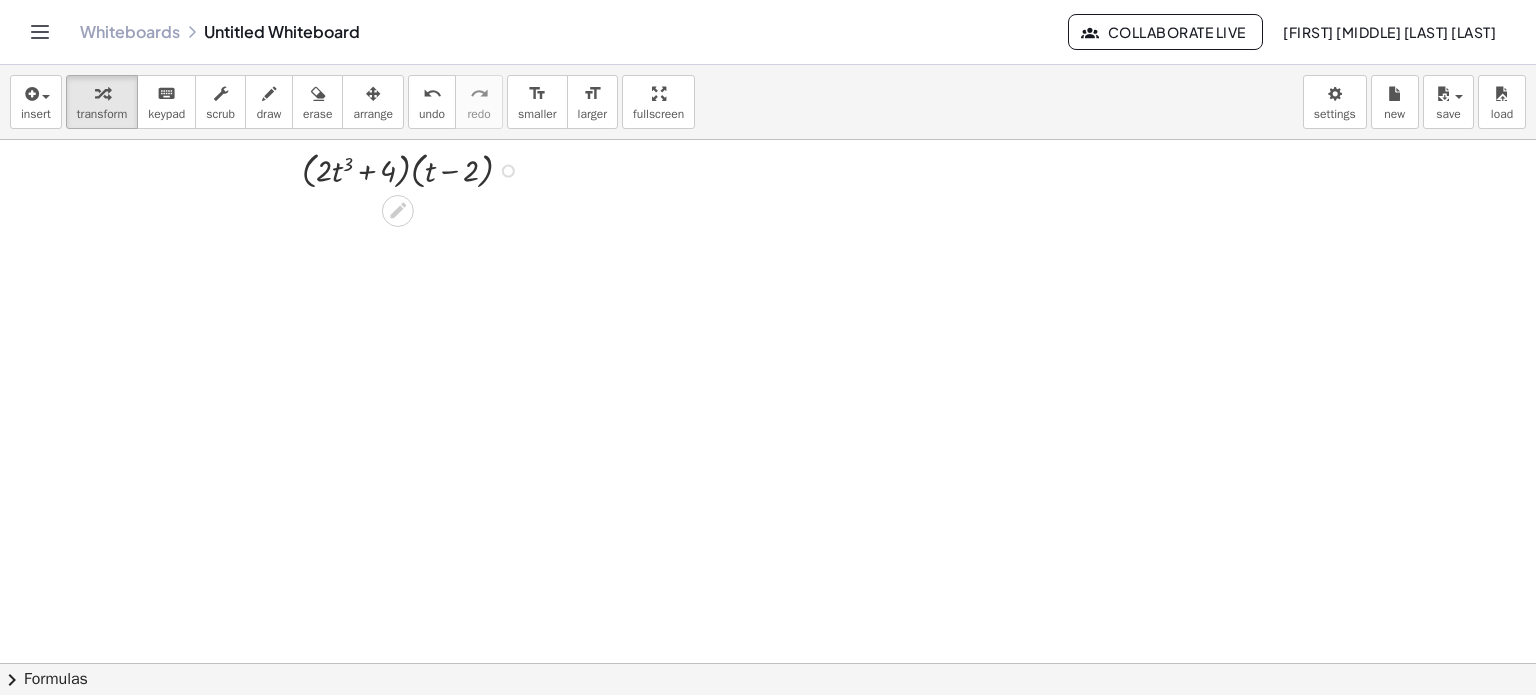 click at bounding box center [415, 169] 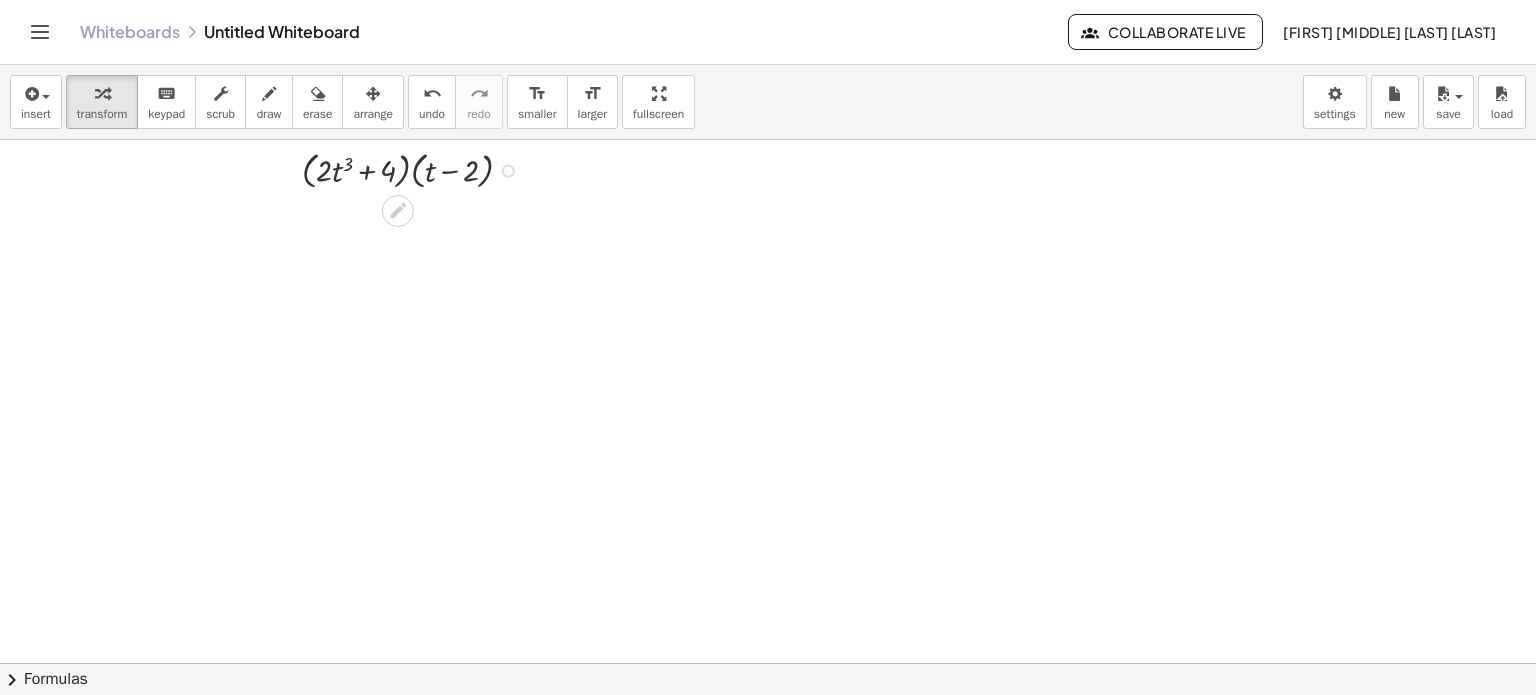 click at bounding box center (415, 169) 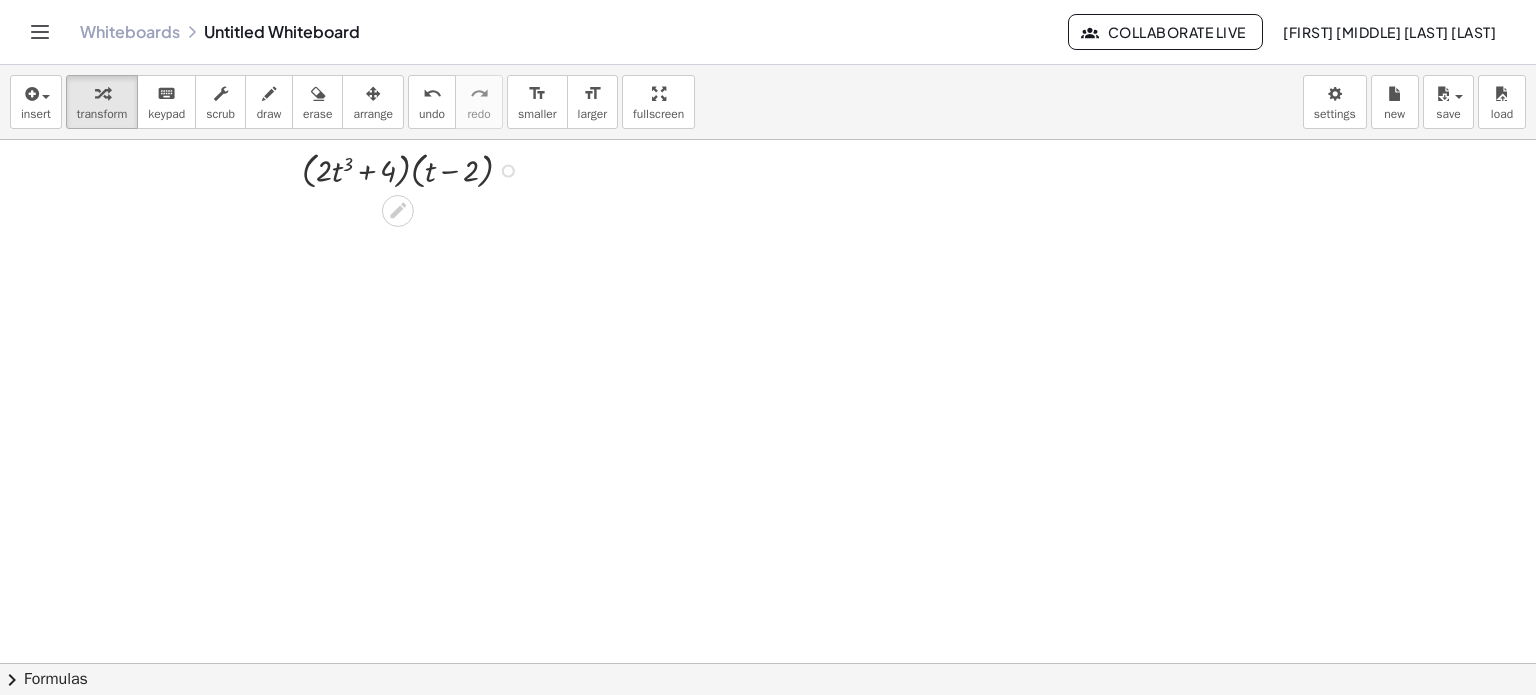 click at bounding box center [415, 169] 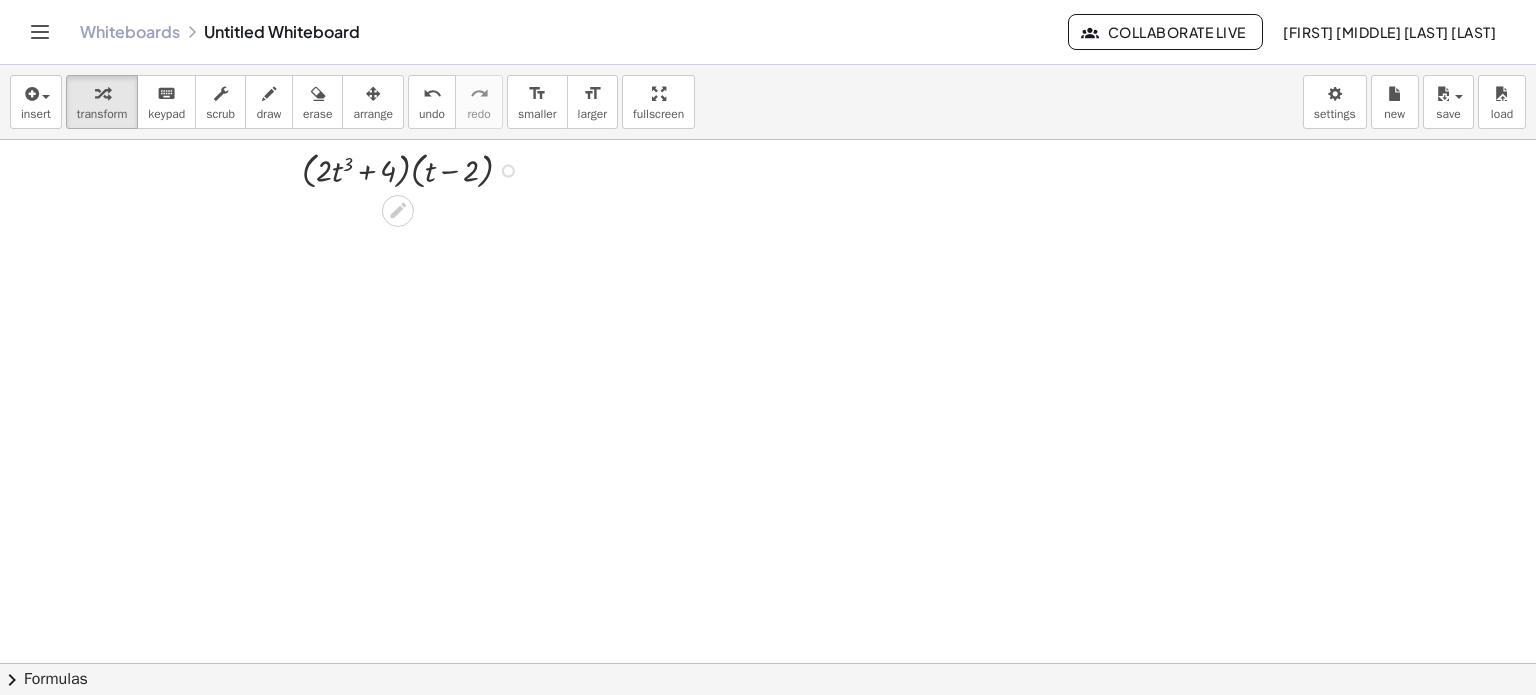 click at bounding box center (415, 169) 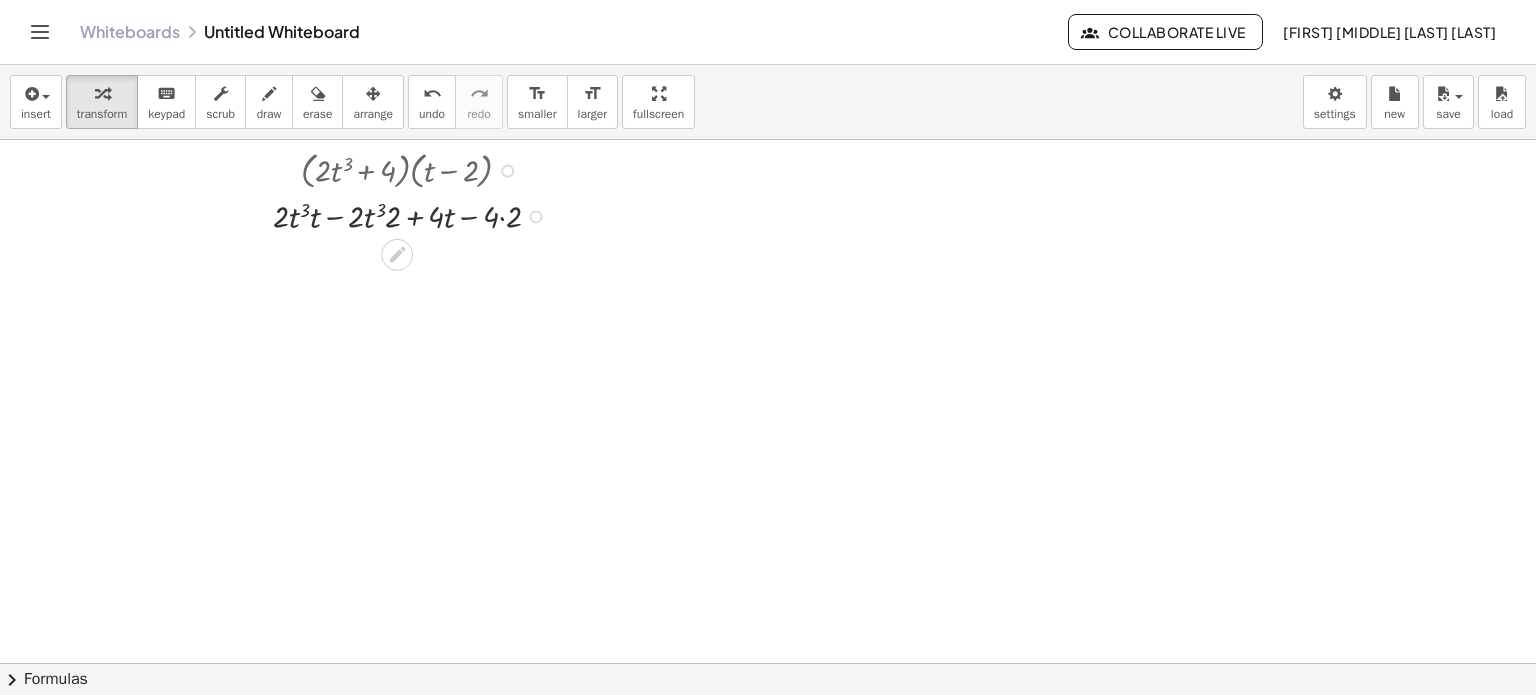 click at bounding box center [414, 215] 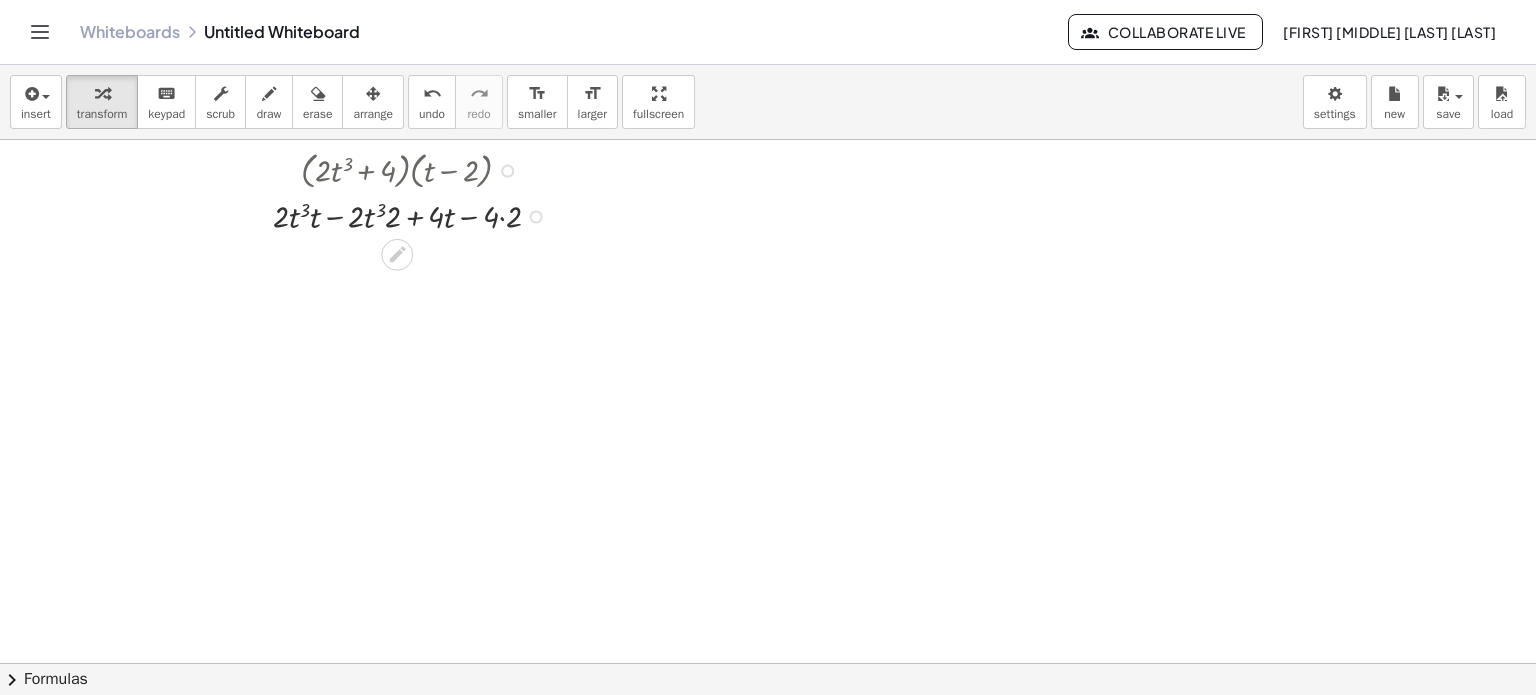 click at bounding box center [414, 215] 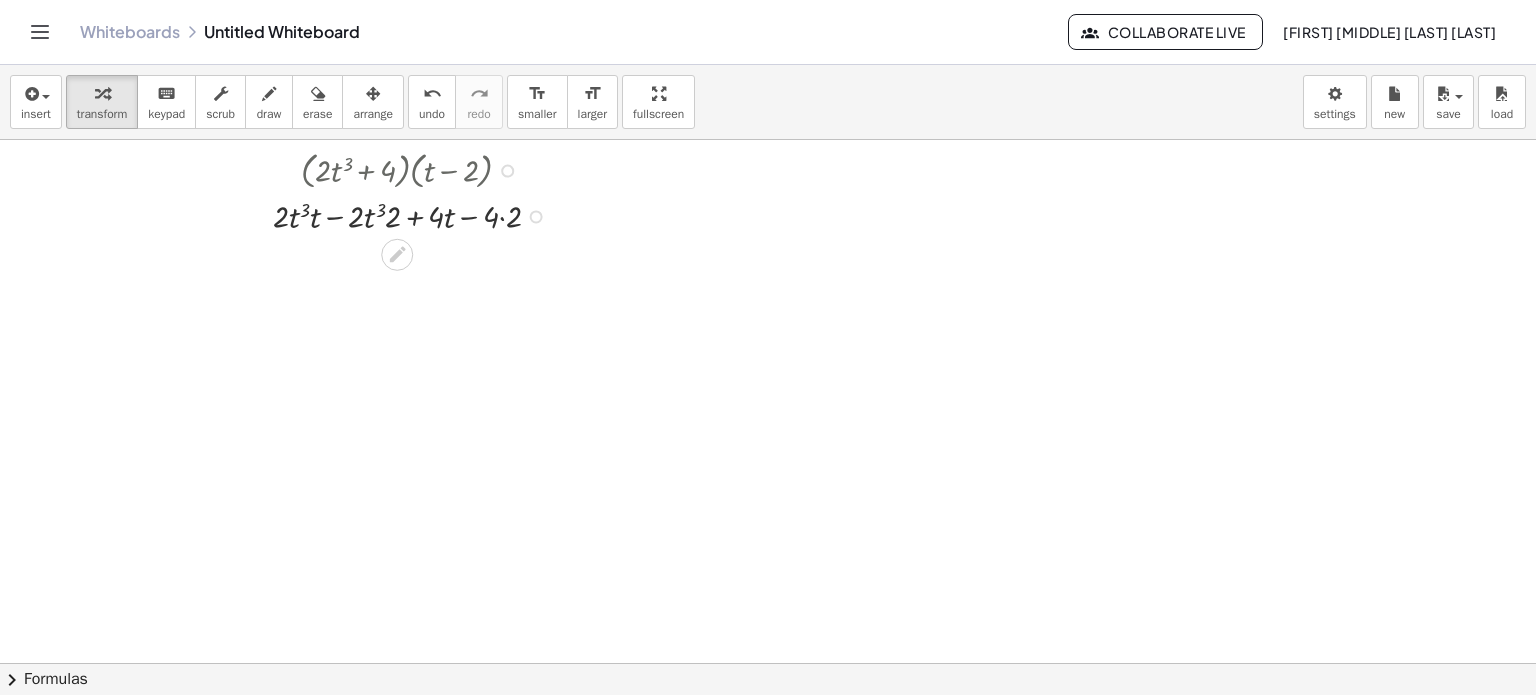 click at bounding box center (414, 215) 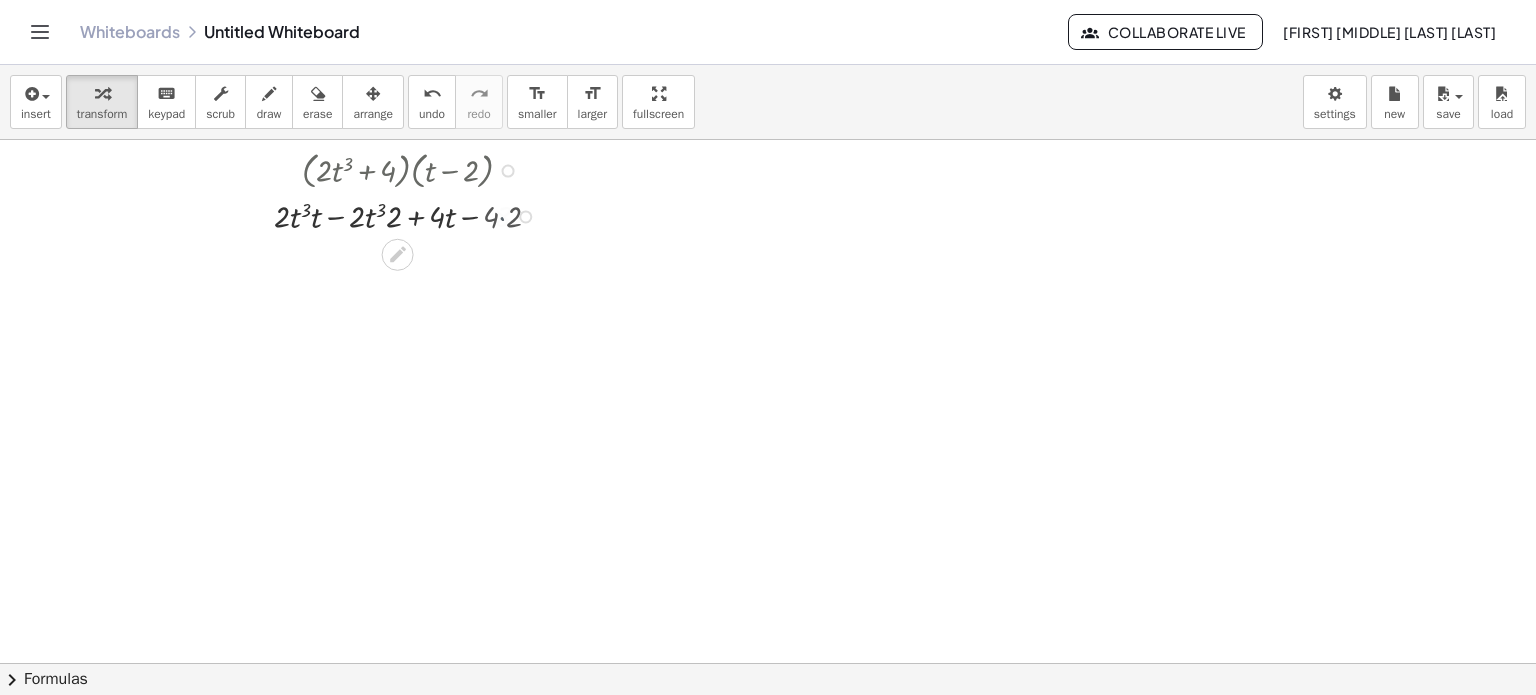 click at bounding box center [415, 215] 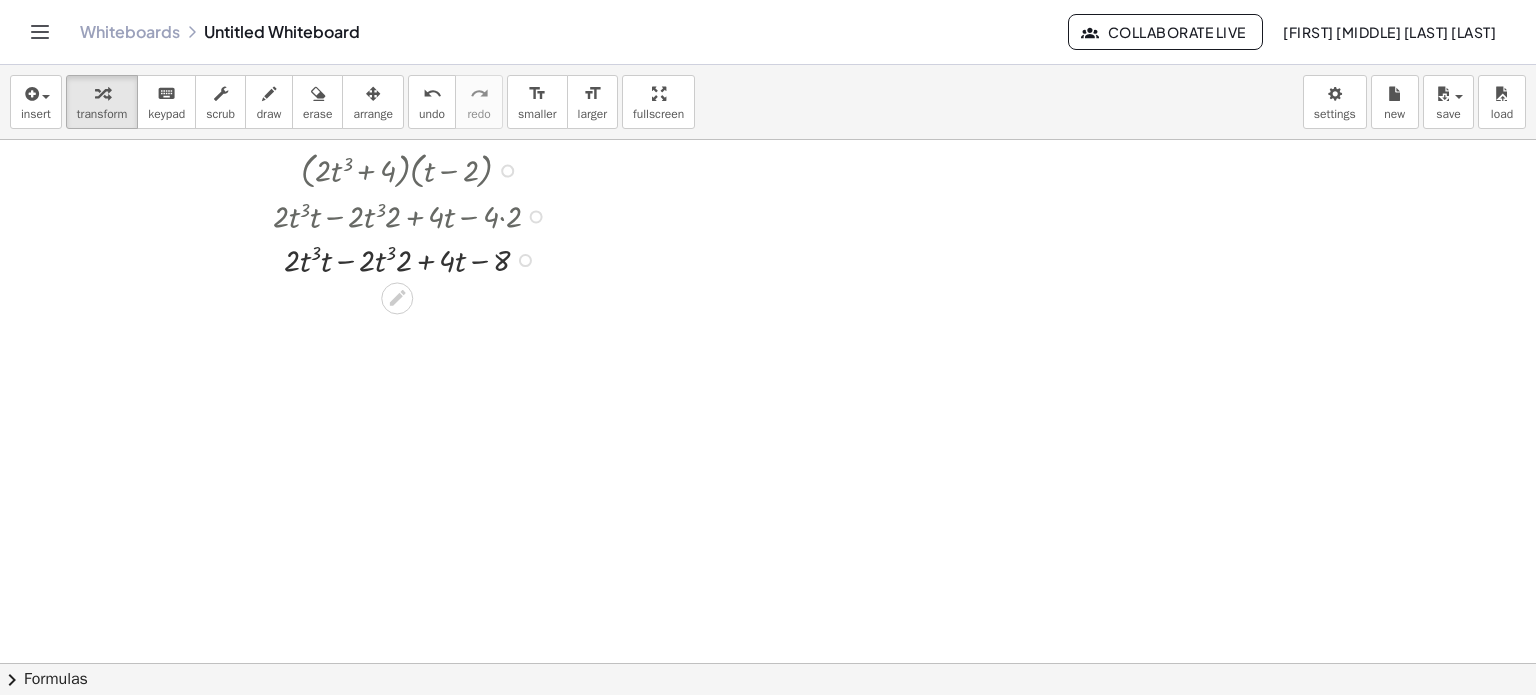 click at bounding box center [414, 258] 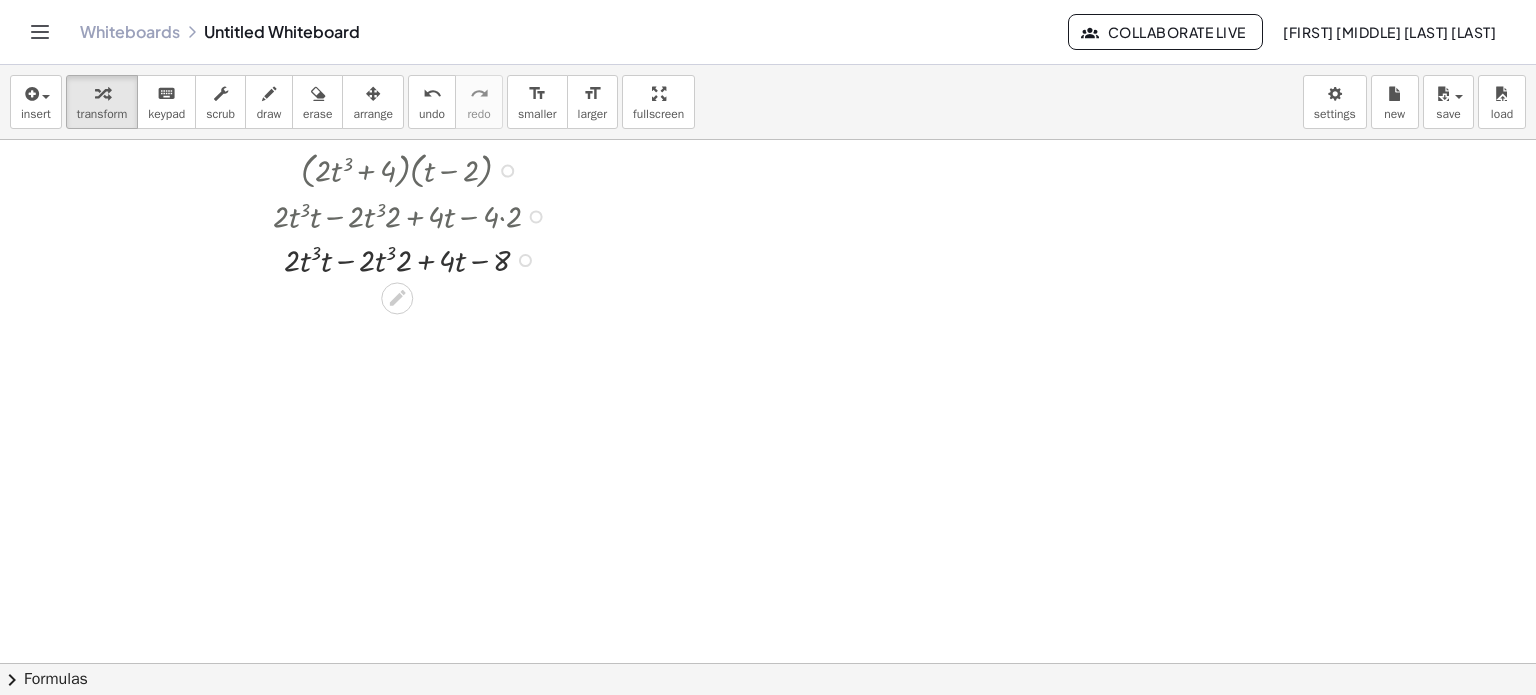click at bounding box center [414, 258] 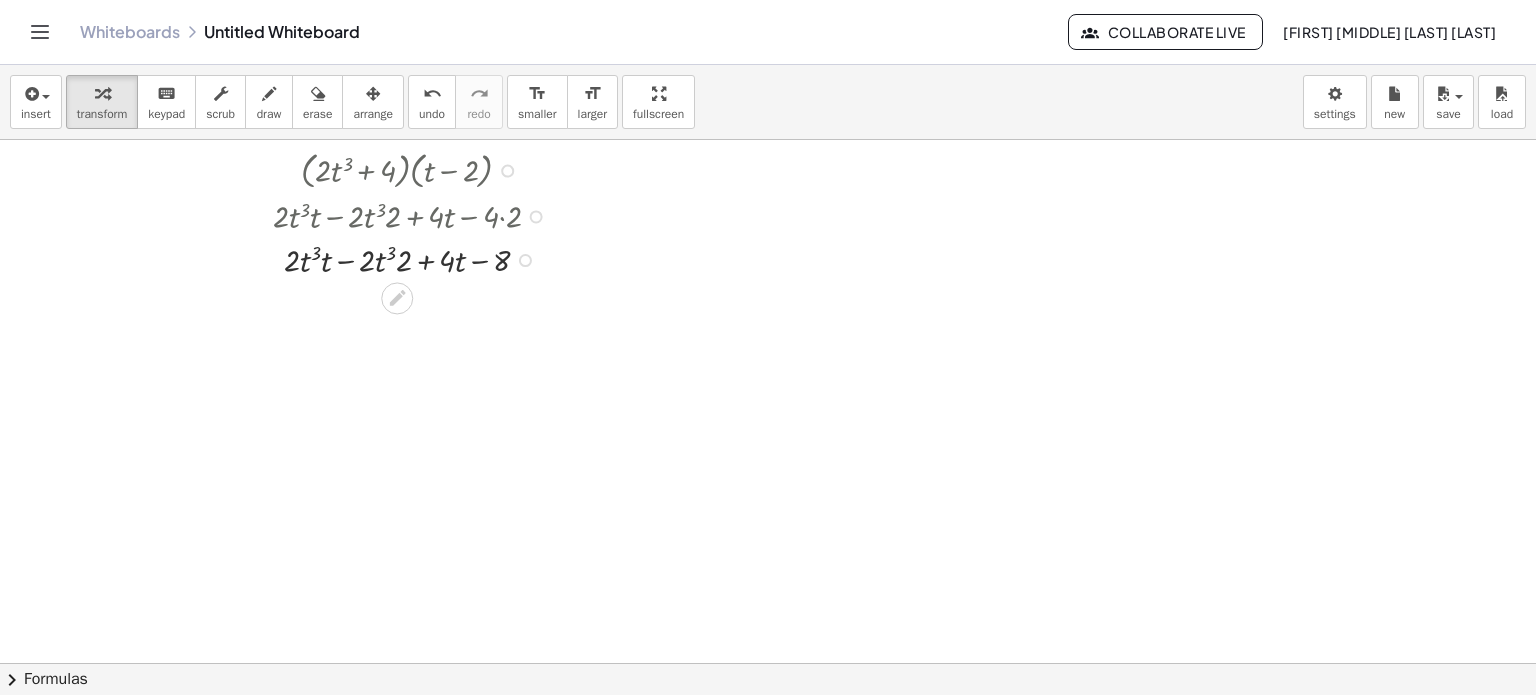 click at bounding box center [414, 258] 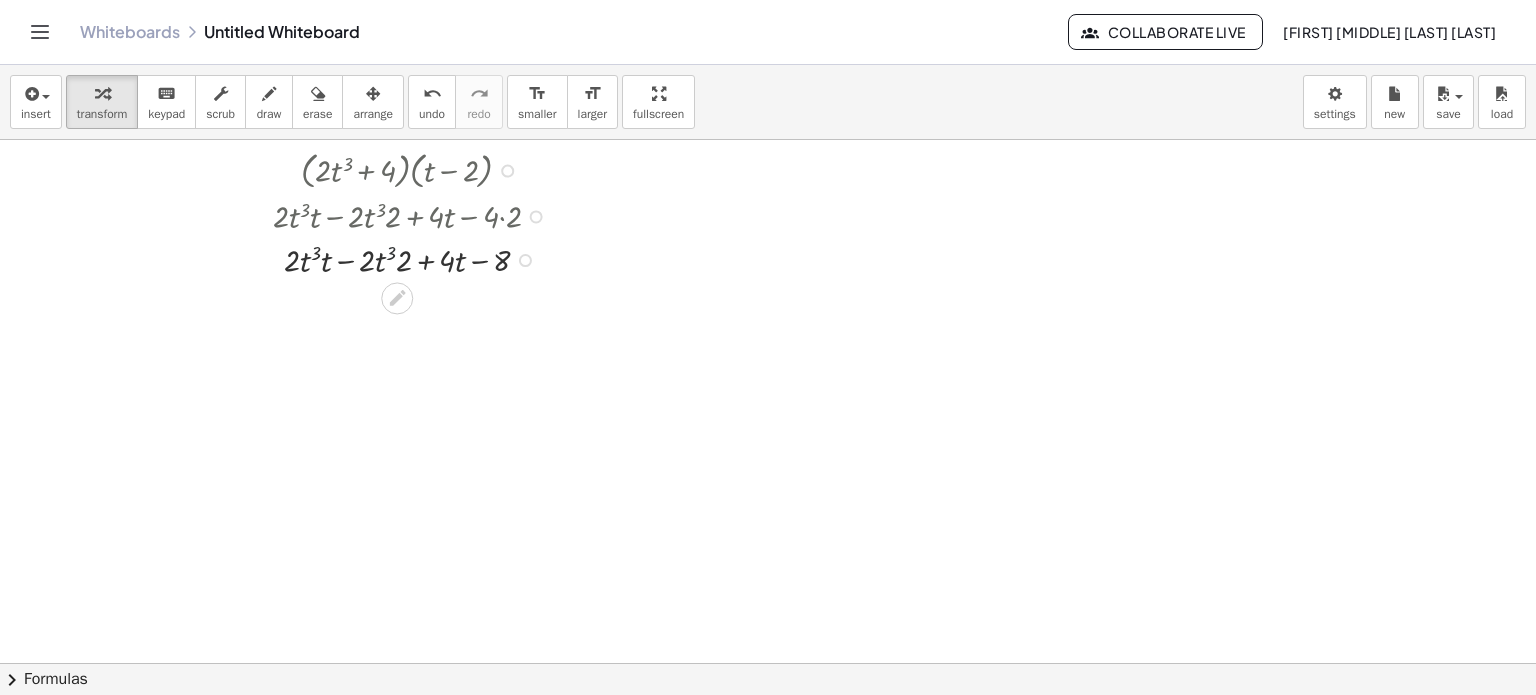 click at bounding box center (414, 258) 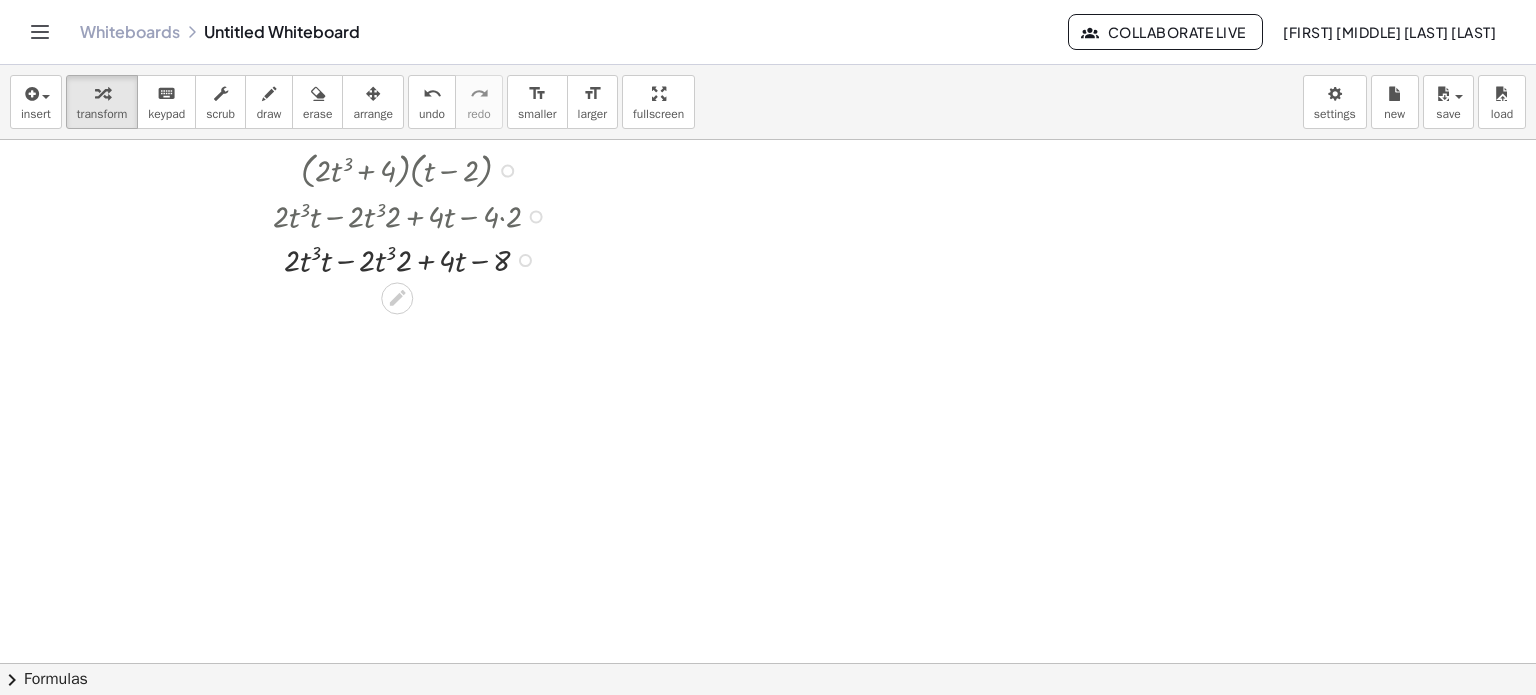 click at bounding box center [414, 258] 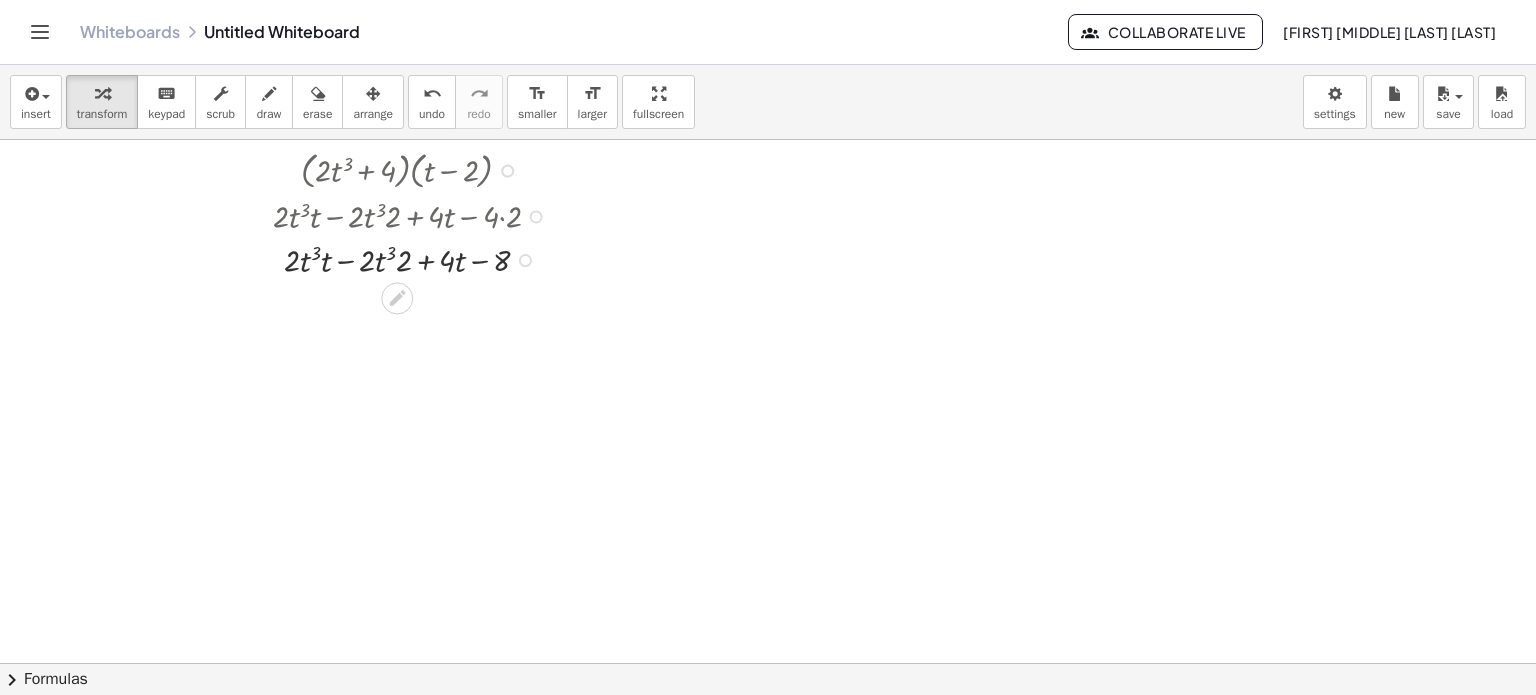 click at bounding box center (414, 258) 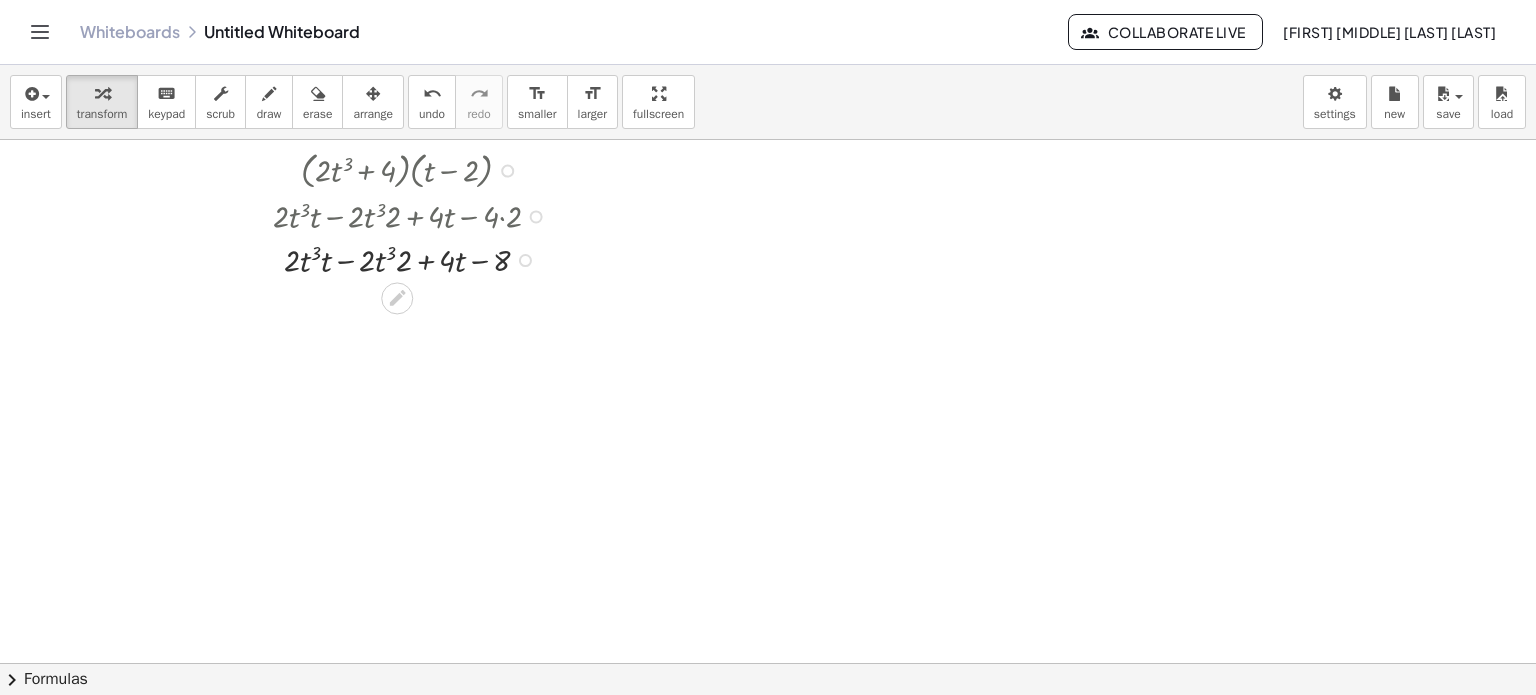 drag, startPoint x: 527, startPoint y: 259, endPoint x: 531, endPoint y: 339, distance: 80.09994 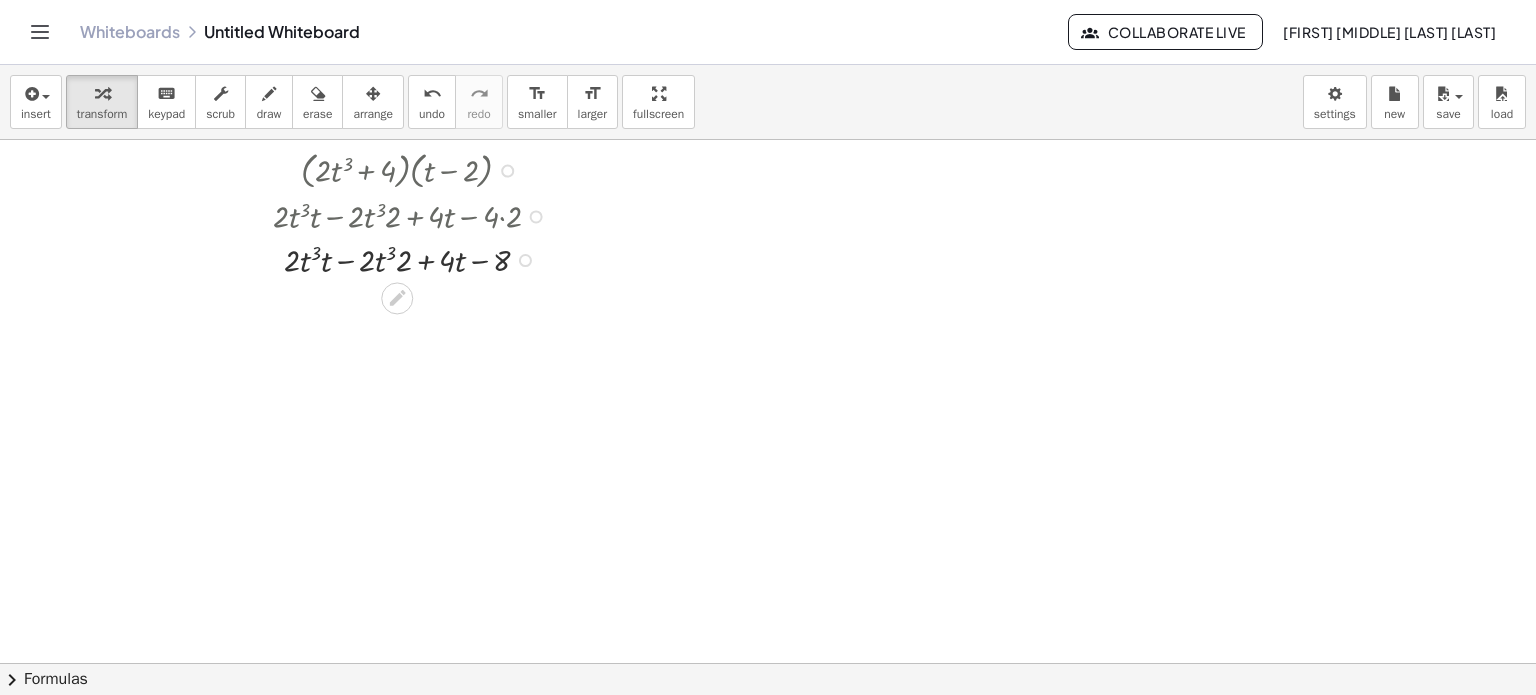 click at bounding box center (414, 258) 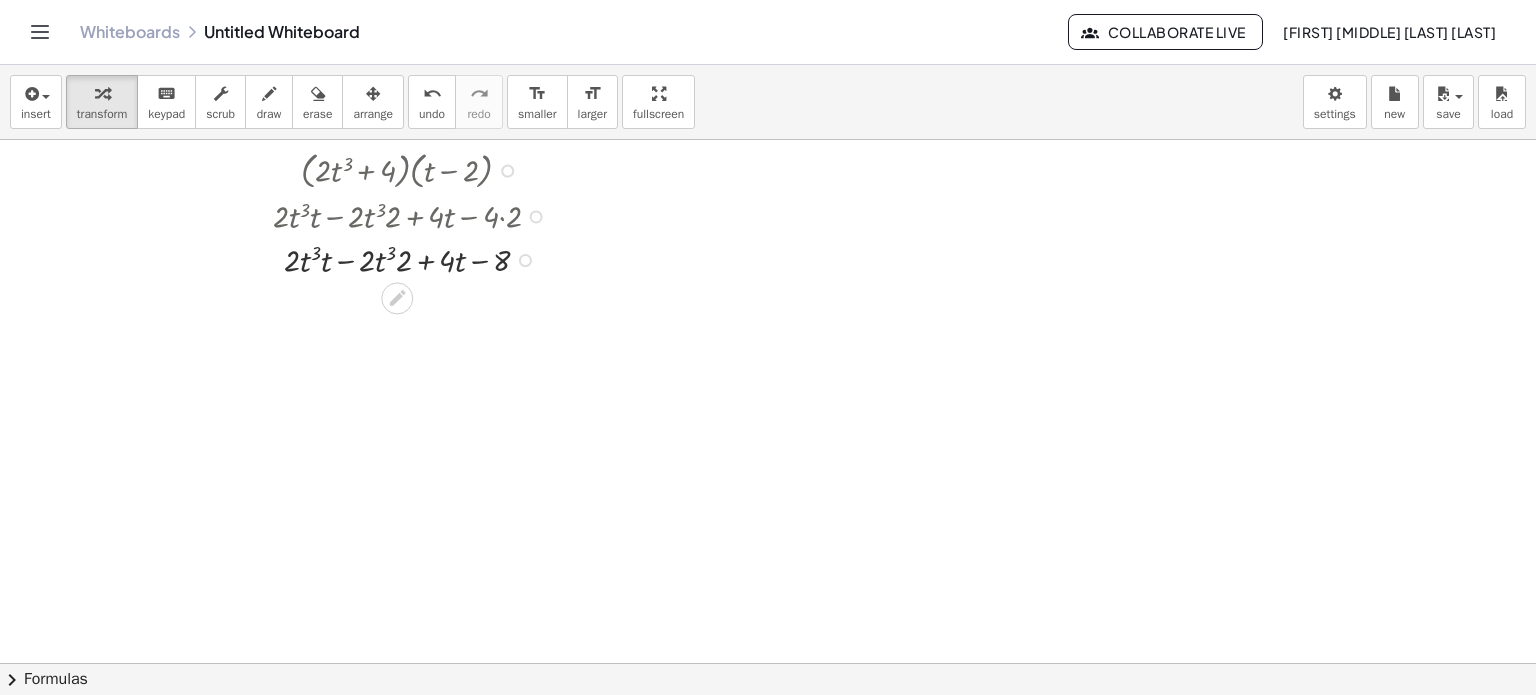click at bounding box center [414, 258] 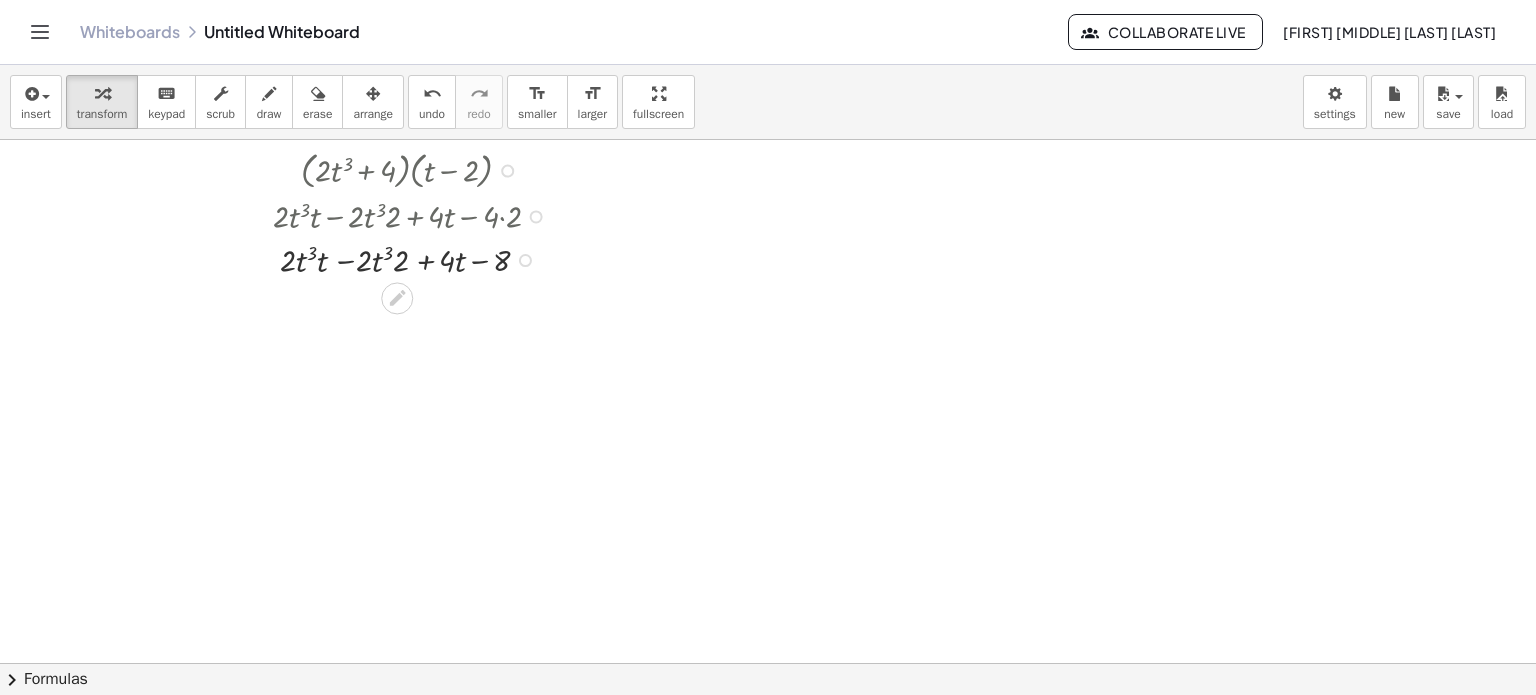 click at bounding box center [414, 258] 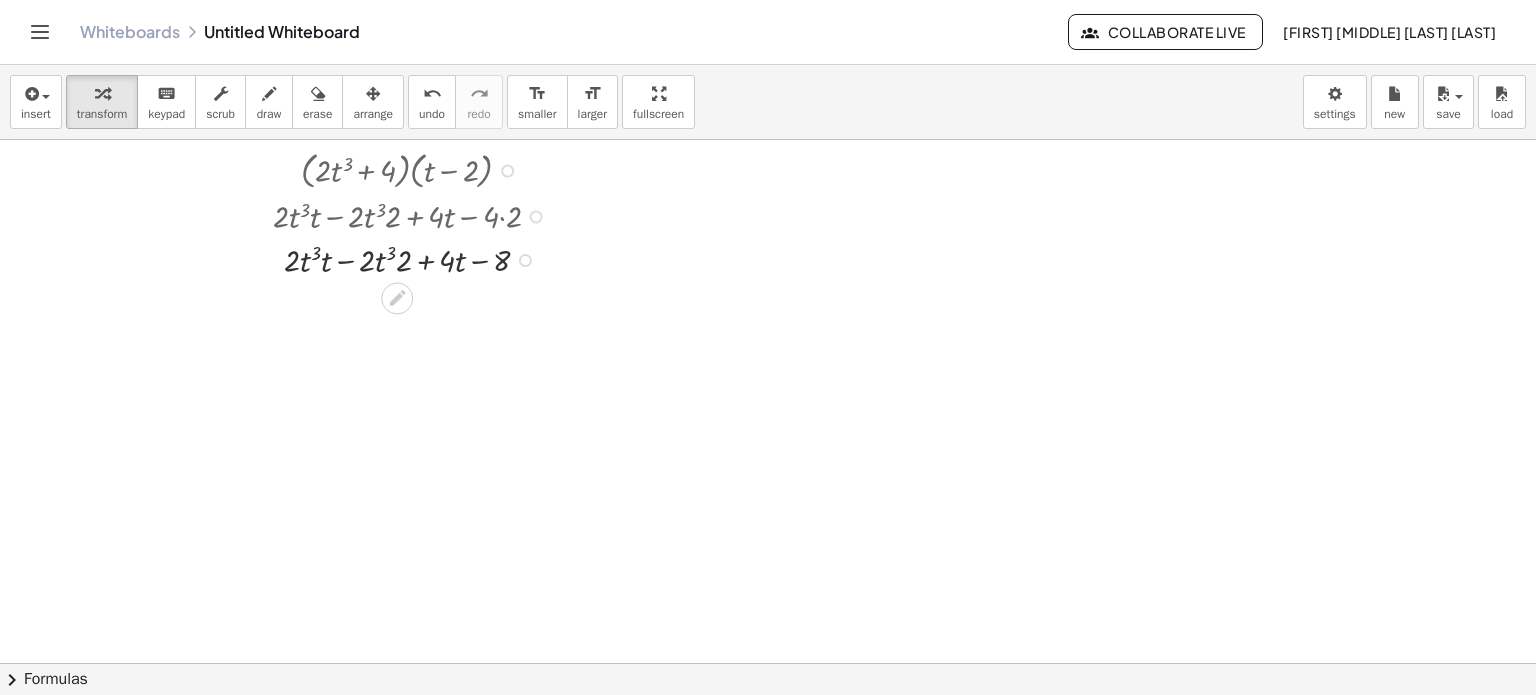 click at bounding box center (414, 258) 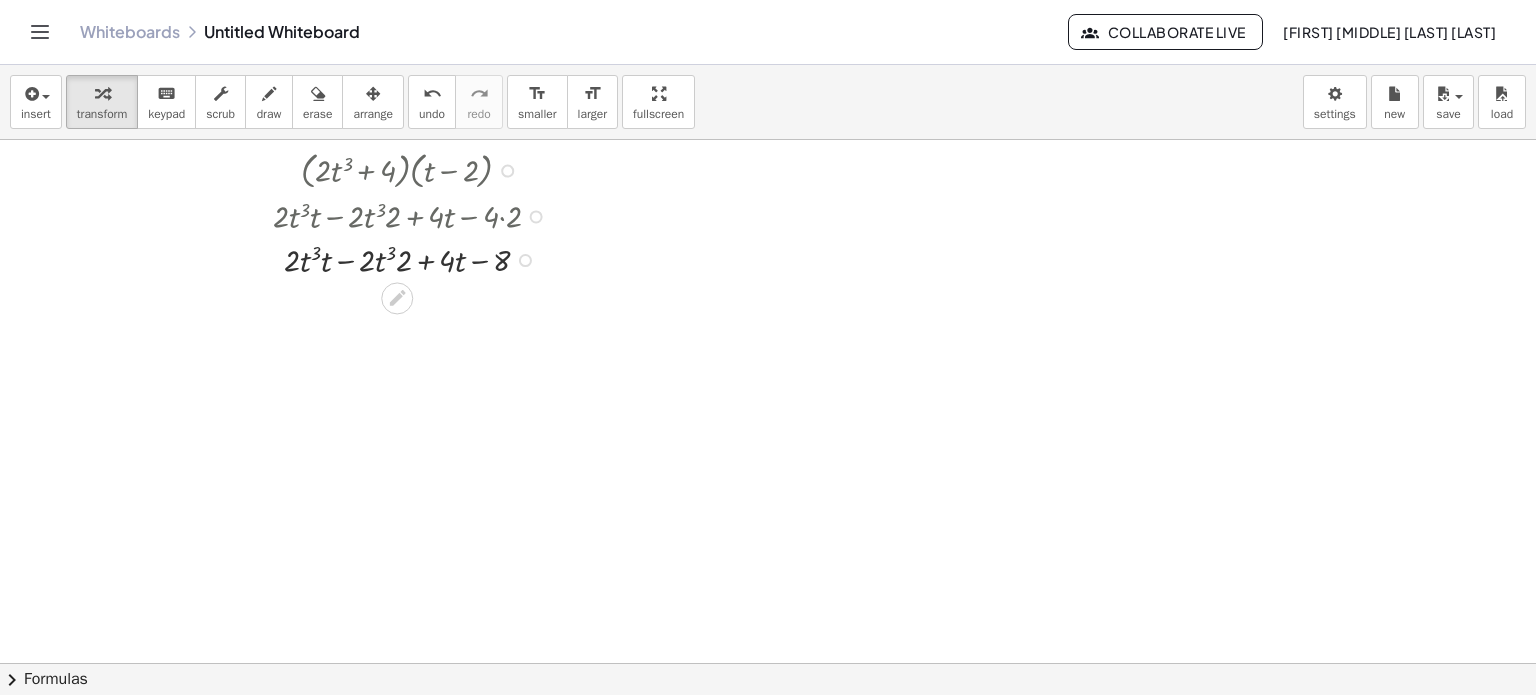 click at bounding box center [414, 258] 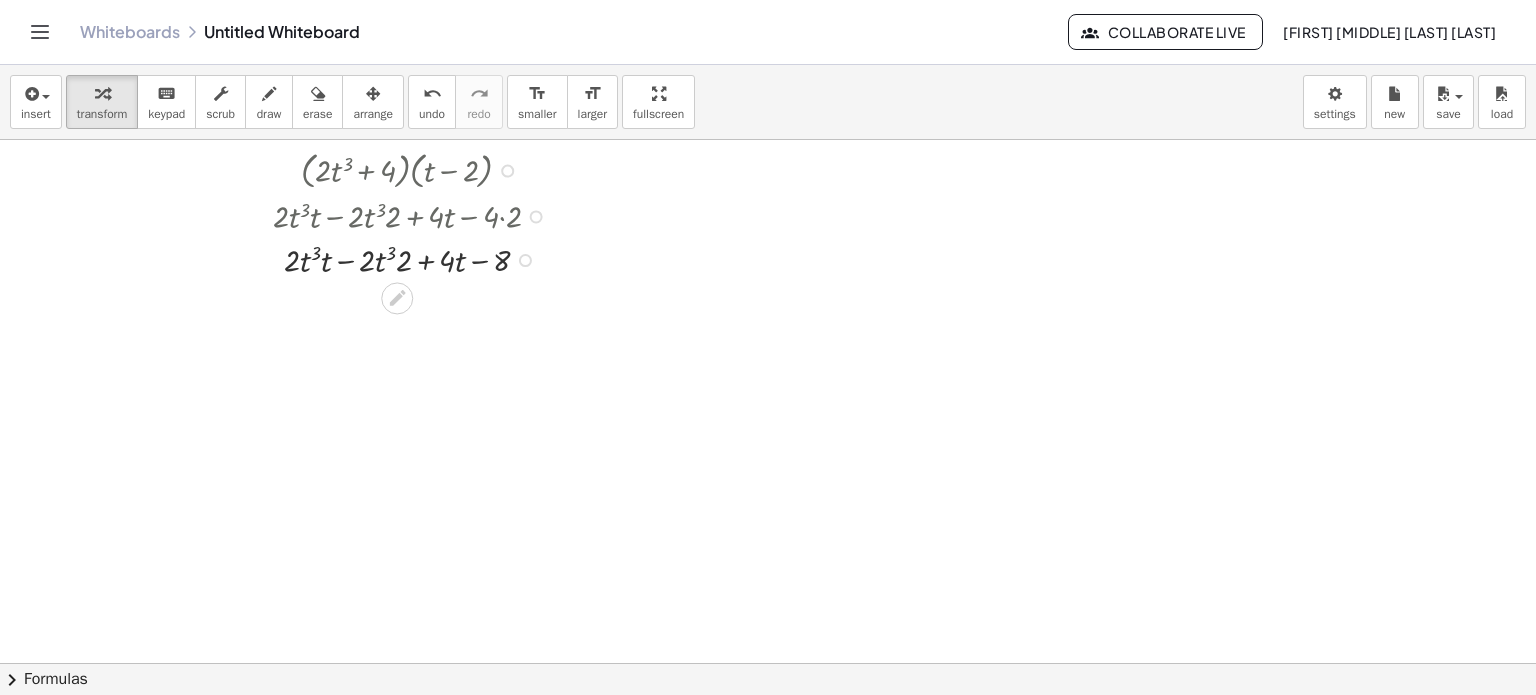 click at bounding box center [414, 258] 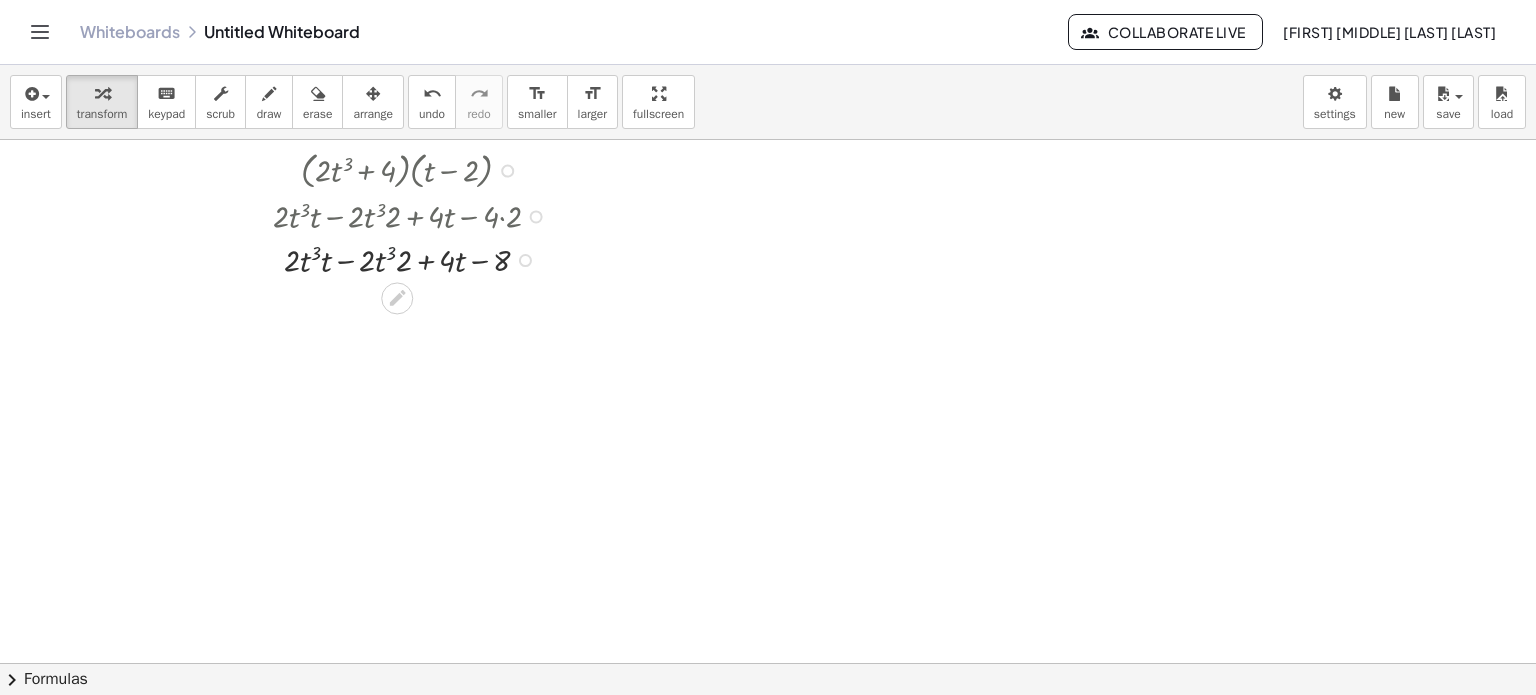 click at bounding box center [414, 258] 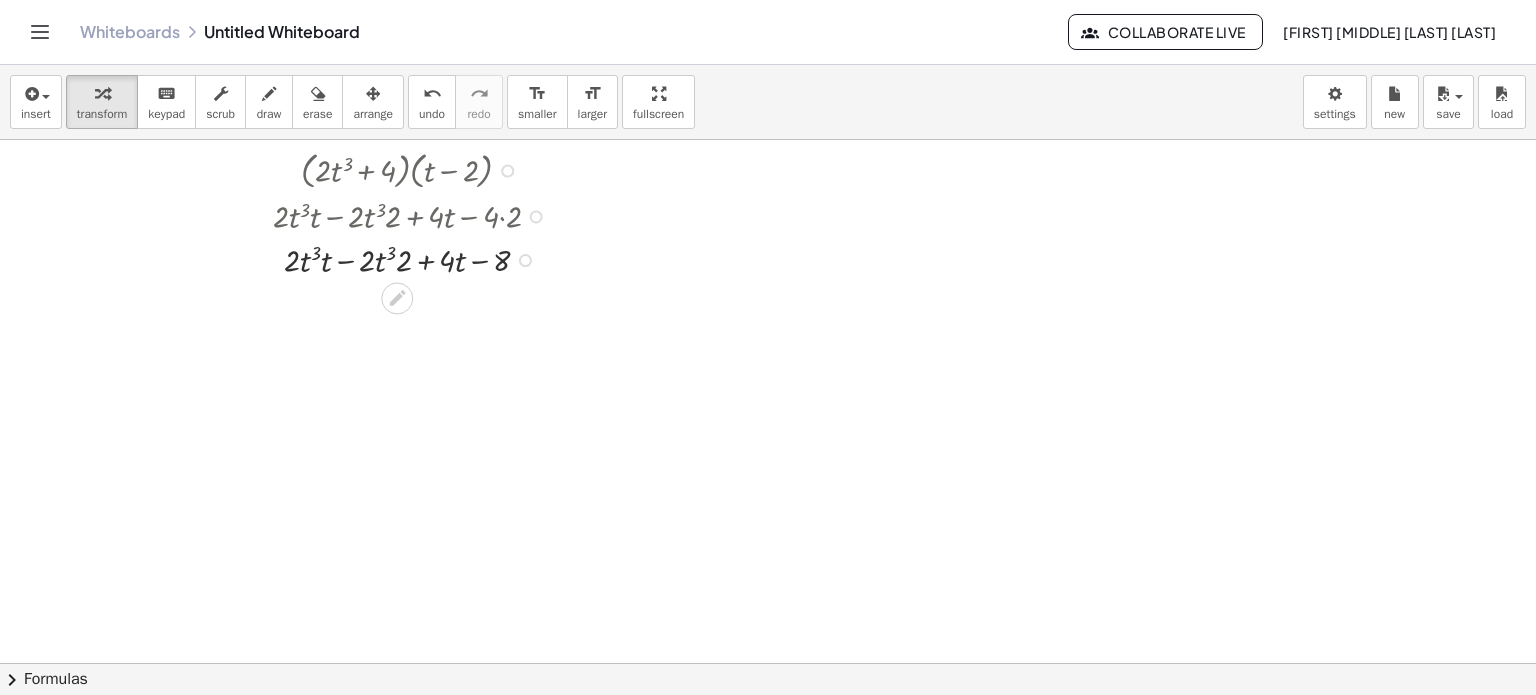 click at bounding box center [414, 258] 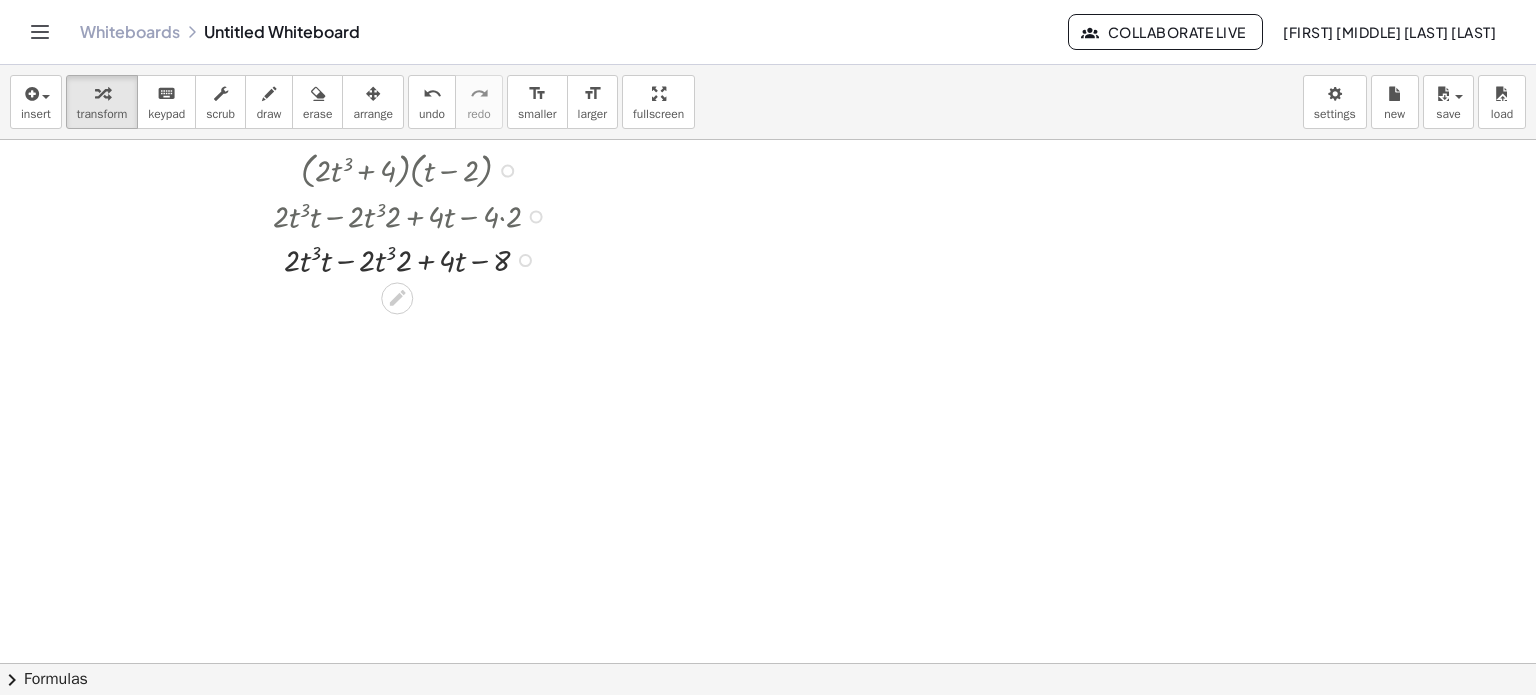 click at bounding box center [414, 258] 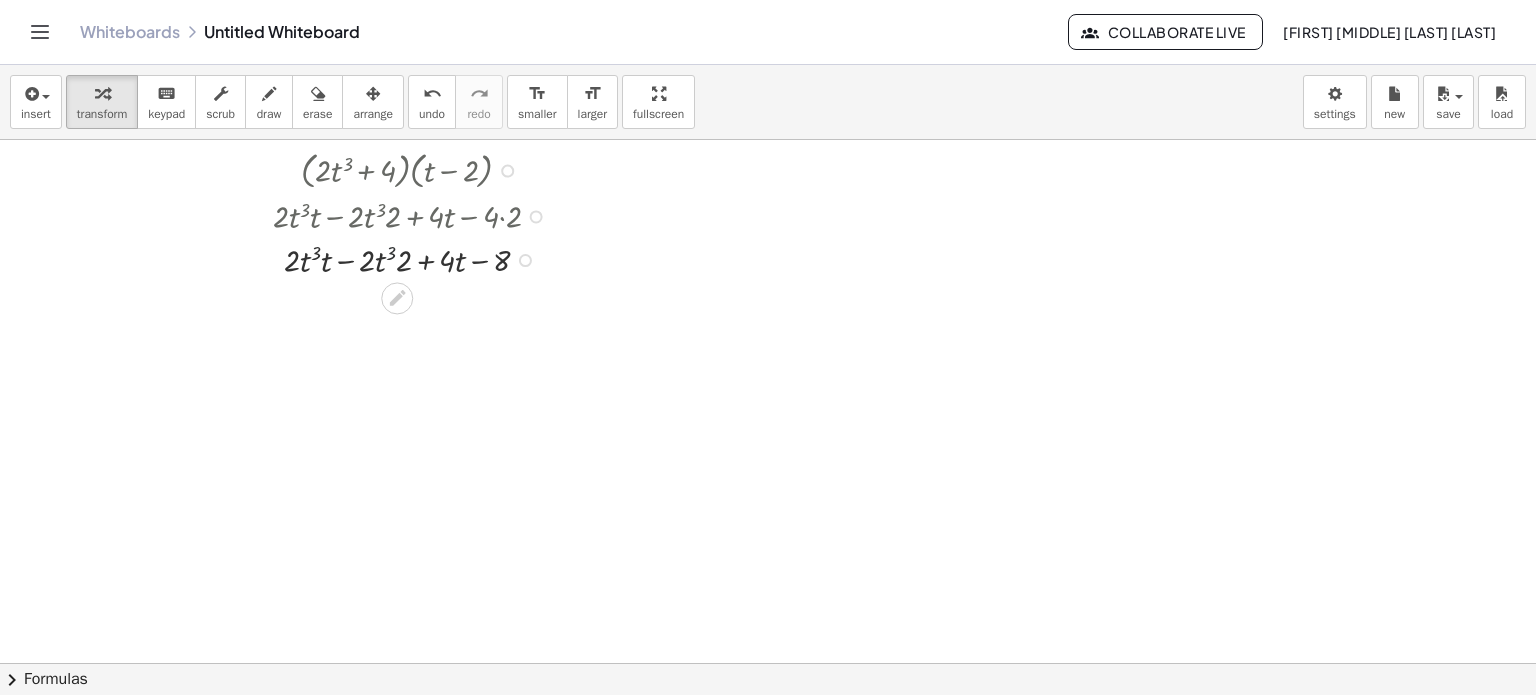 click at bounding box center [414, 258] 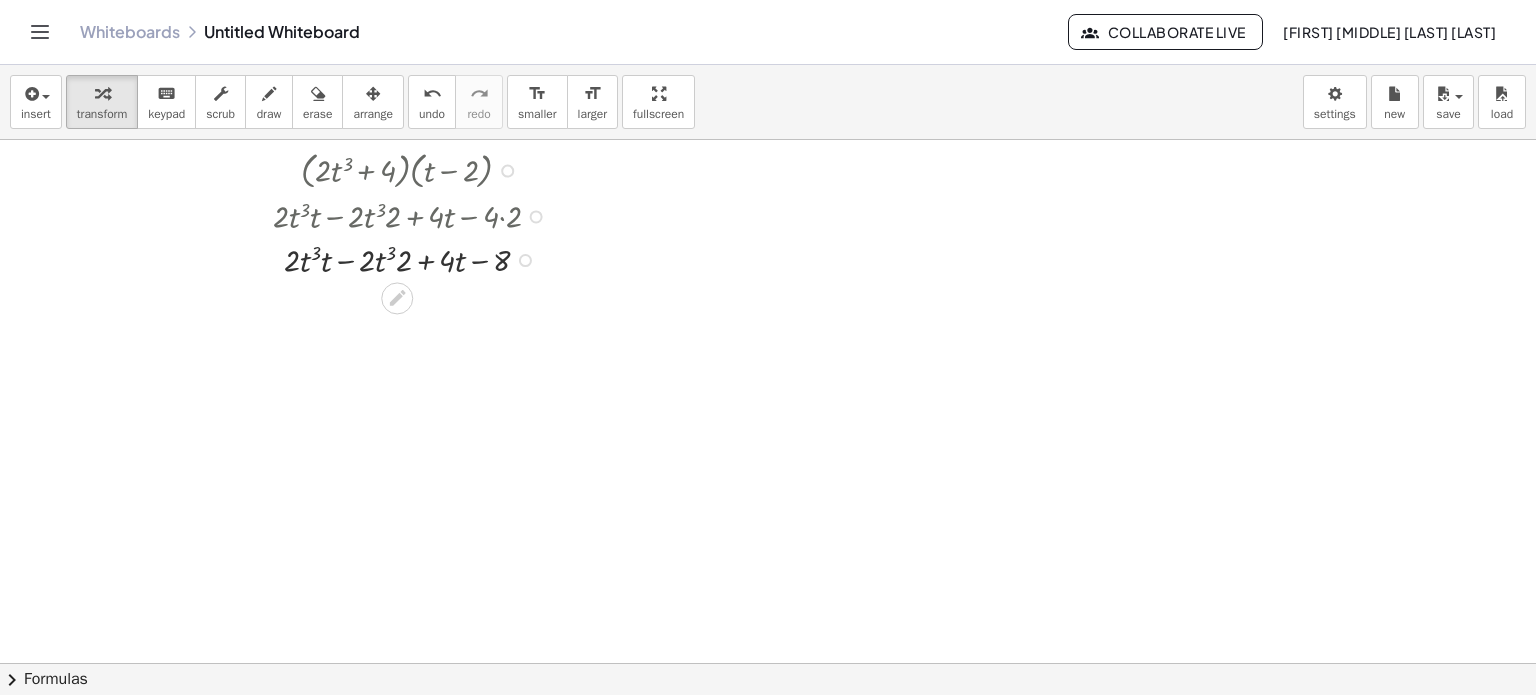 click at bounding box center (414, 258) 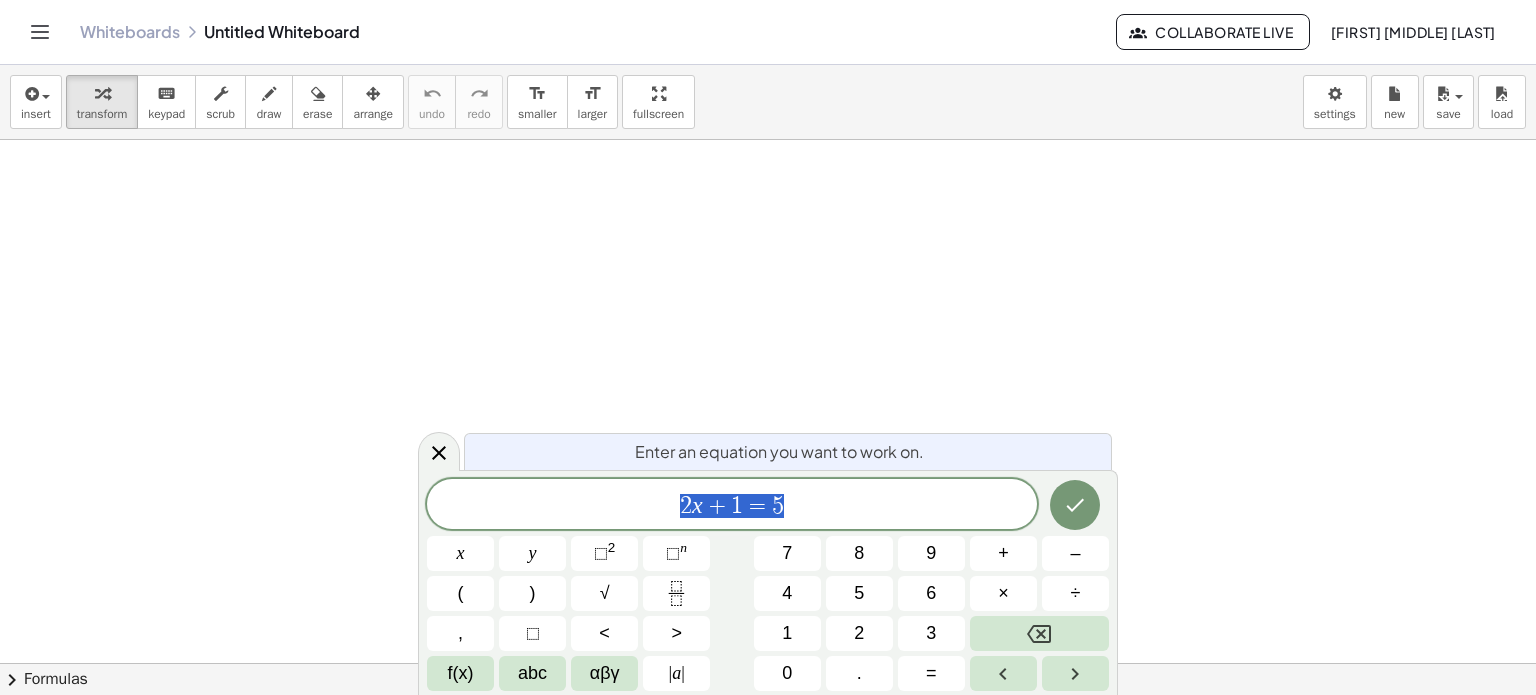 scroll, scrollTop: 0, scrollLeft: 0, axis: both 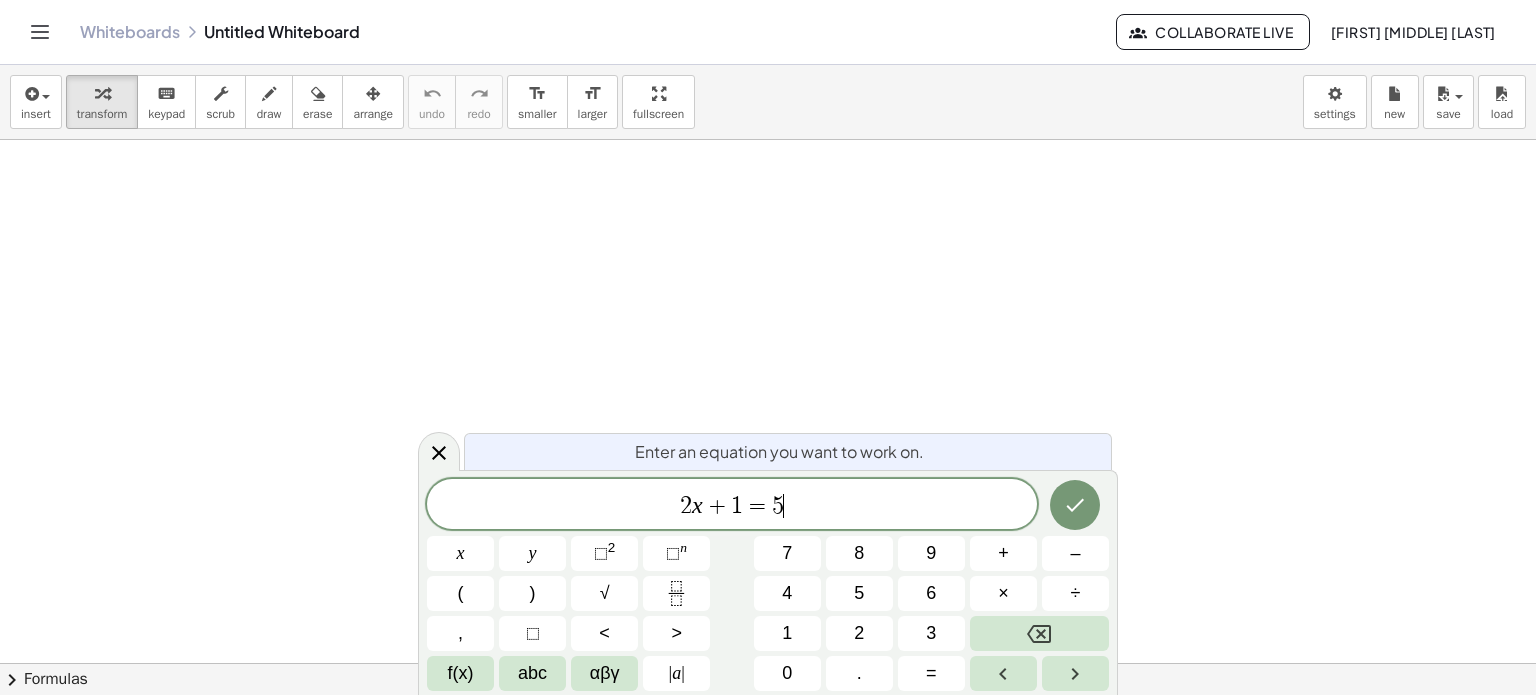 drag, startPoint x: 806, startPoint y: 501, endPoint x: 703, endPoint y: 496, distance: 103.121284 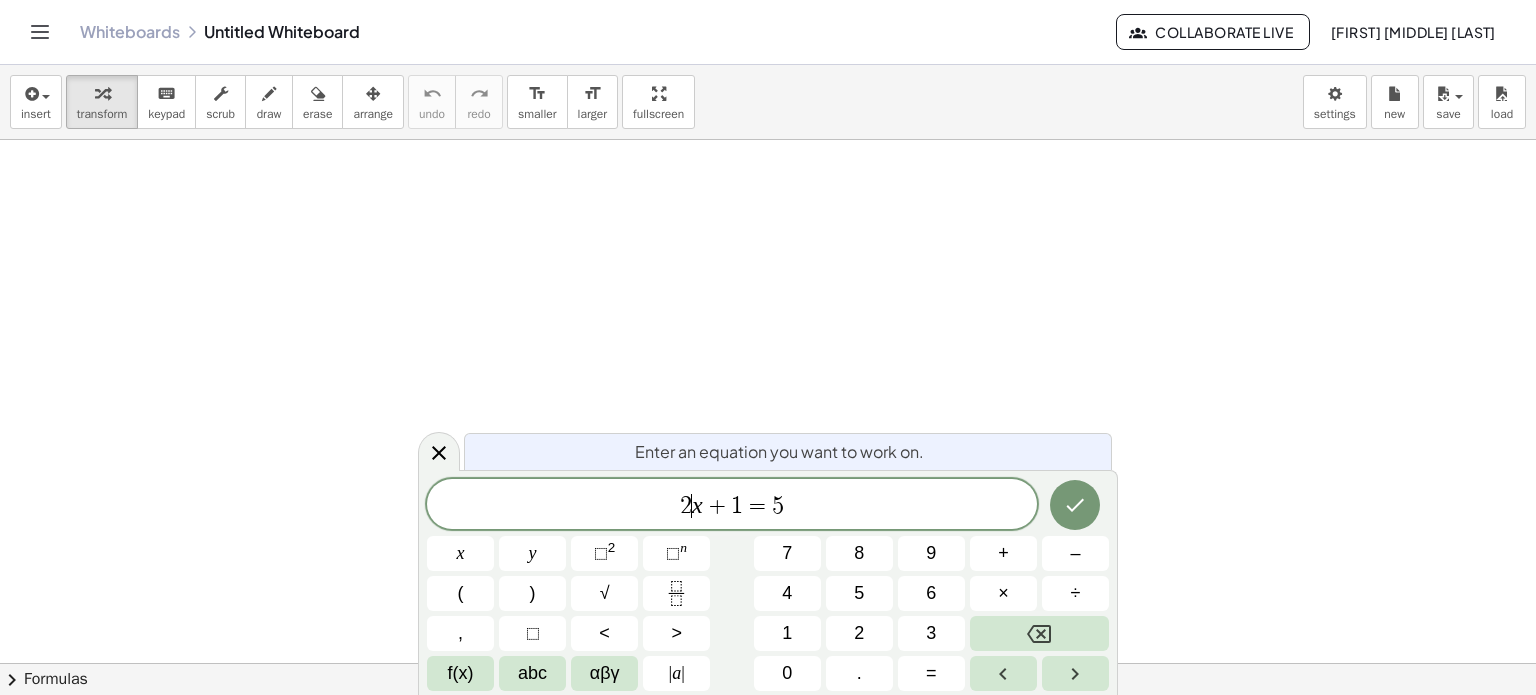 click on "2 ​ x + 1 = 5" at bounding box center [732, 506] 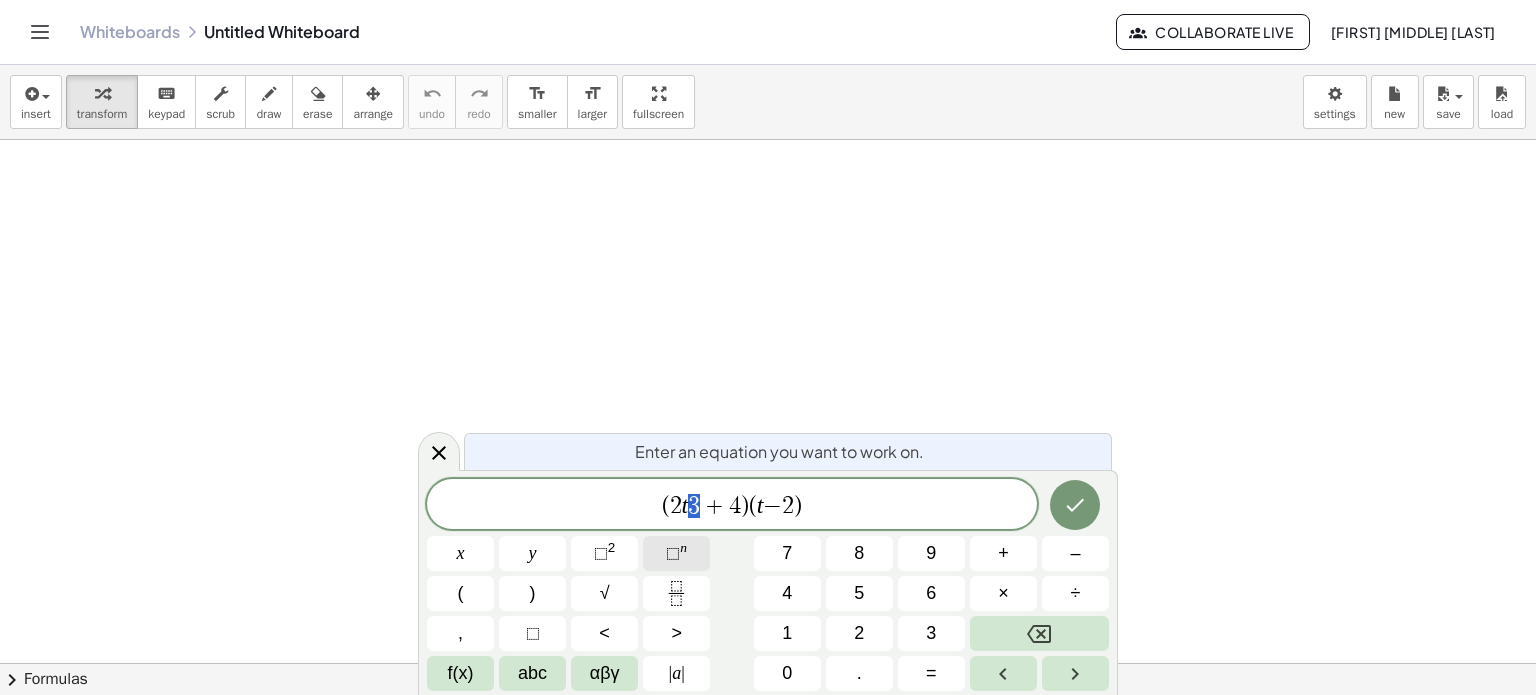 click on "⬚ n" at bounding box center (676, 553) 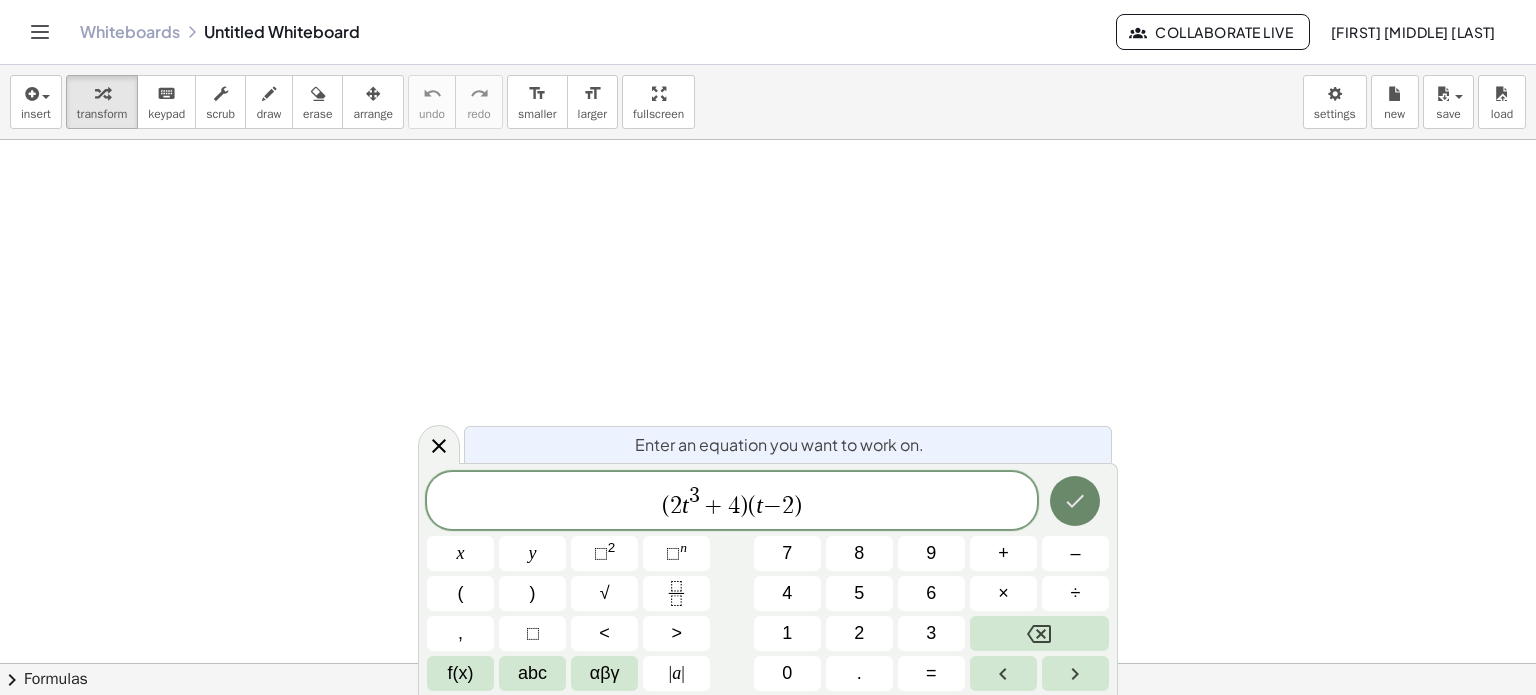 click 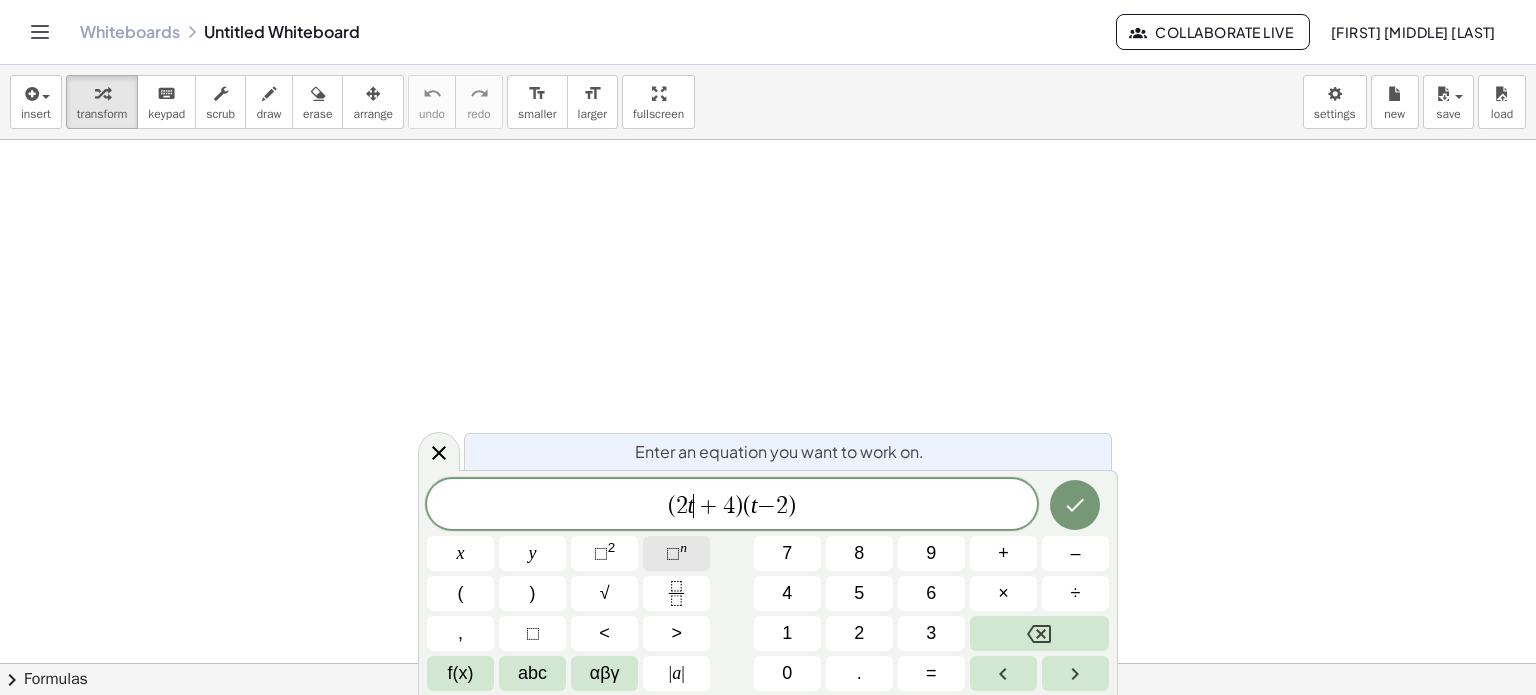 click on "⬚ n" at bounding box center (676, 553) 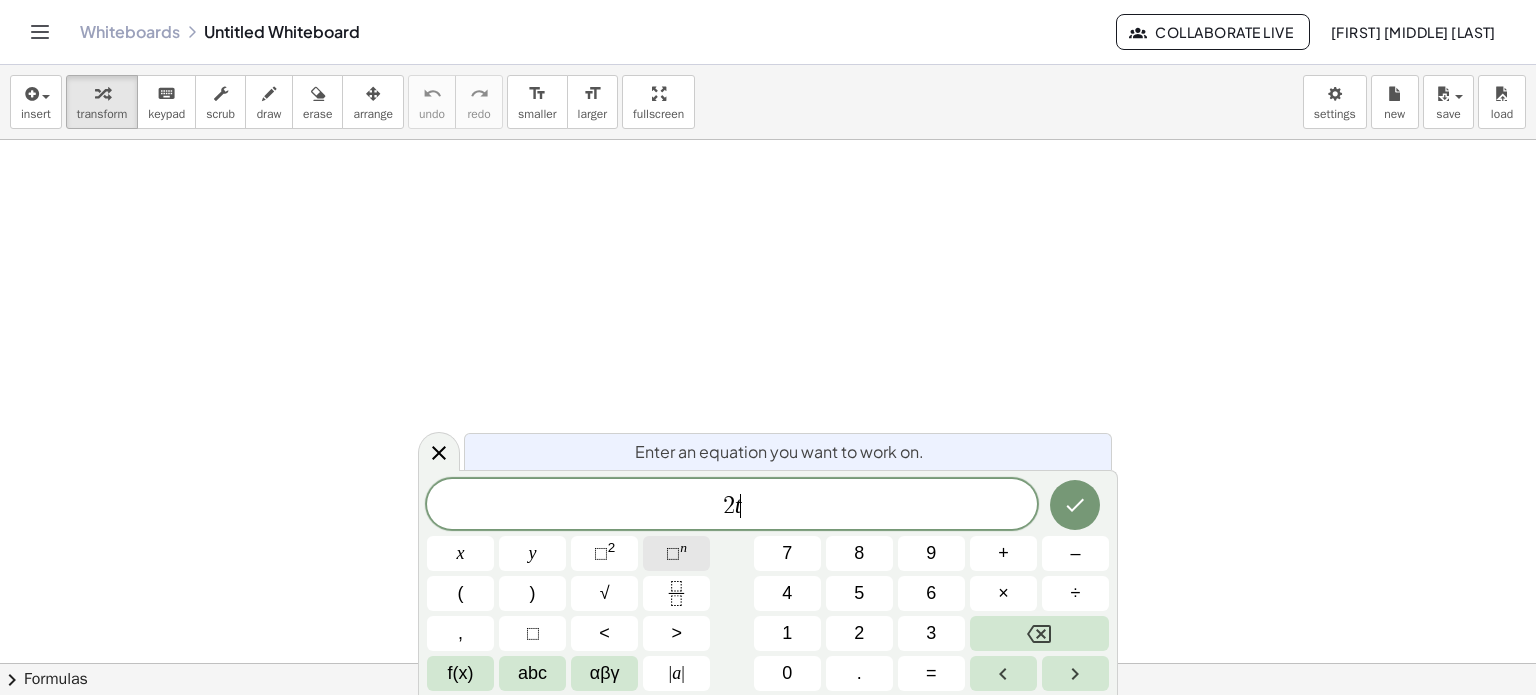 click on "⬚ n" at bounding box center (676, 553) 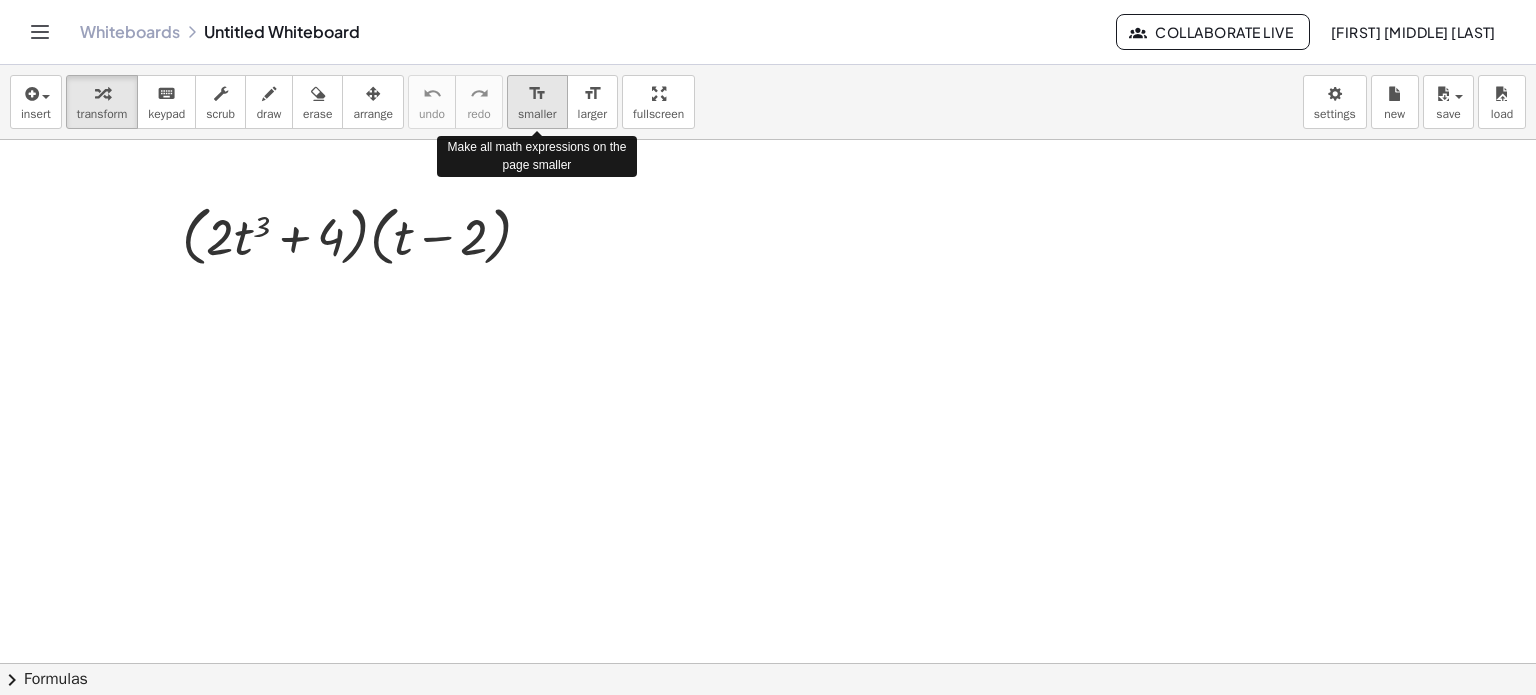 click on "format_size" at bounding box center (537, 93) 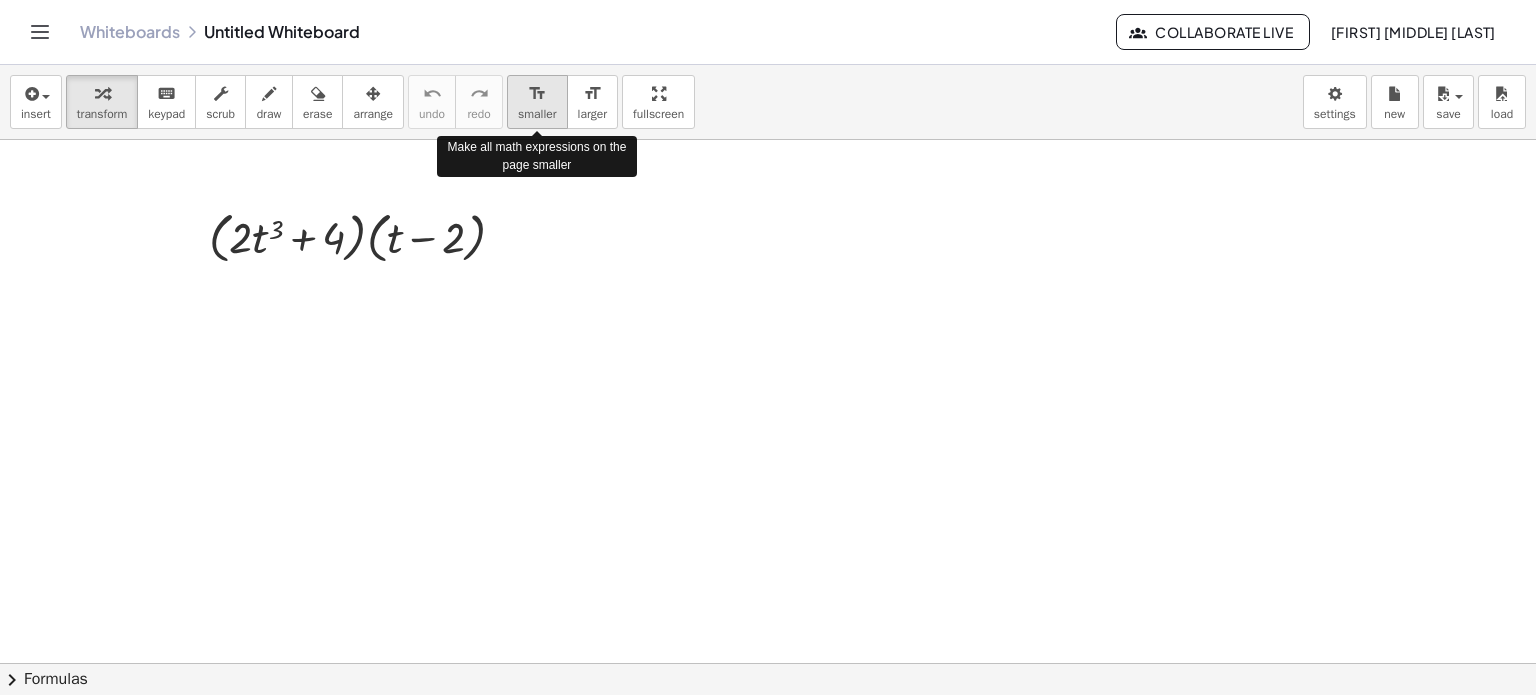 click on "format_size" at bounding box center [537, 93] 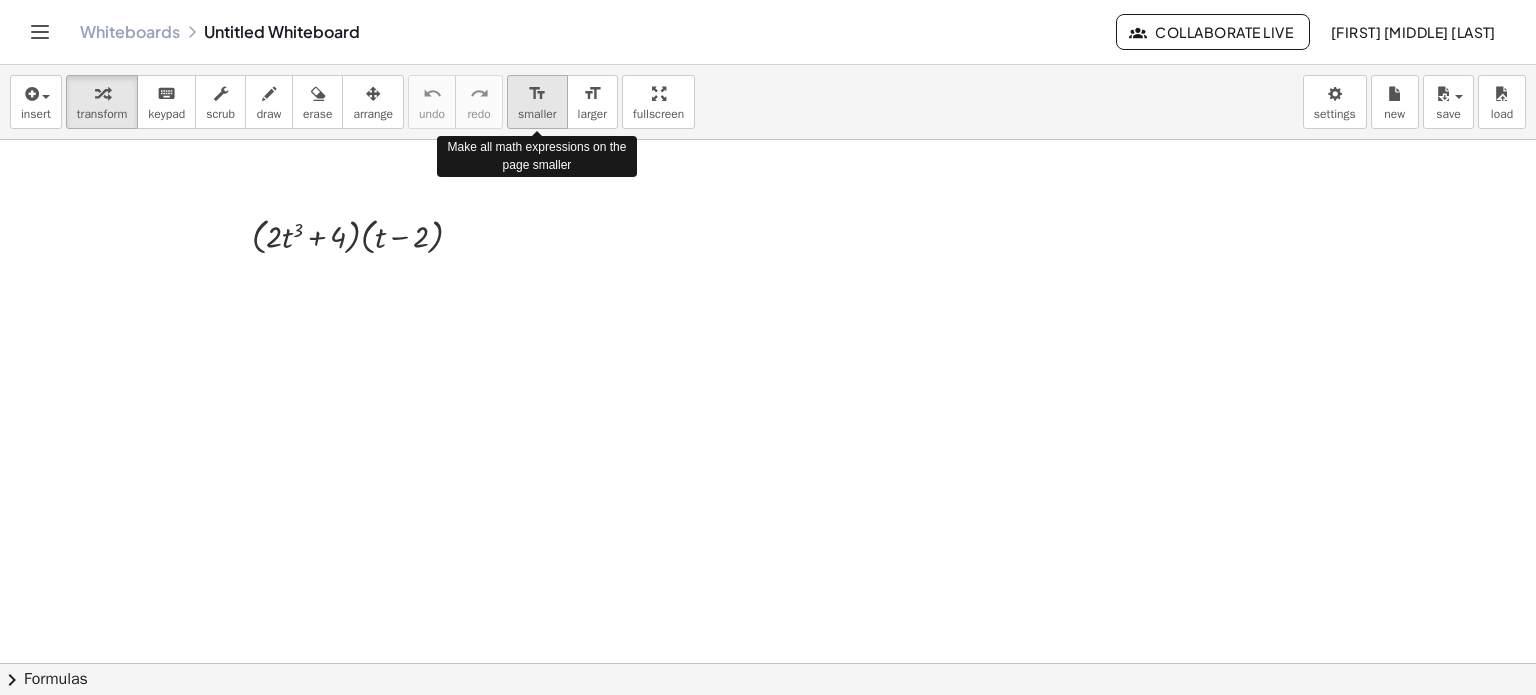click on "format_size" at bounding box center [537, 93] 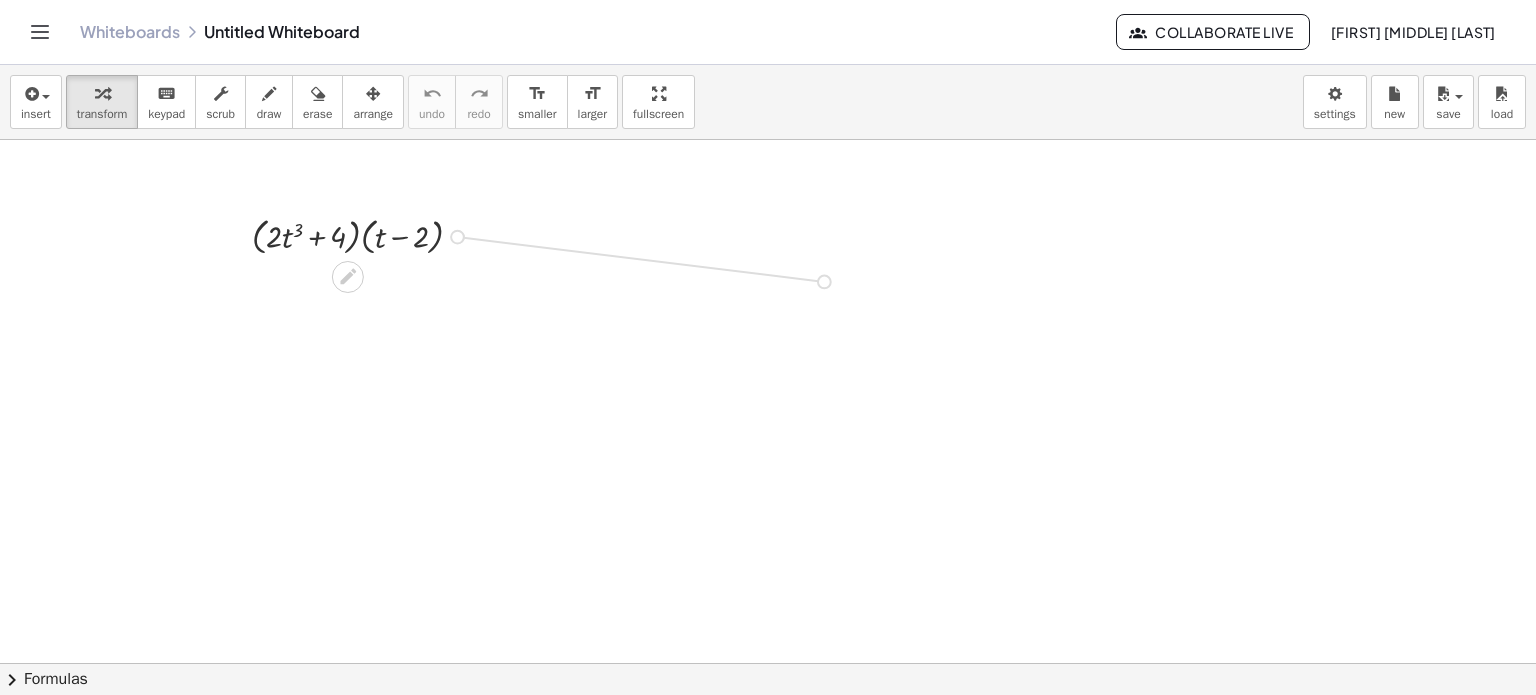 drag, startPoint x: 460, startPoint y: 235, endPoint x: 788, endPoint y: 262, distance: 329.1094 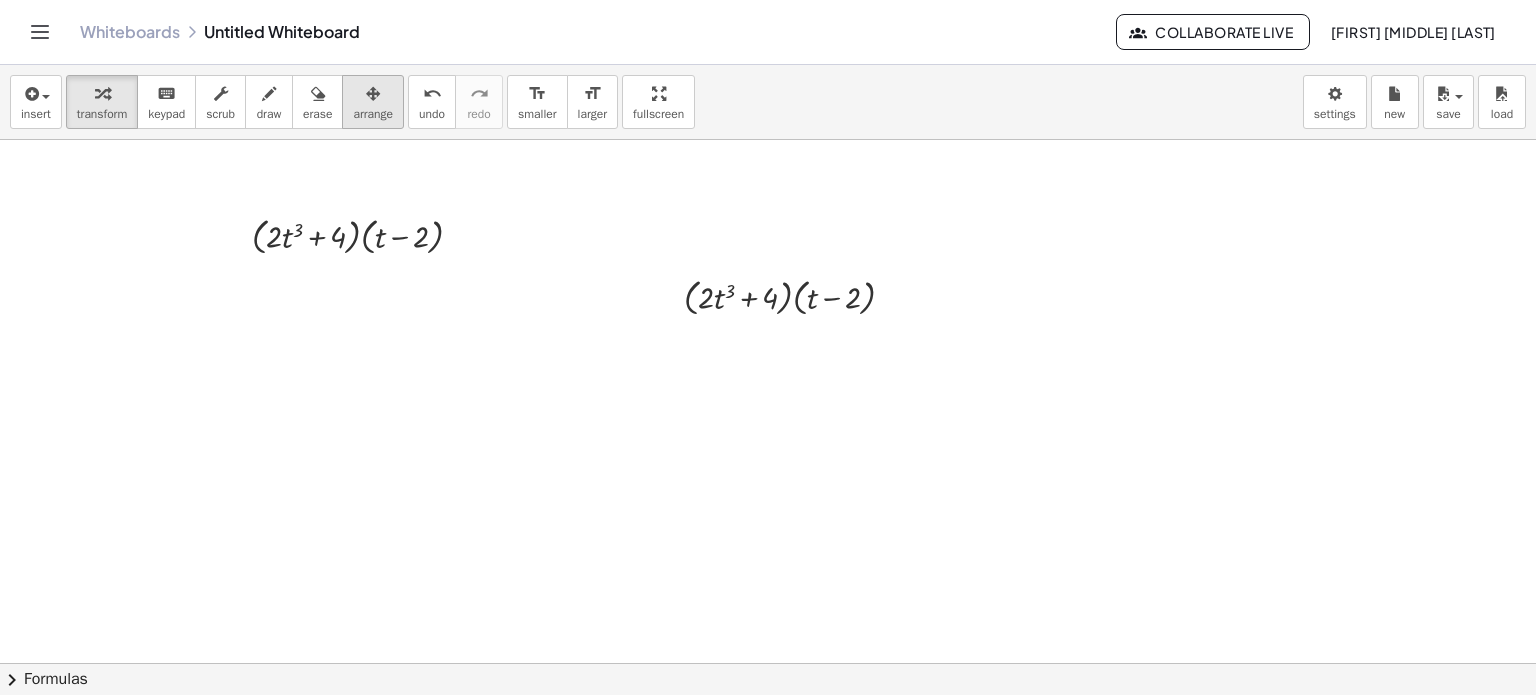 click at bounding box center [373, 93] 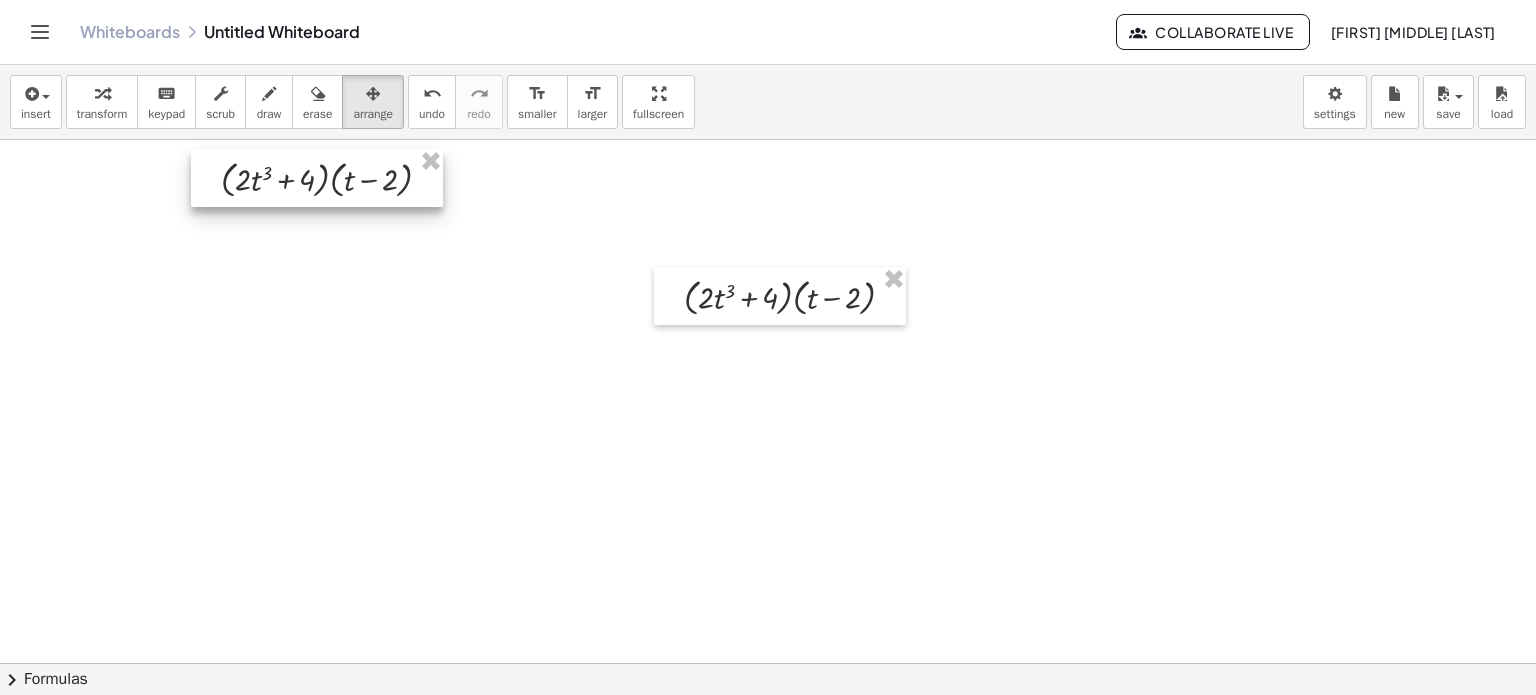 drag, startPoint x: 375, startPoint y: 232, endPoint x: 340, endPoint y: 171, distance: 70.327805 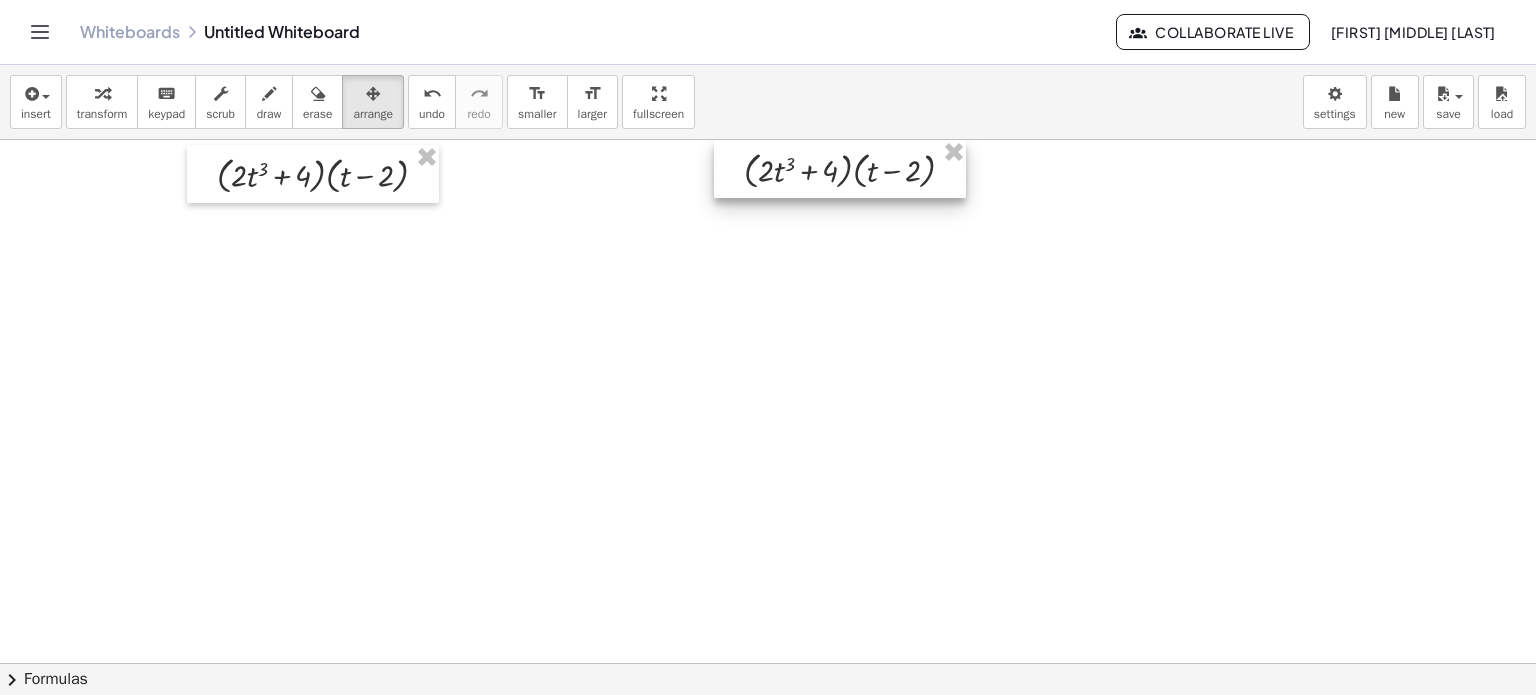 drag, startPoint x: 704, startPoint y: 303, endPoint x: 776, endPoint y: 173, distance: 148.60686 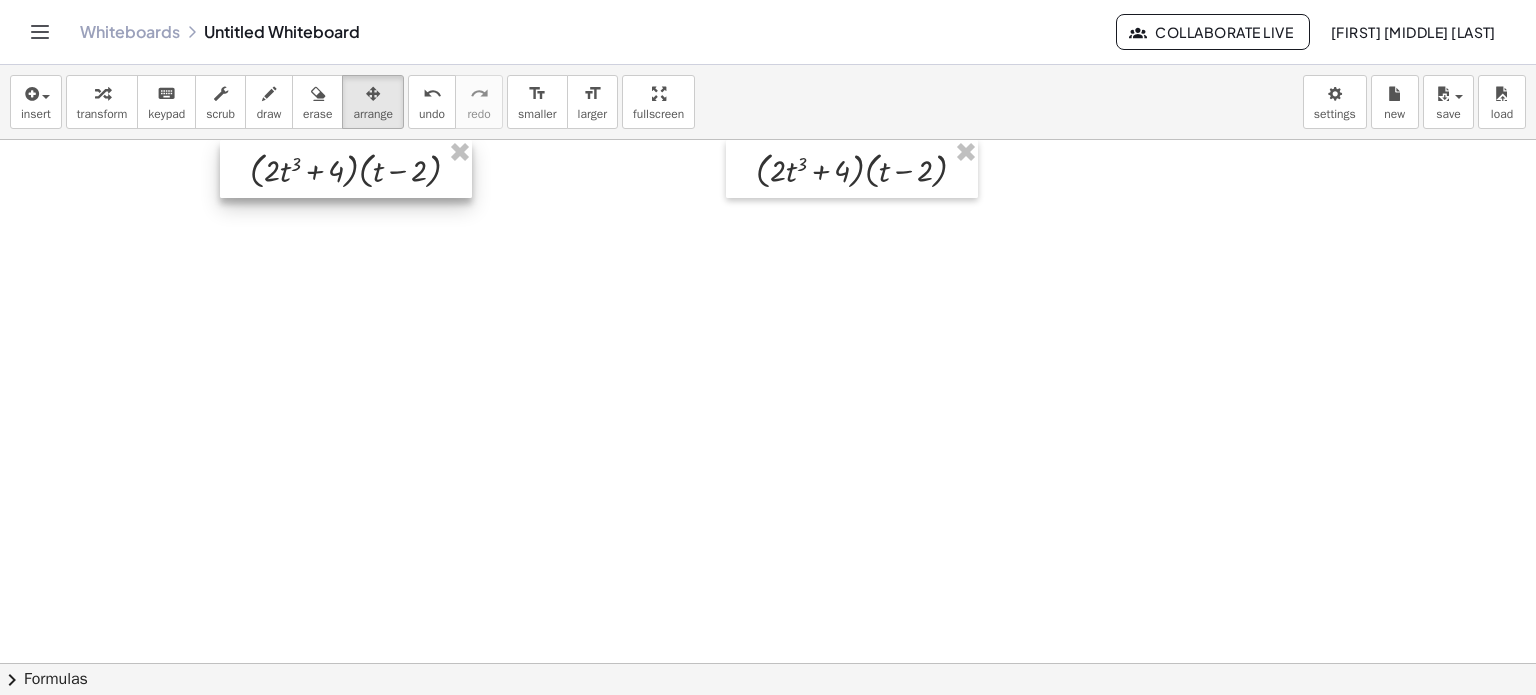 drag, startPoint x: 361, startPoint y: 180, endPoint x: 394, endPoint y: 166, distance: 35.846897 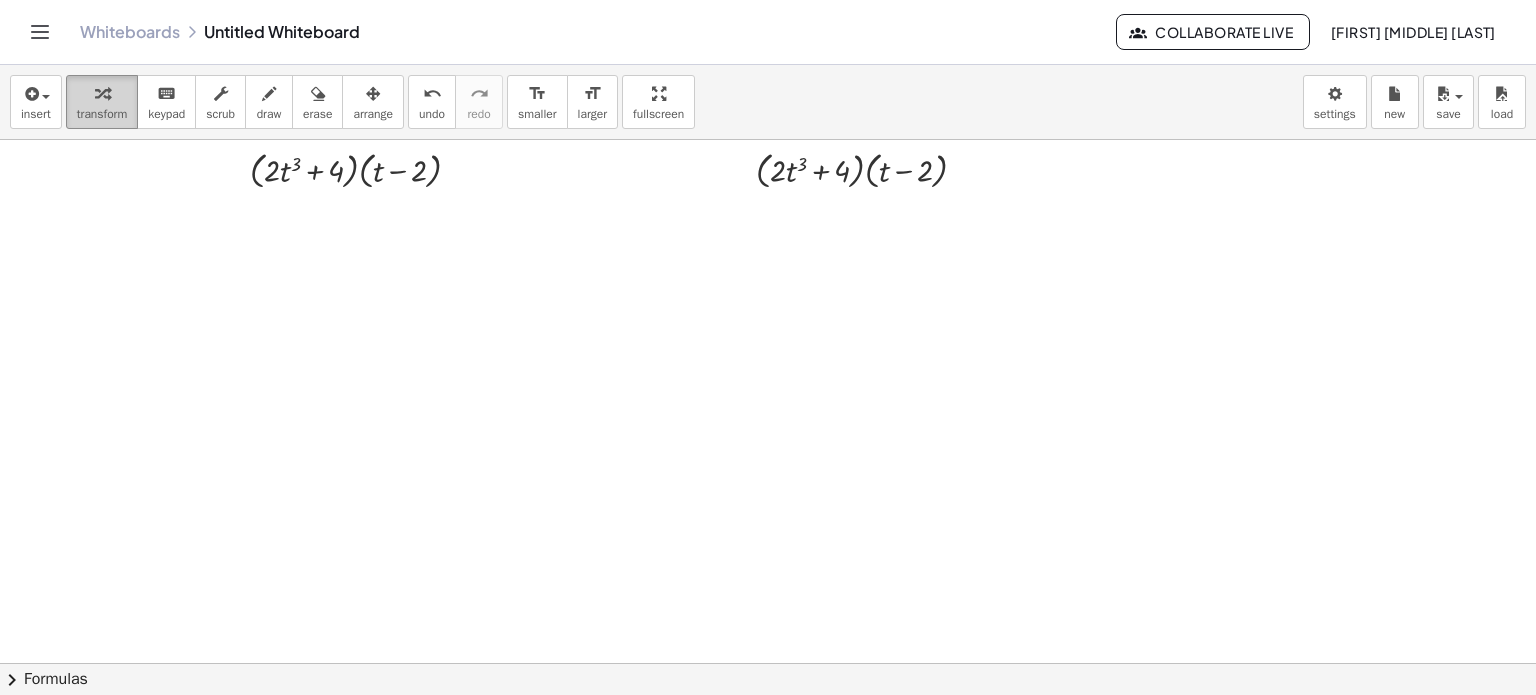click on "transform" at bounding box center [102, 114] 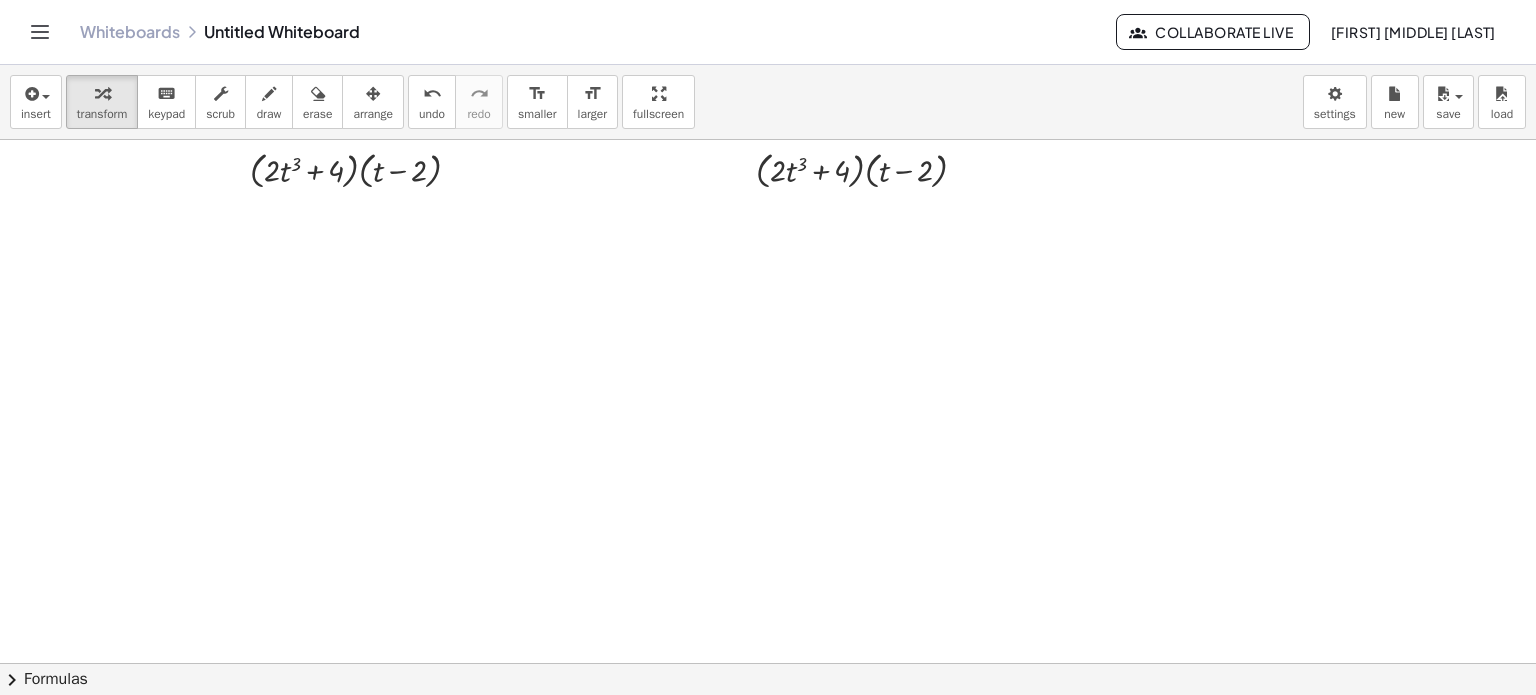 click at bounding box center (768, 729) 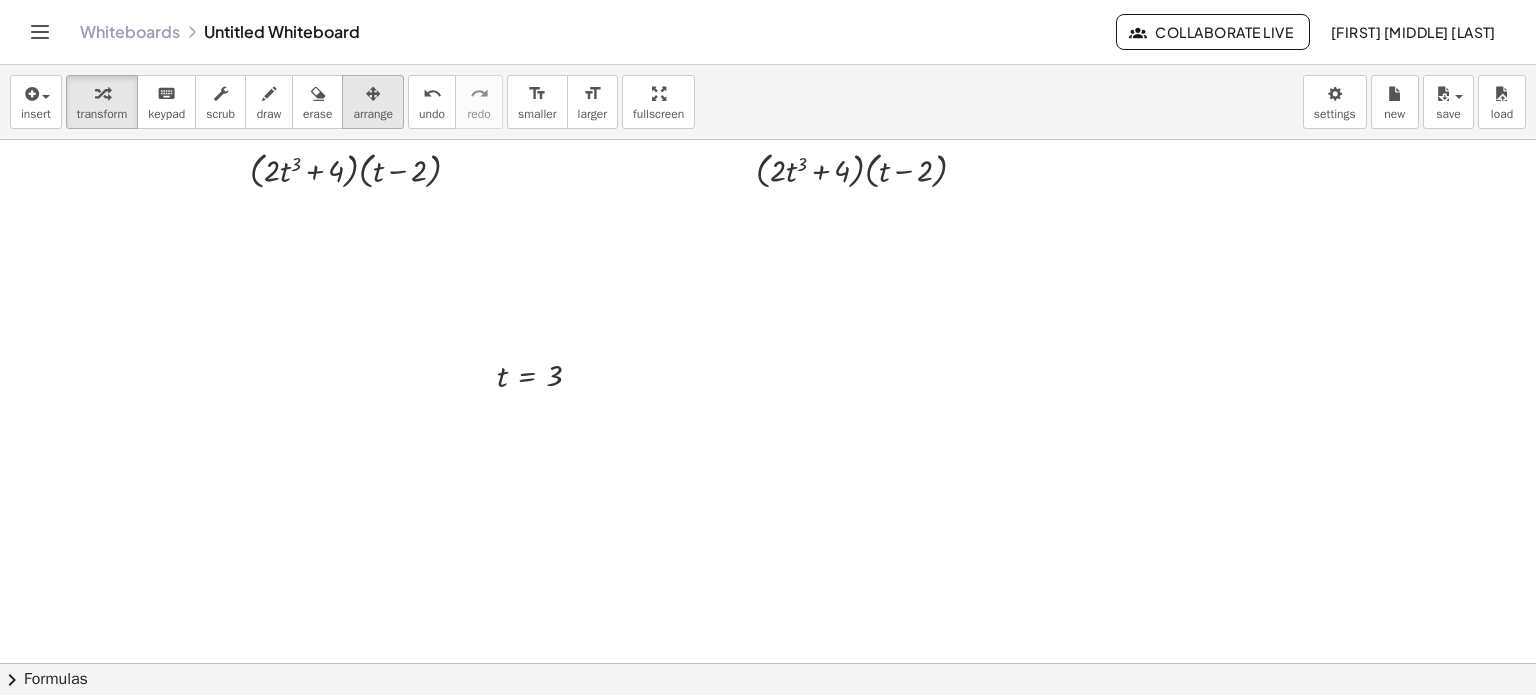 click at bounding box center (373, 93) 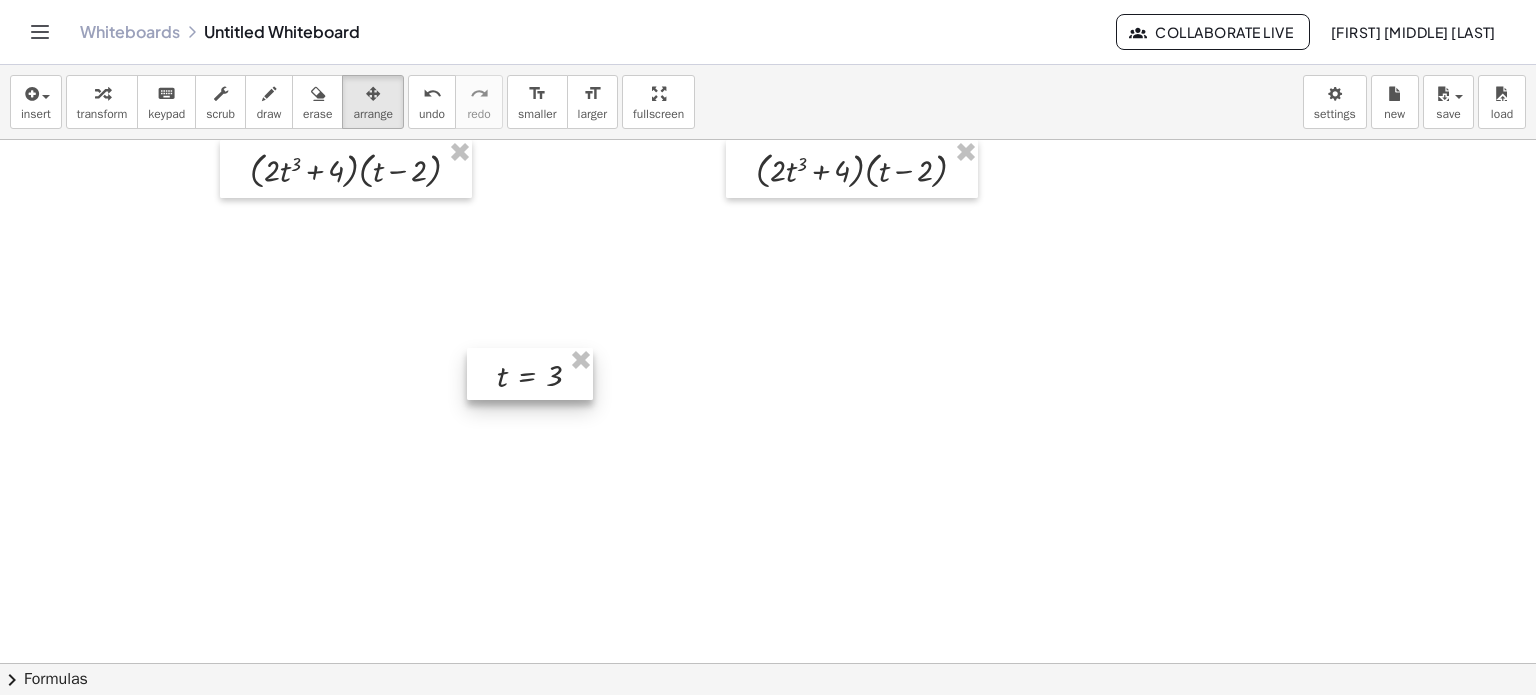 click on "· ( + · 2 · t 3 + 4 ) · ( + t − 2 ) · ( + · 2 · t 3 + 4 ) · ( + t − 2 ) t = 3" at bounding box center (768, 729) 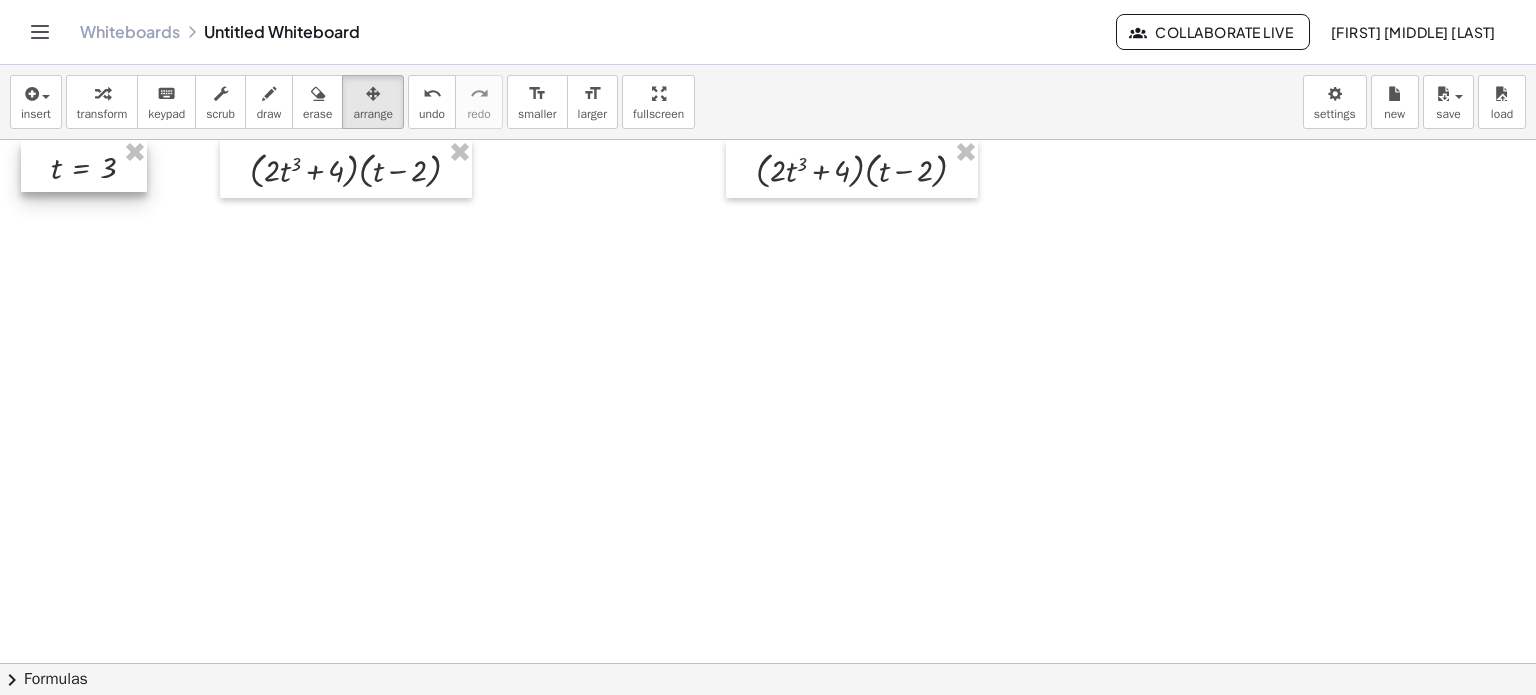 drag, startPoint x: 507, startPoint y: 386, endPoint x: 62, endPoint y: 152, distance: 502.77332 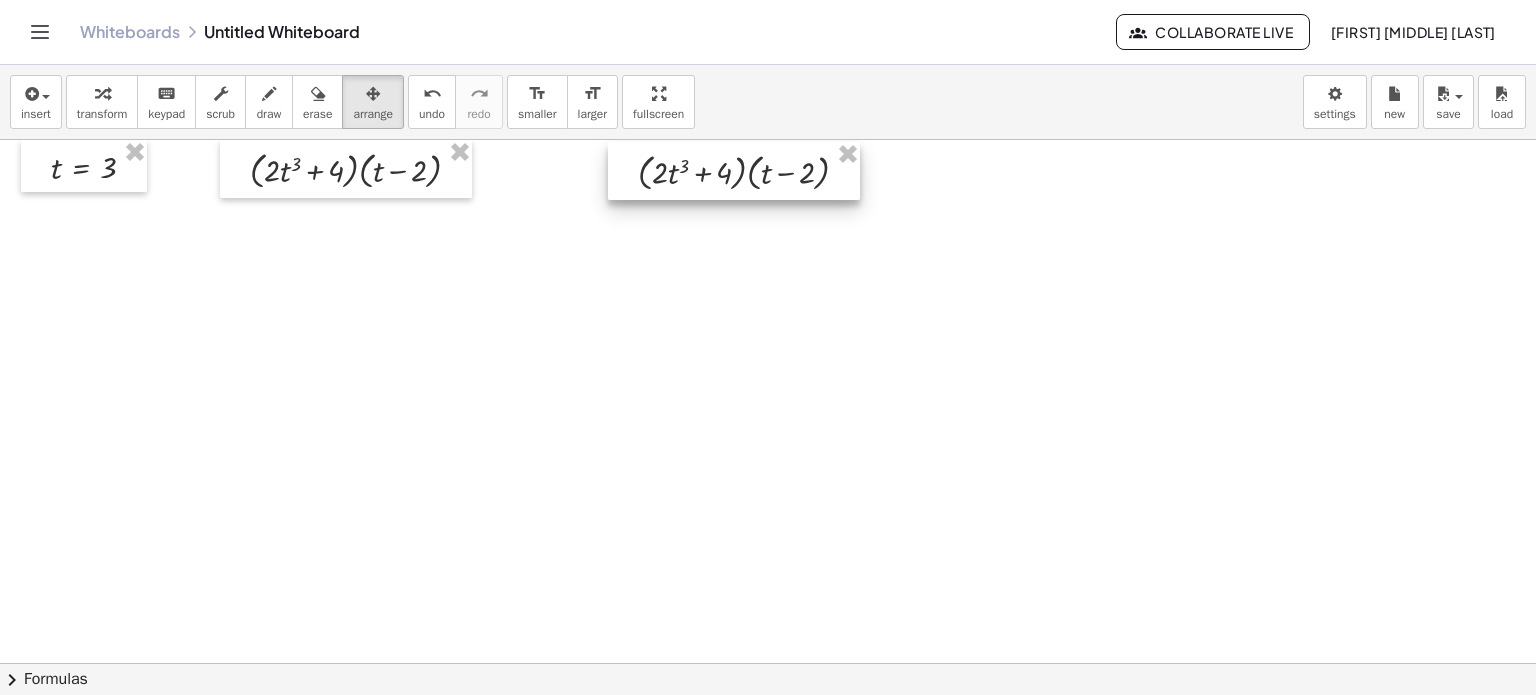 drag, startPoint x: 792, startPoint y: 169, endPoint x: 670, endPoint y: 171, distance: 122.016396 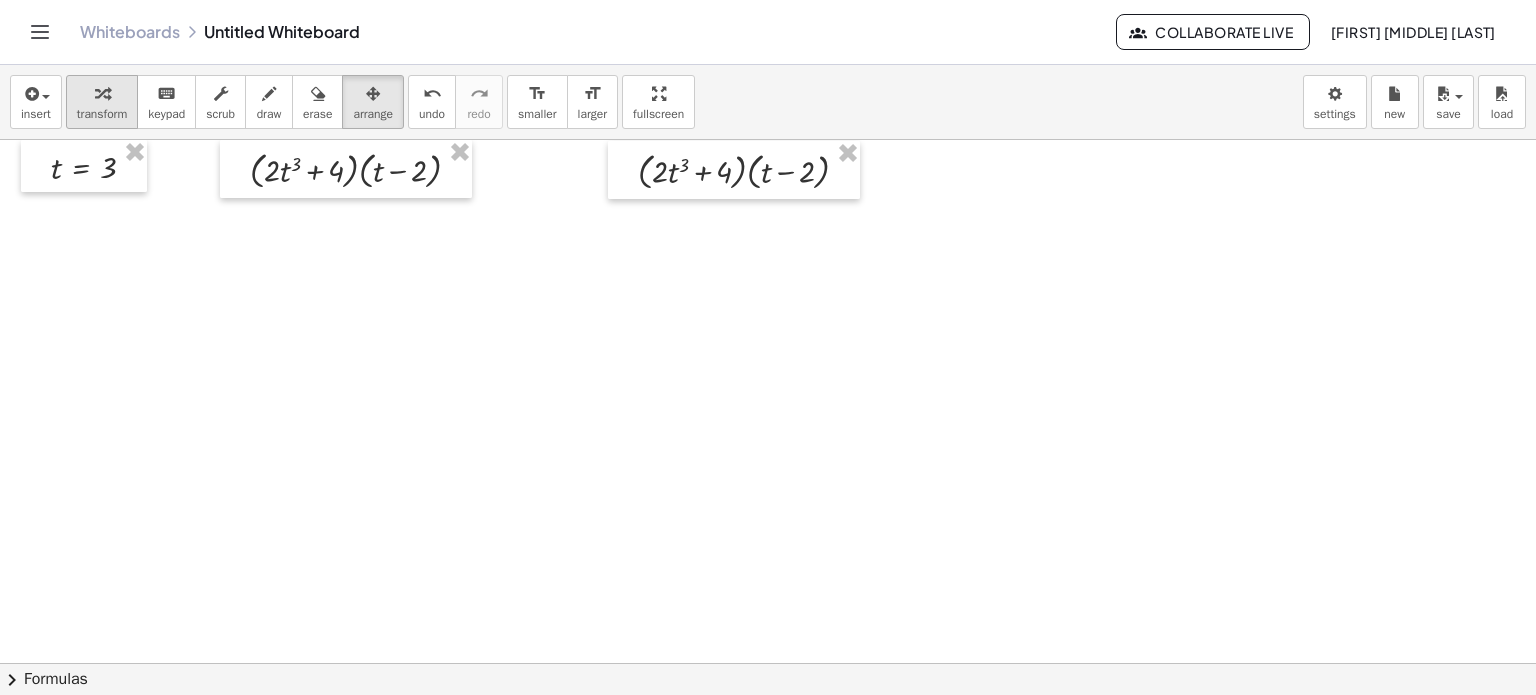 click at bounding box center (102, 93) 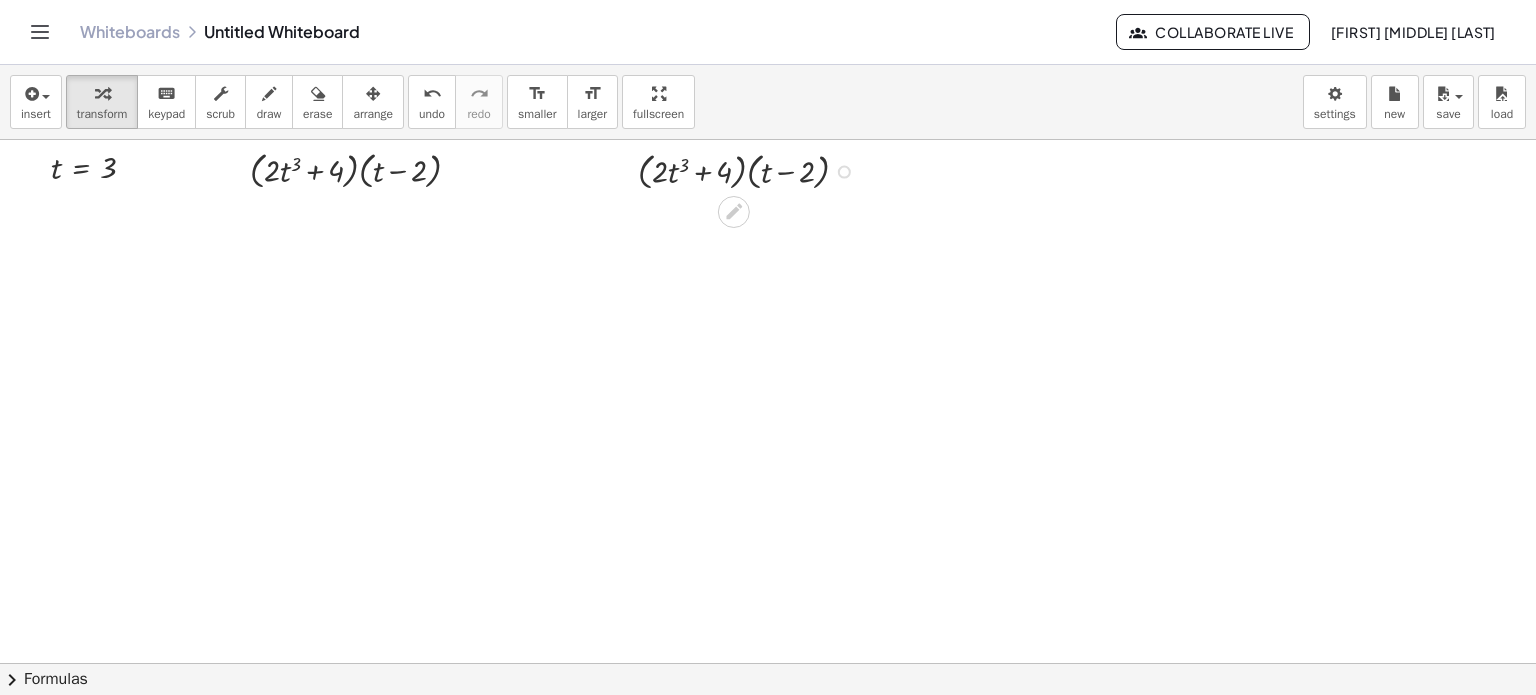 click at bounding box center [751, 170] 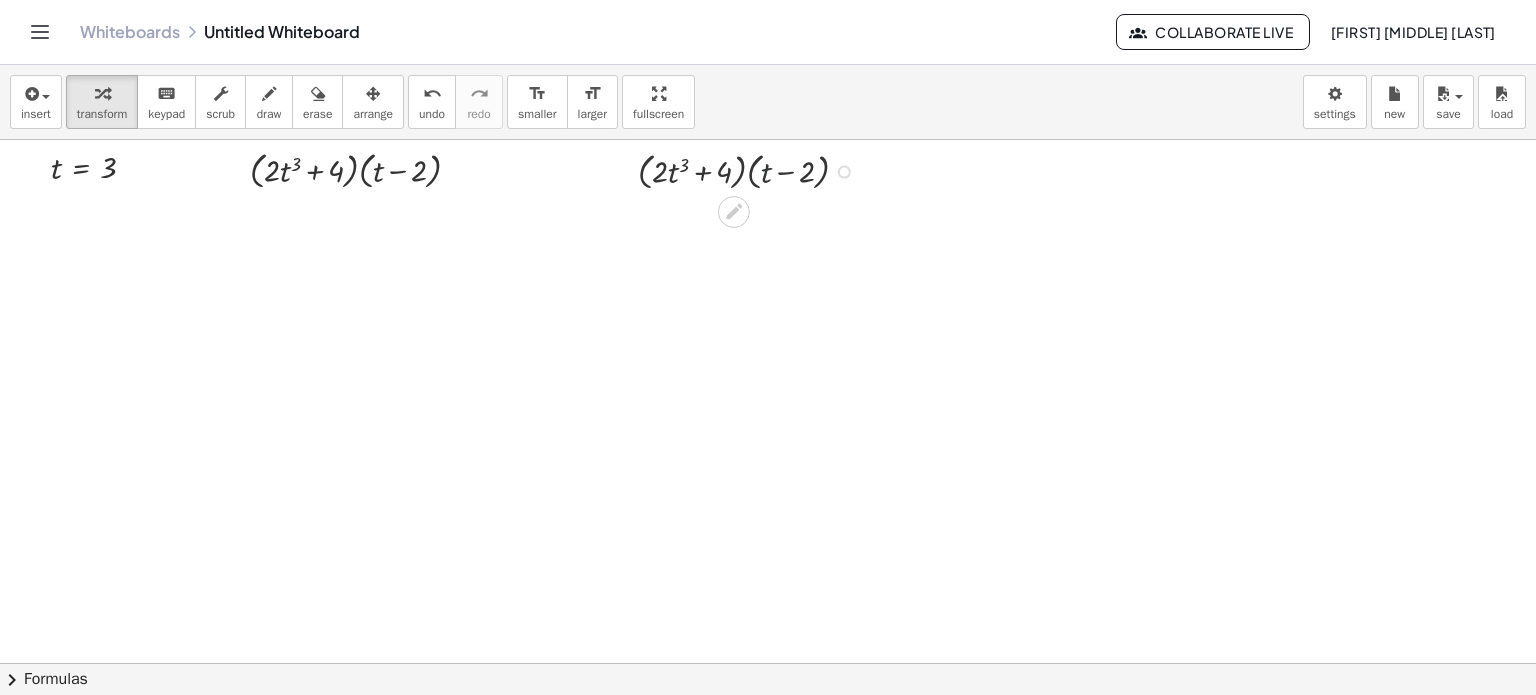 click at bounding box center [751, 170] 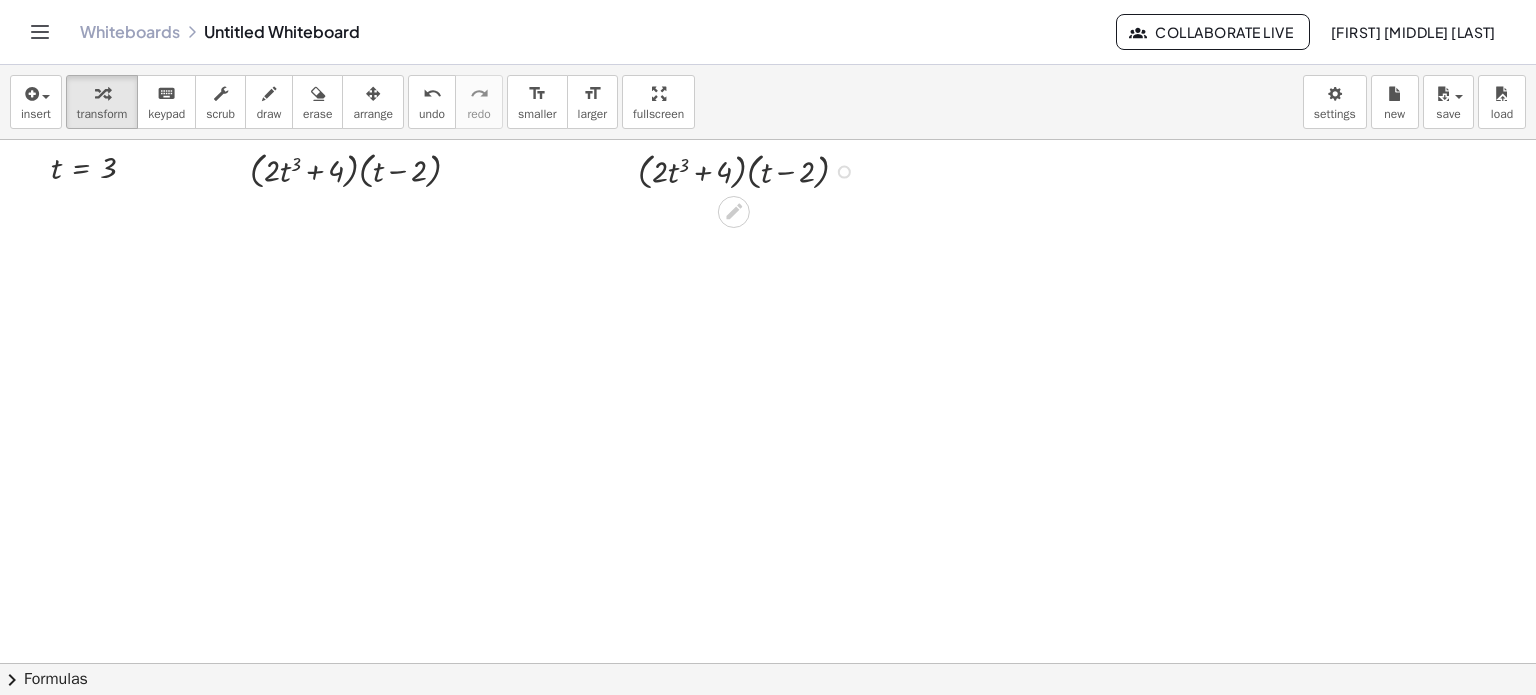 click at bounding box center [751, 170] 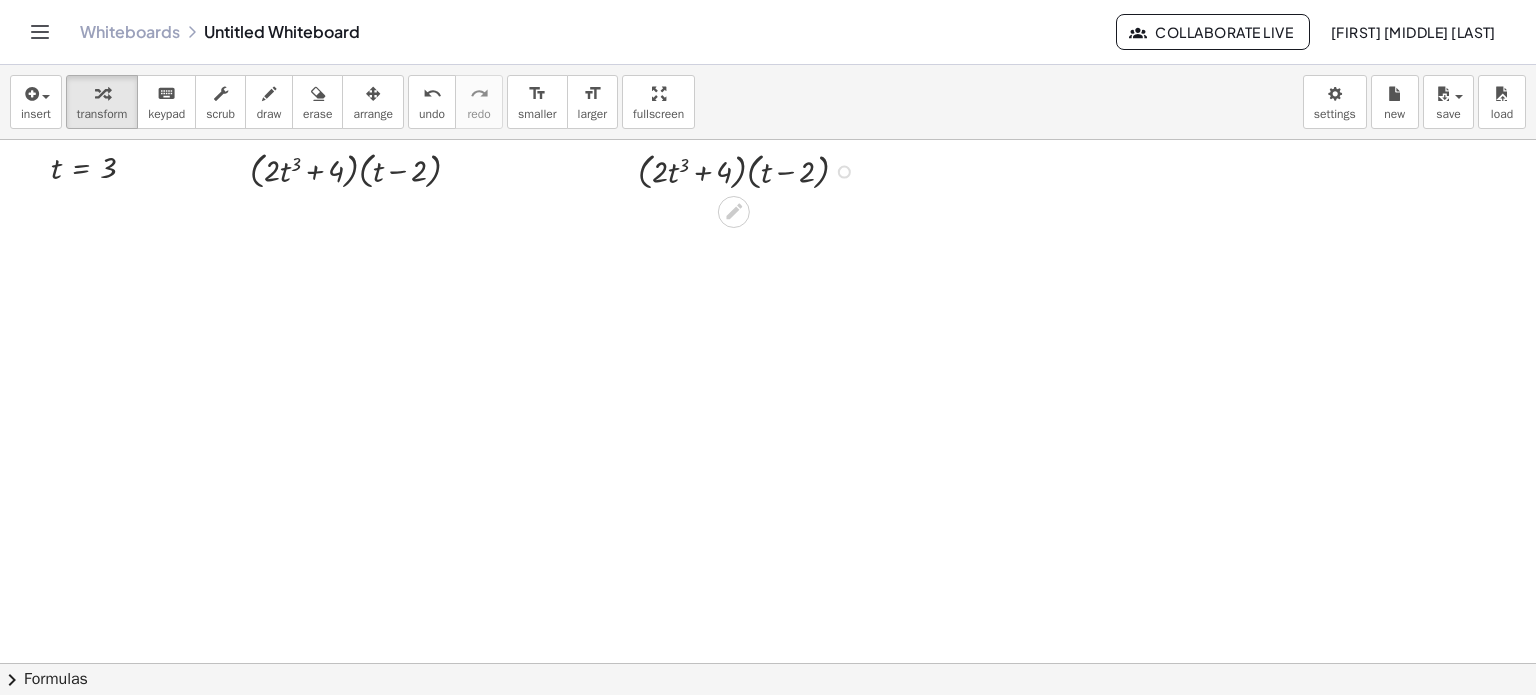 click at bounding box center (751, 170) 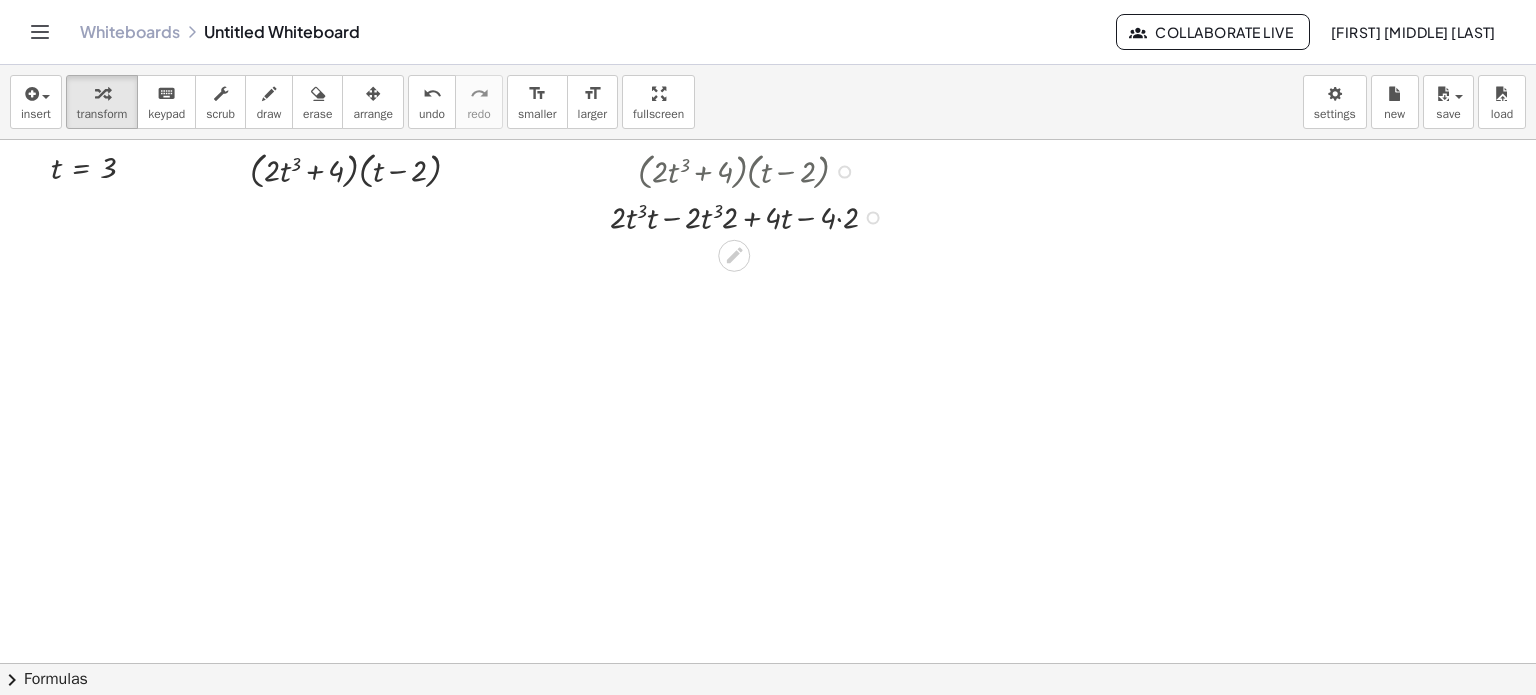 click at bounding box center (751, 216) 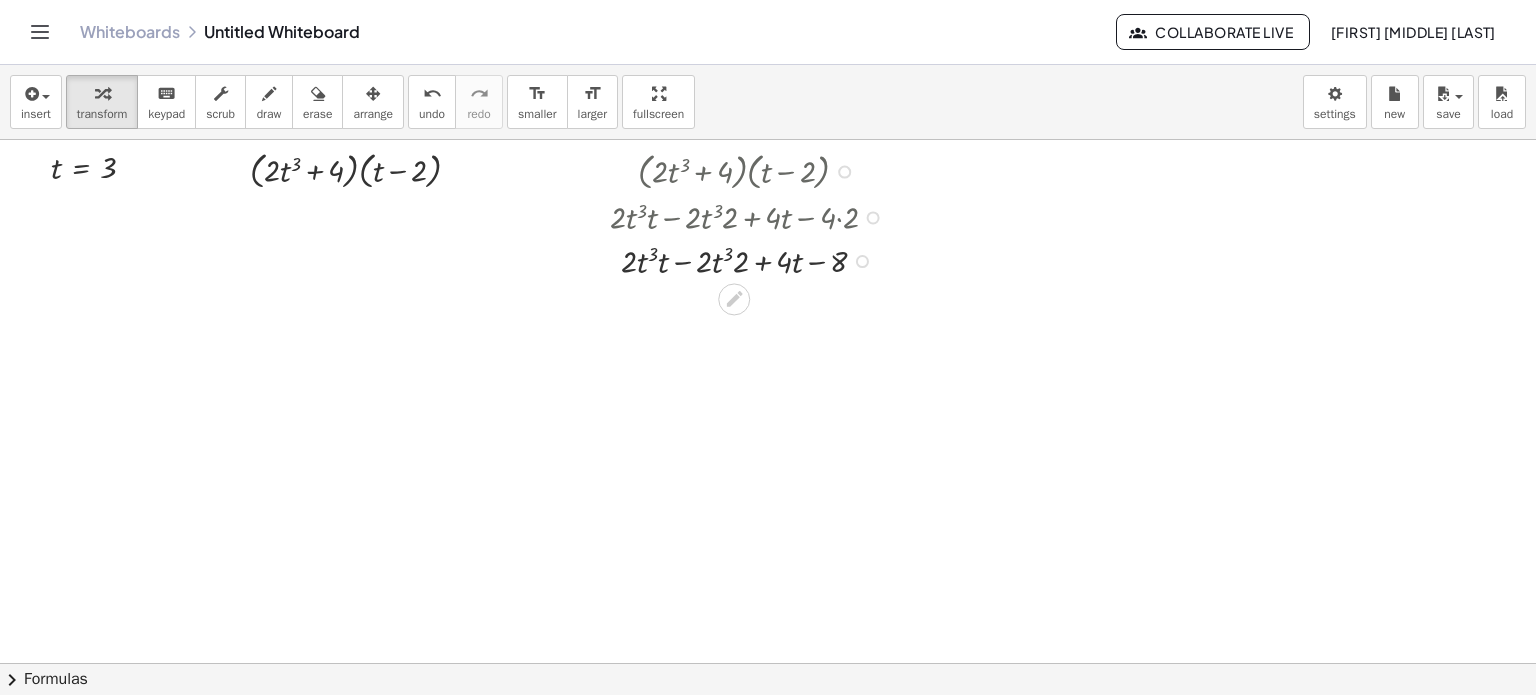 click at bounding box center [751, 259] 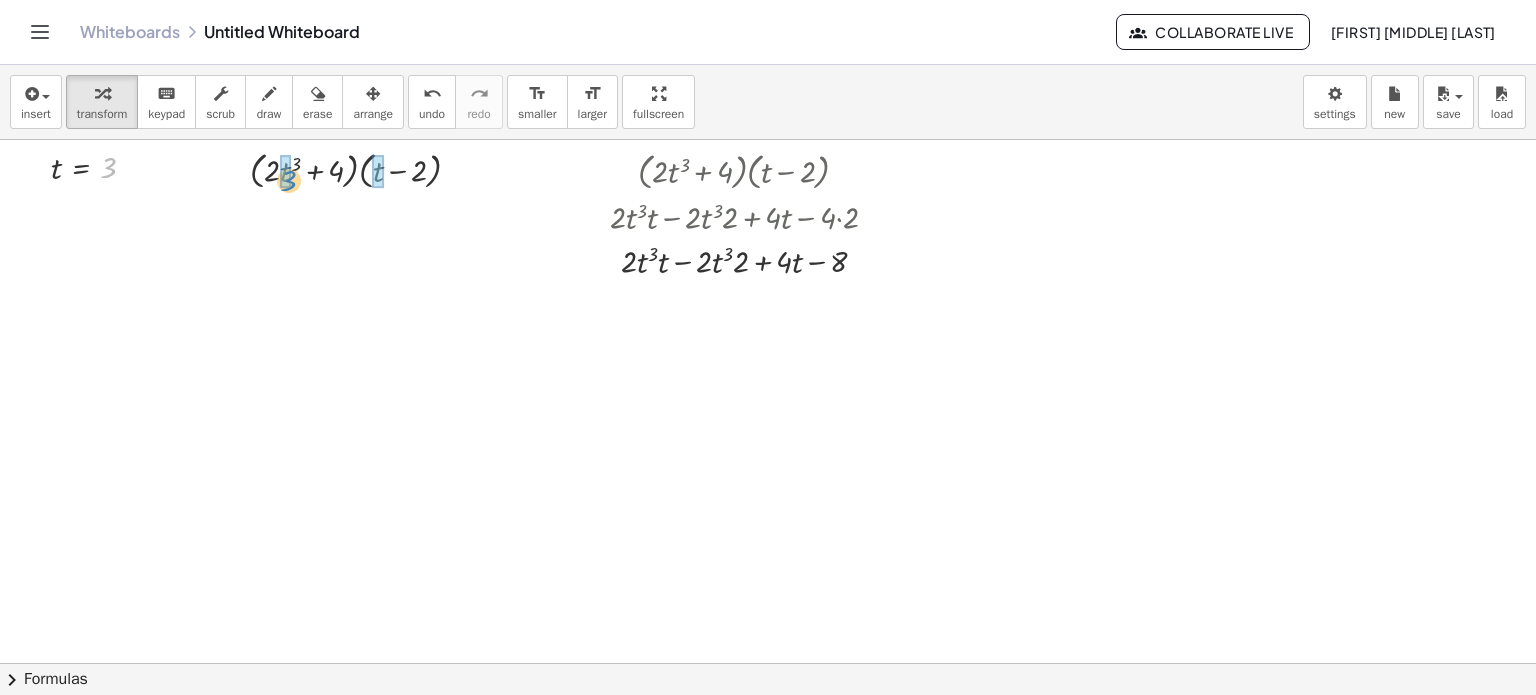 drag, startPoint x: 111, startPoint y: 170, endPoint x: 291, endPoint y: 183, distance: 180.46883 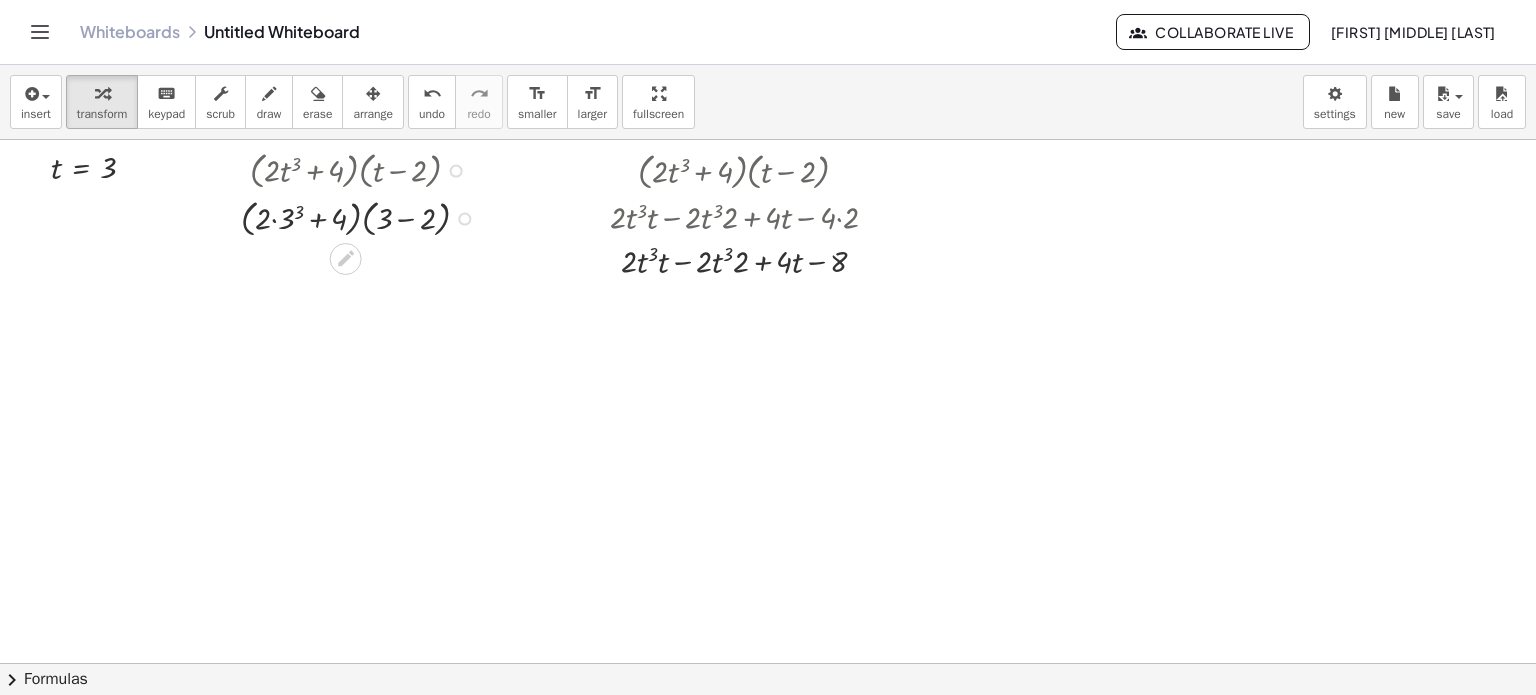 click at bounding box center [363, 217] 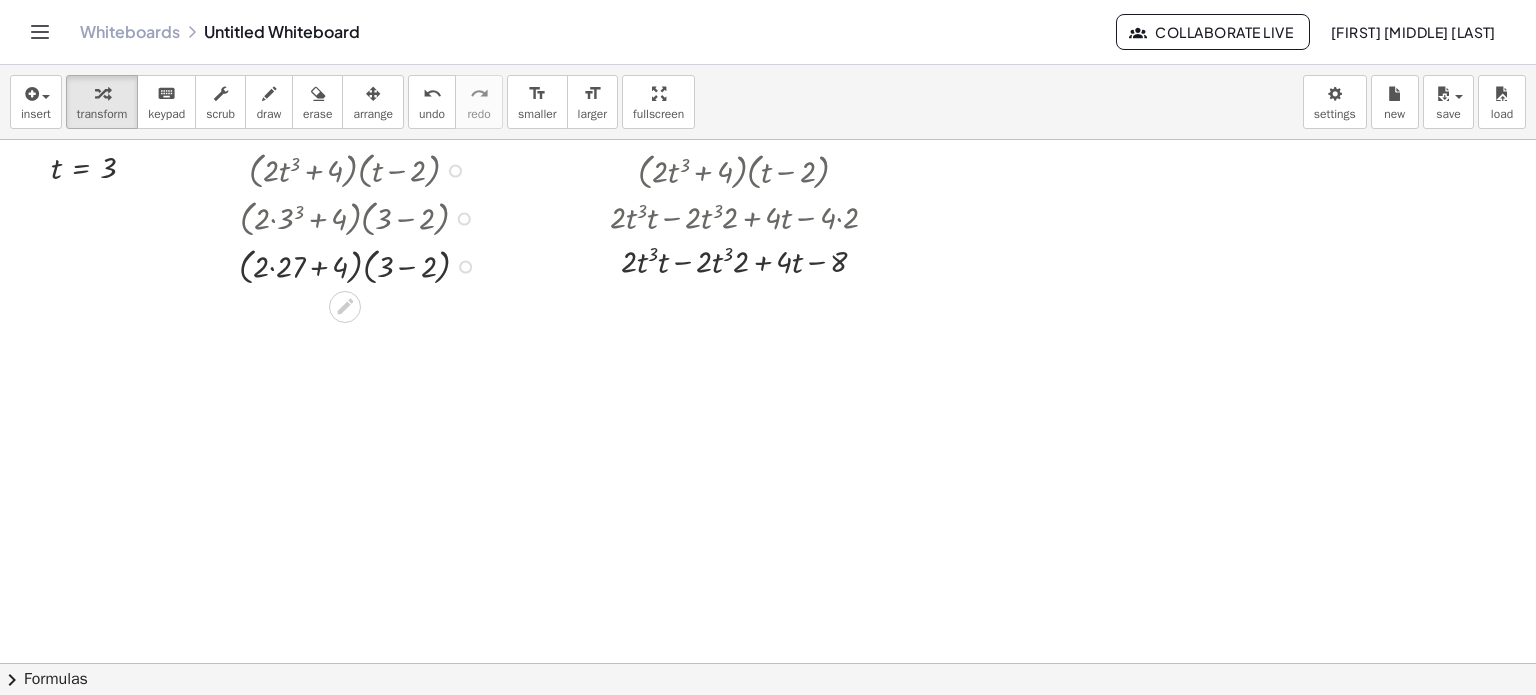 click at bounding box center (362, 265) 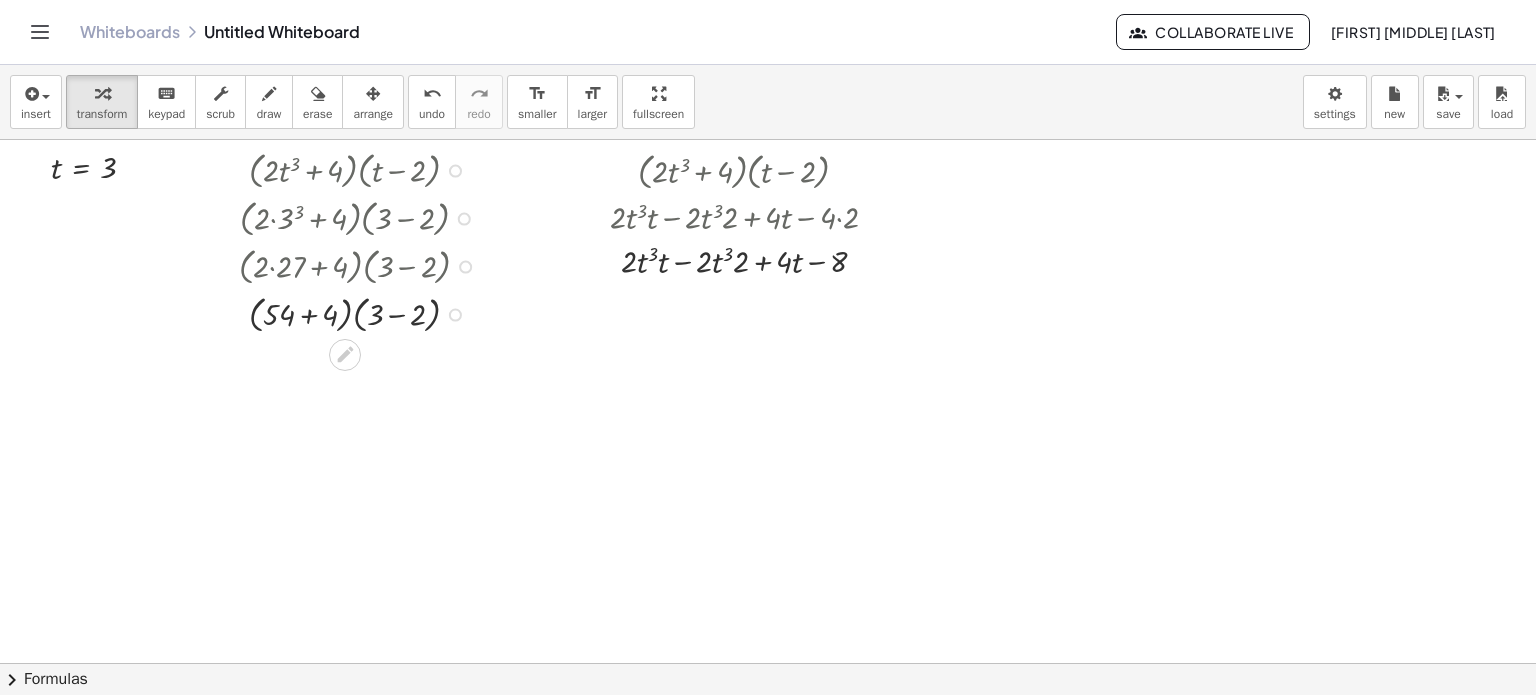 click at bounding box center (362, 313) 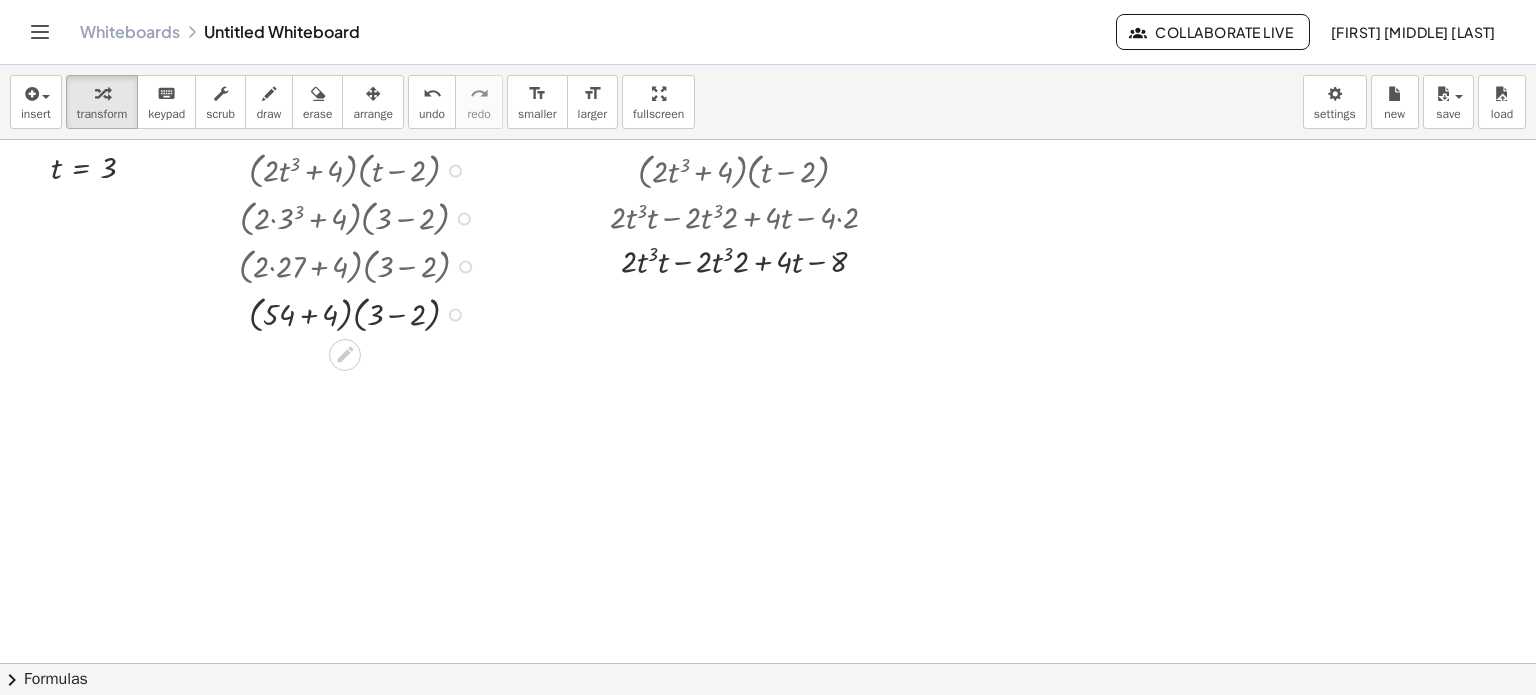 click at bounding box center (362, 313) 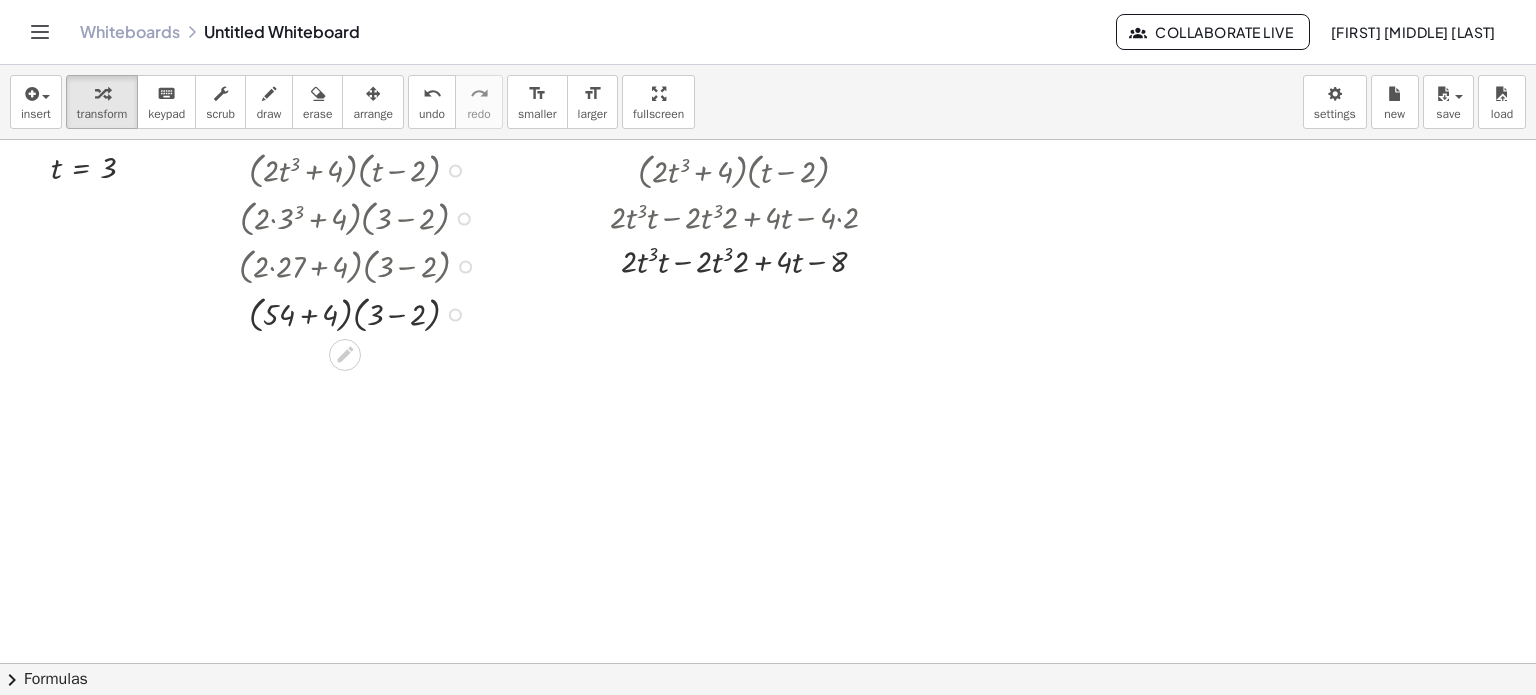 click at bounding box center [362, 313] 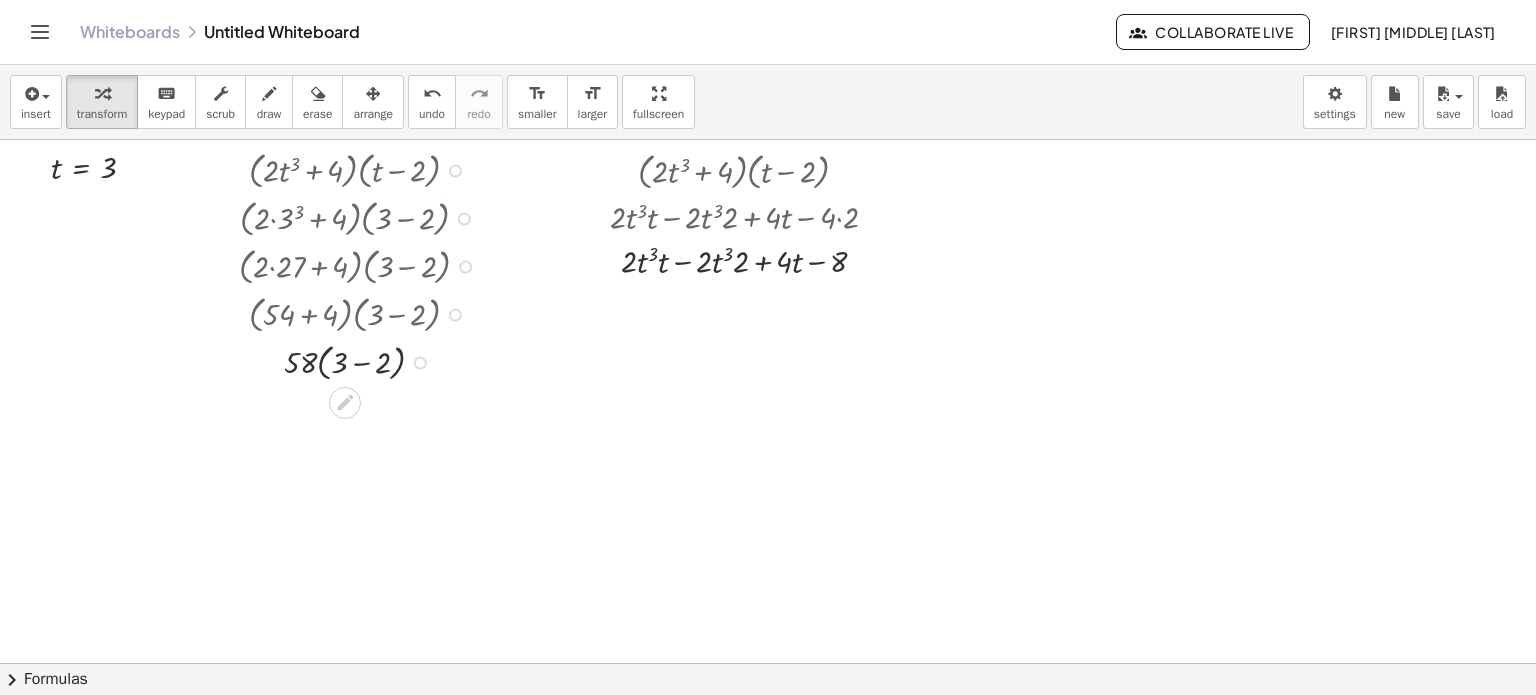 click at bounding box center (362, 361) 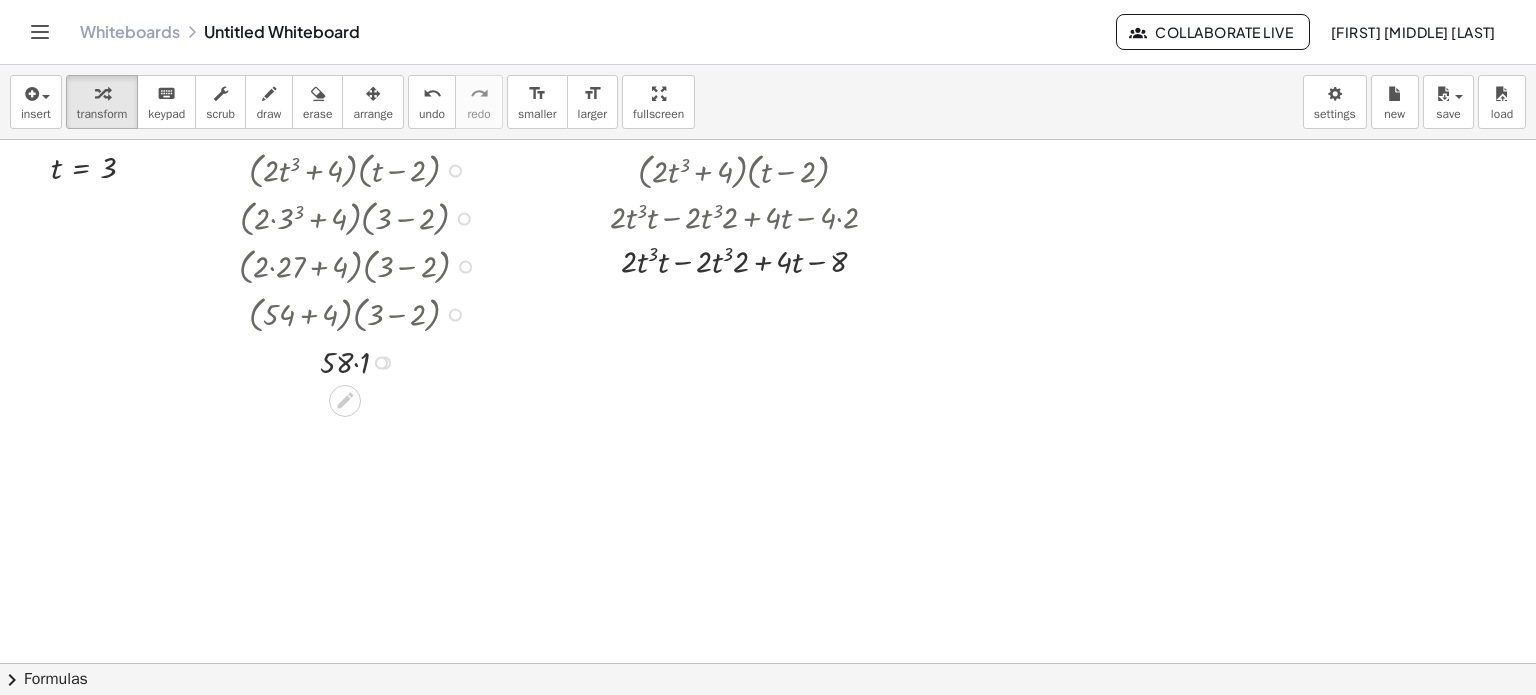 click at bounding box center (362, 361) 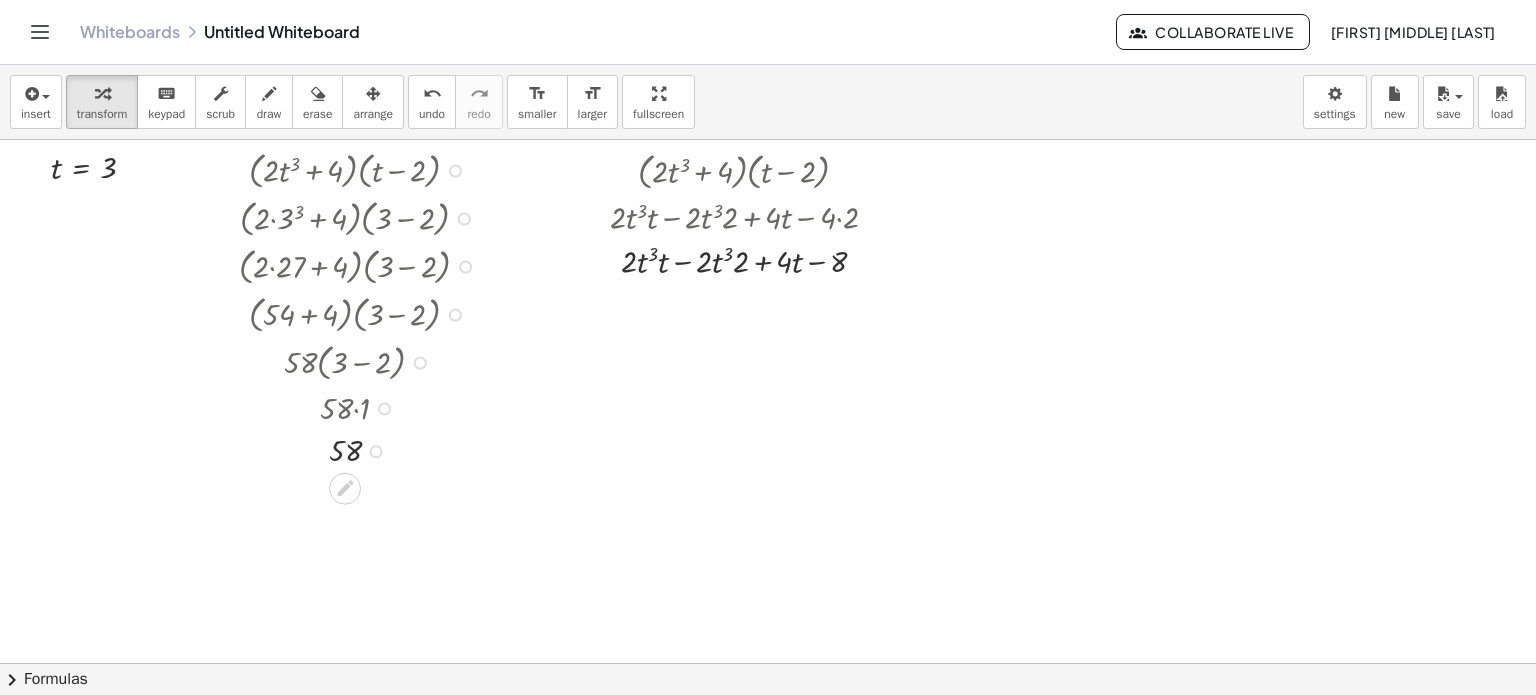 drag, startPoint x: 376, startPoint y: 406, endPoint x: 396, endPoint y: 524, distance: 119.682915 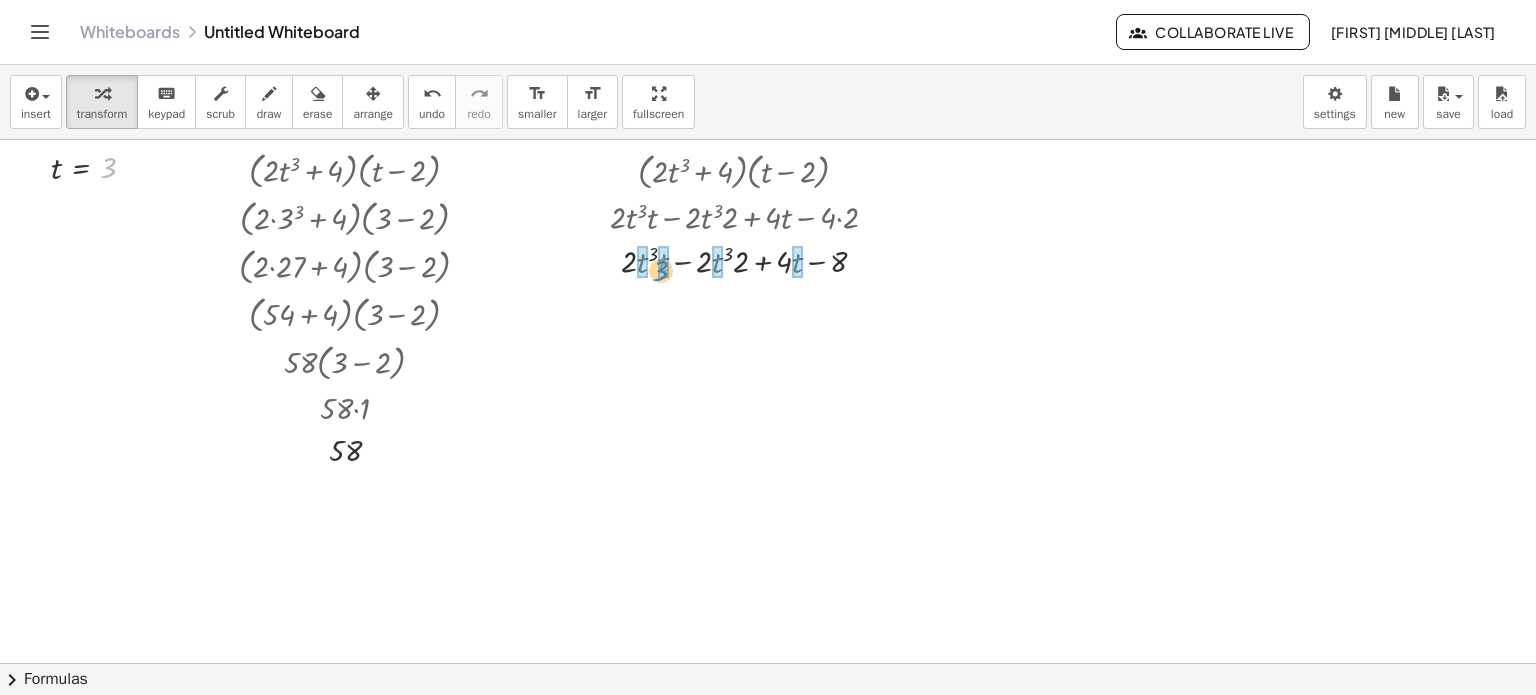 drag, startPoint x: 107, startPoint y: 166, endPoint x: 658, endPoint y: 269, distance: 560.5444 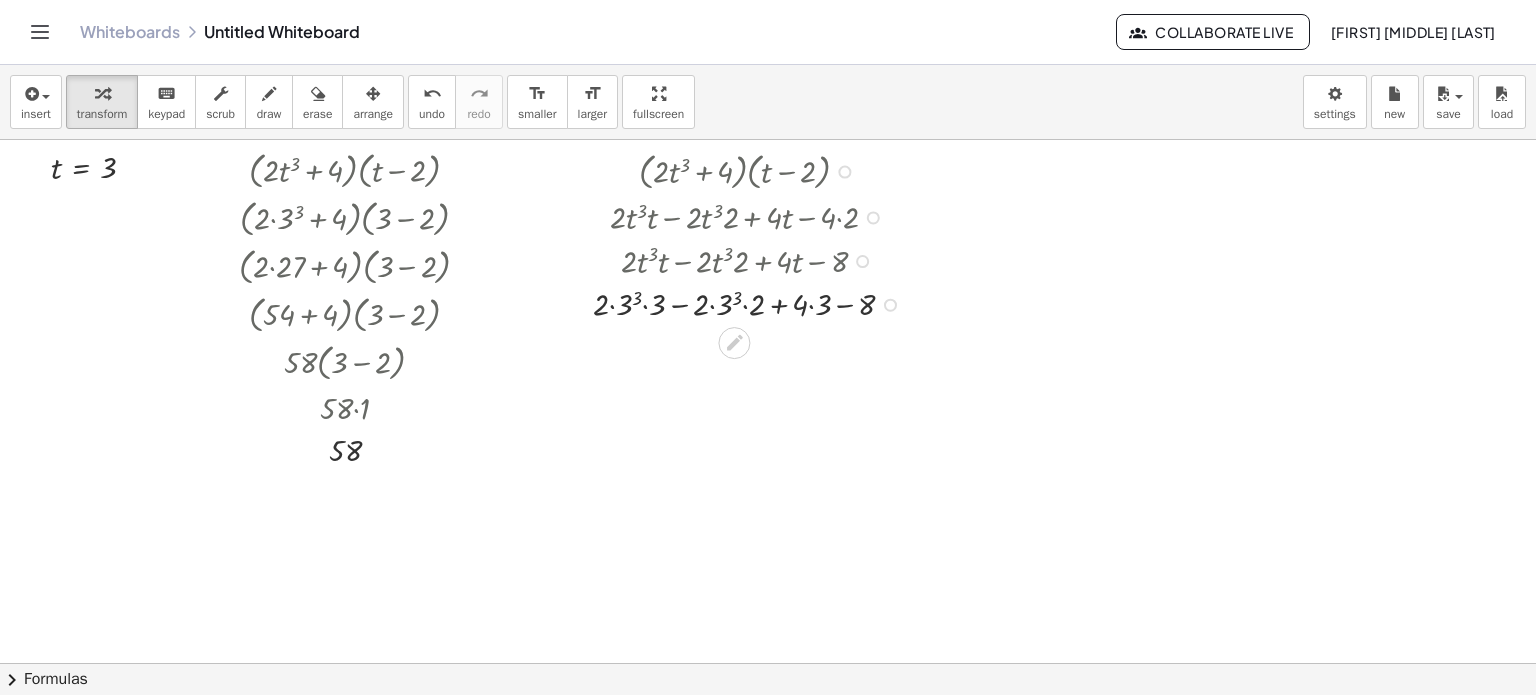 click at bounding box center (752, 303) 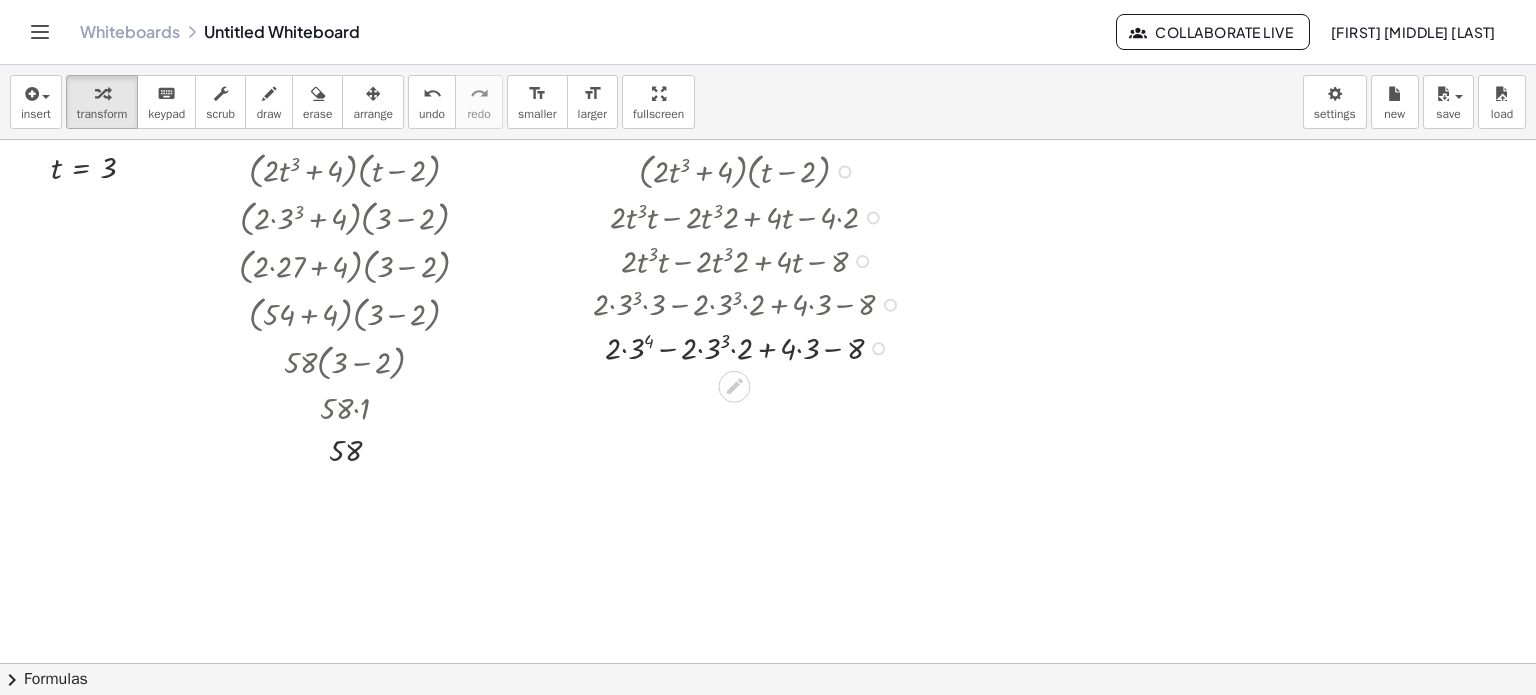 click at bounding box center [752, 347] 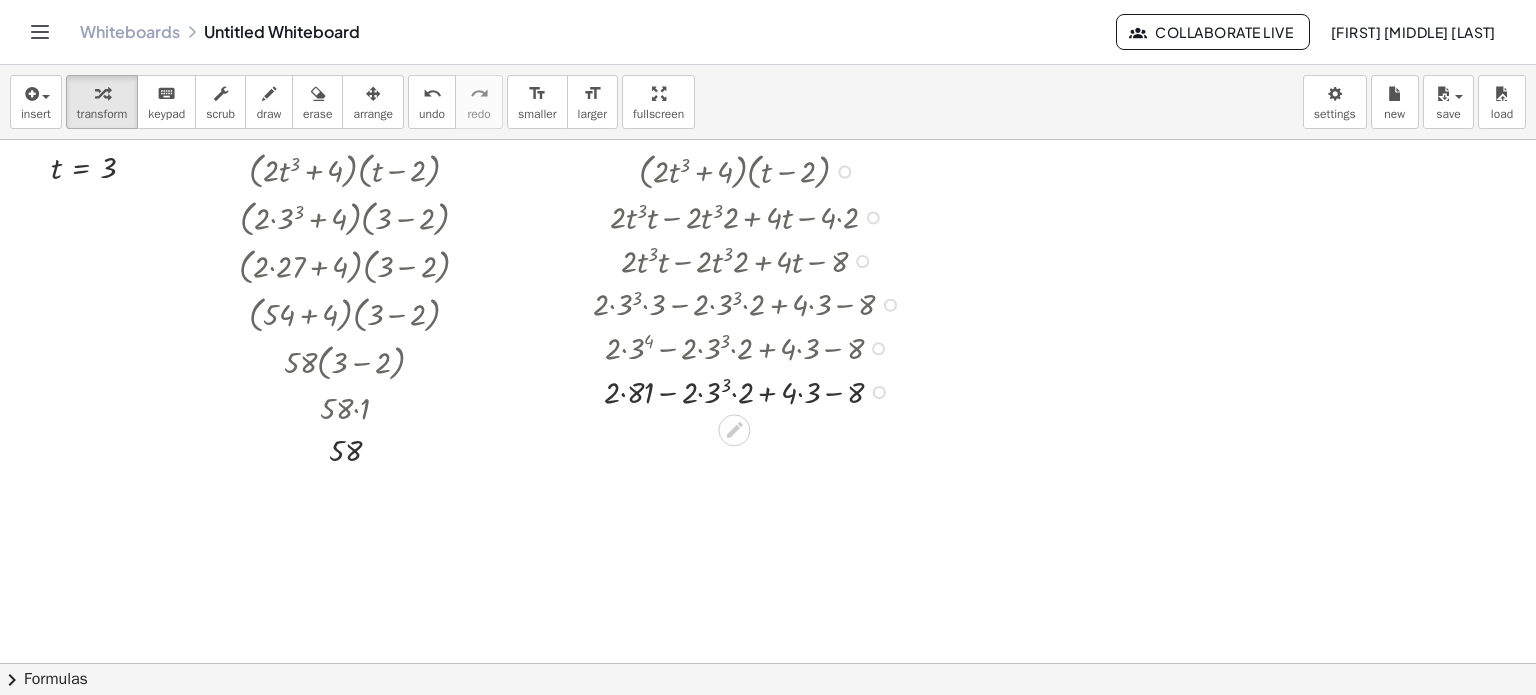 click at bounding box center [752, 347] 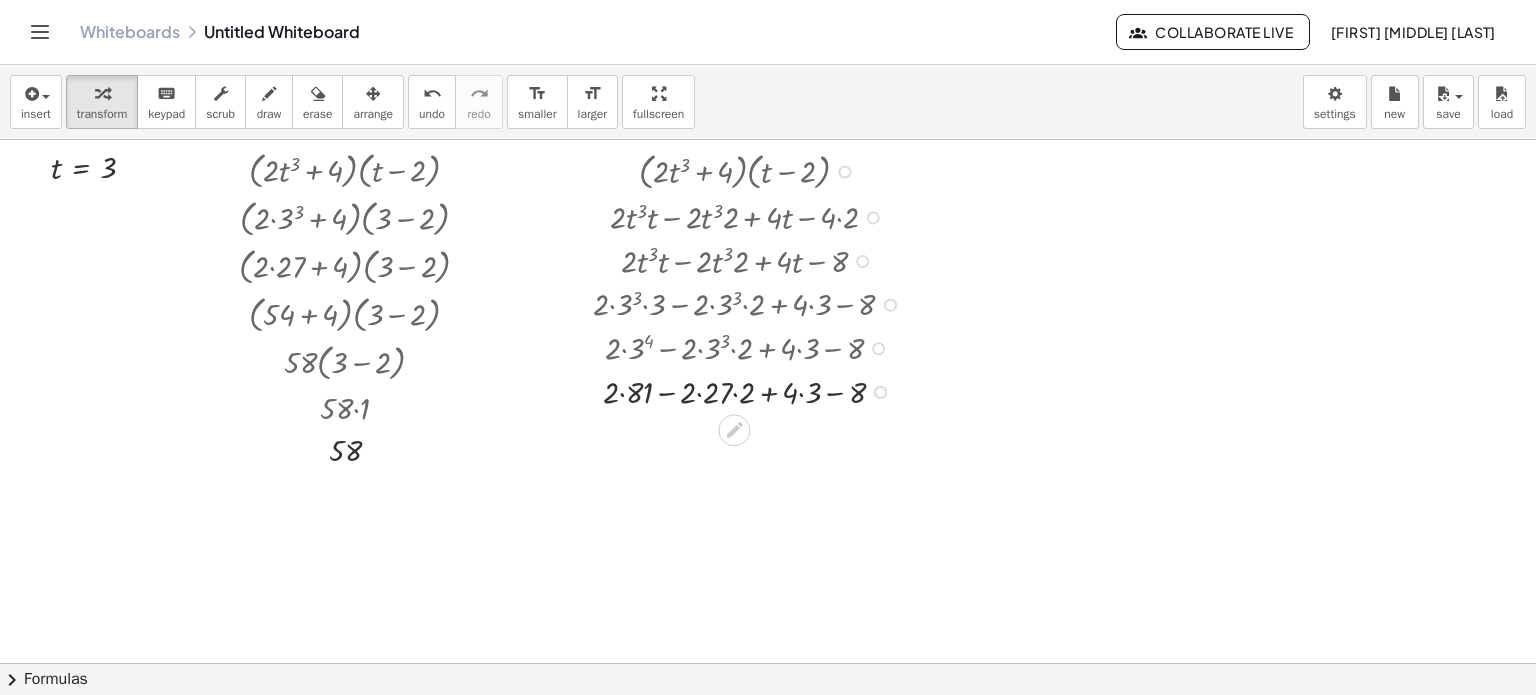 click at bounding box center [752, 390] 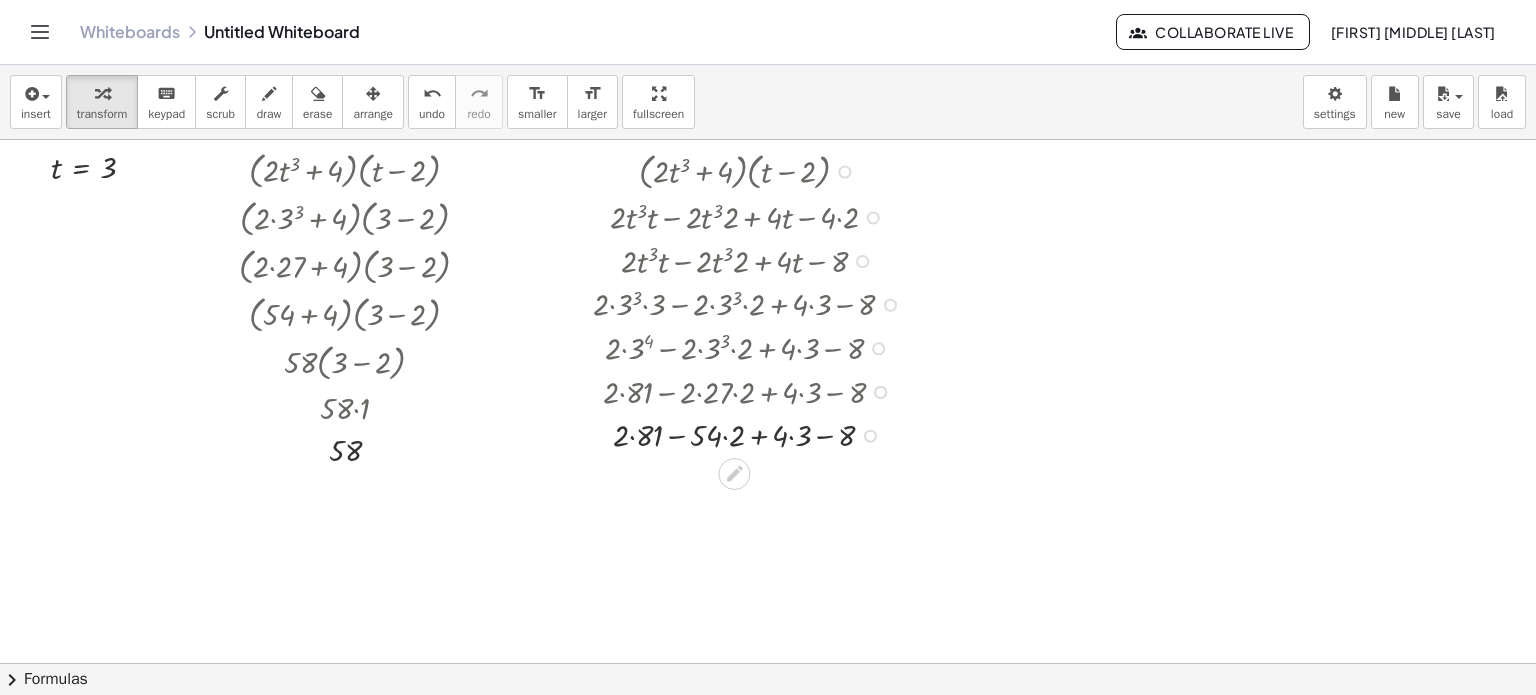 click at bounding box center (752, 434) 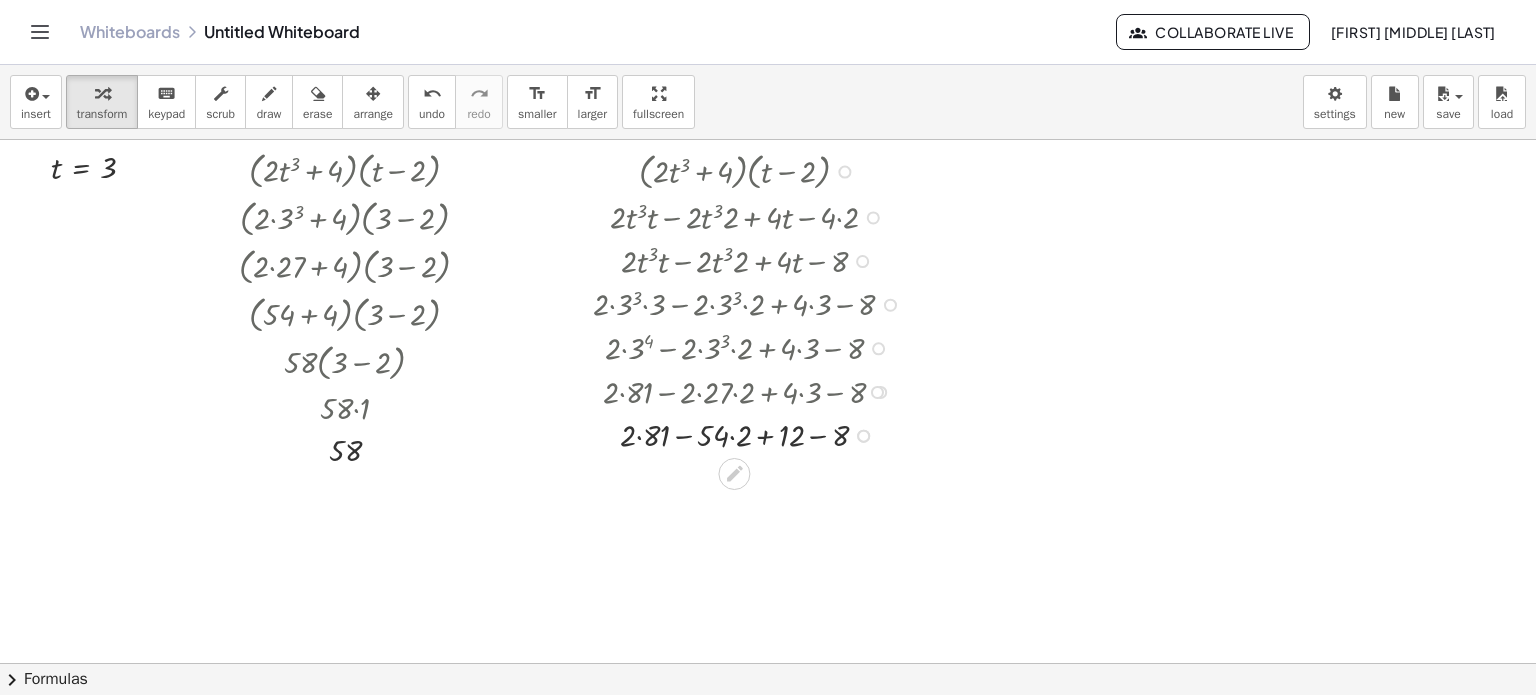 click at bounding box center (752, 434) 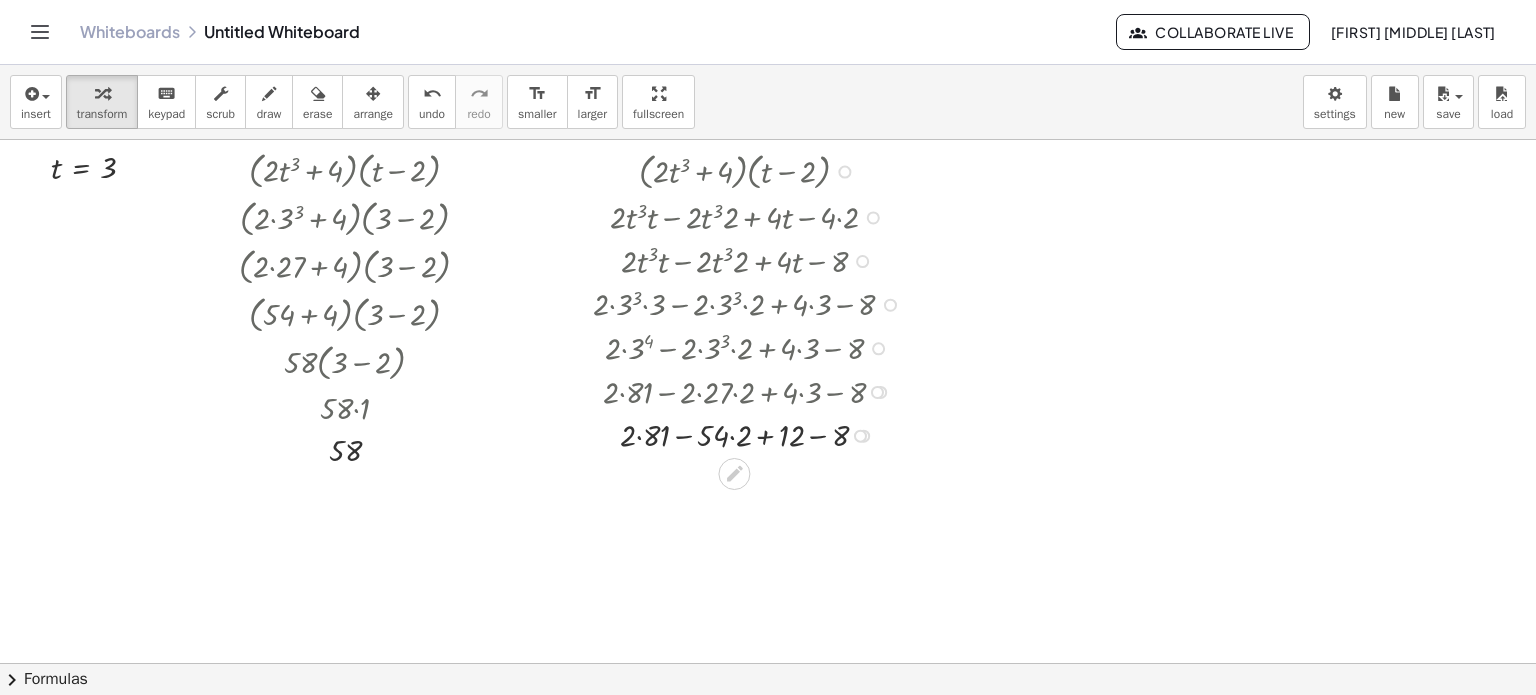 click at bounding box center (752, 434) 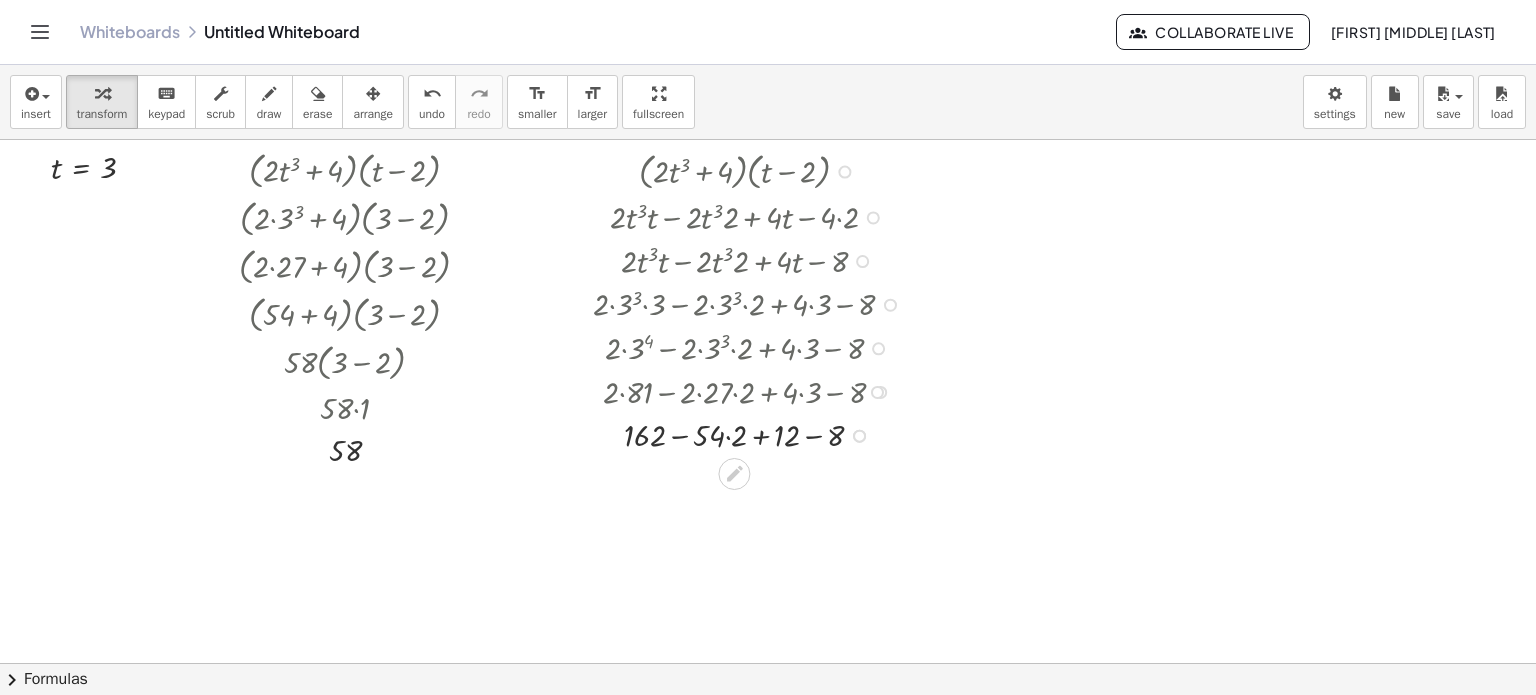 click at bounding box center (752, 434) 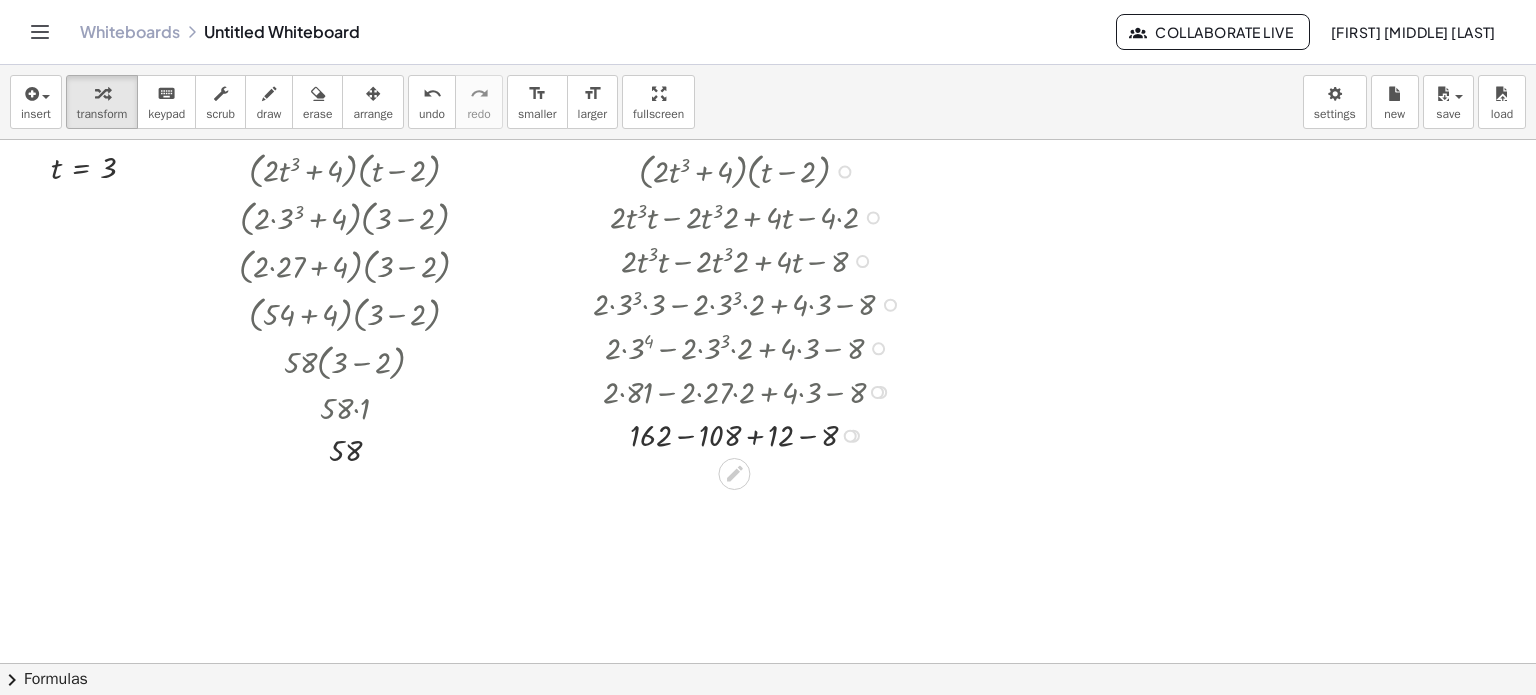 click at bounding box center [752, 434] 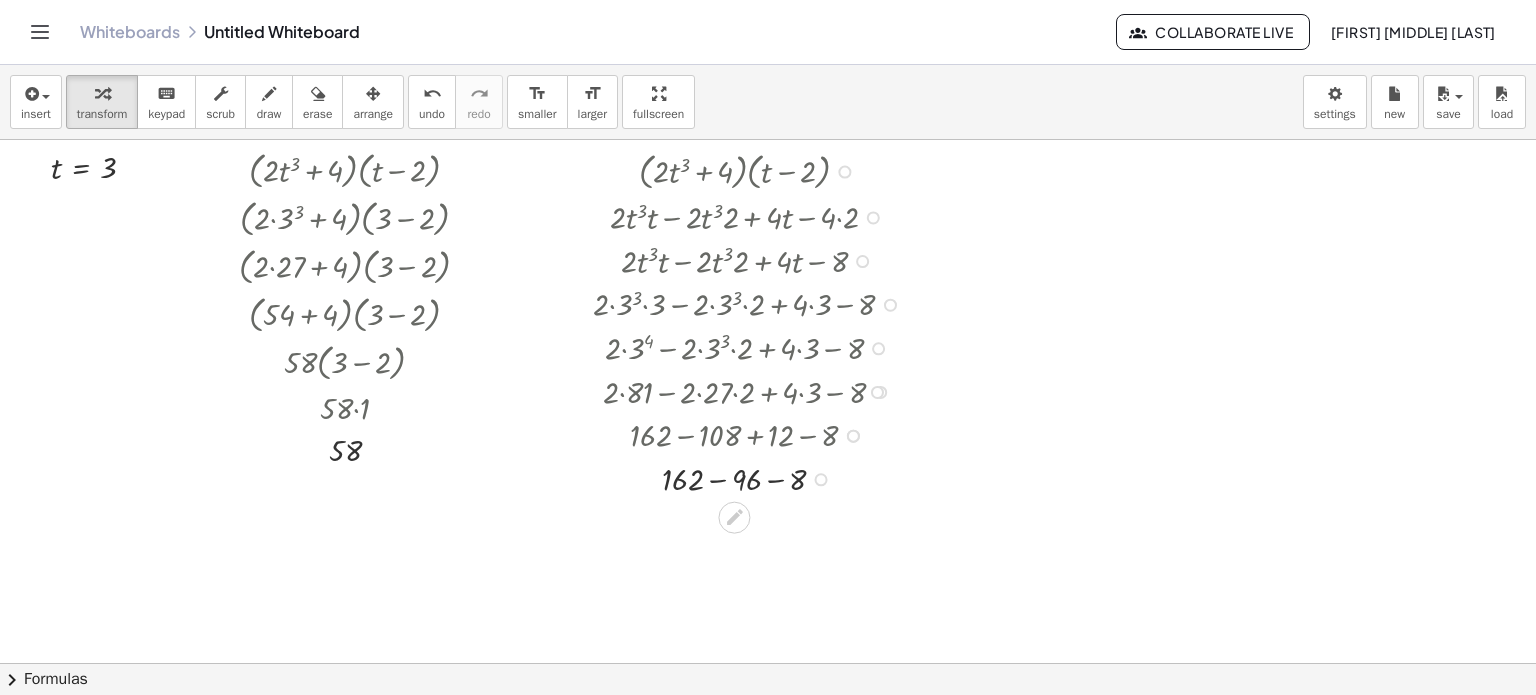 click at bounding box center (752, 478) 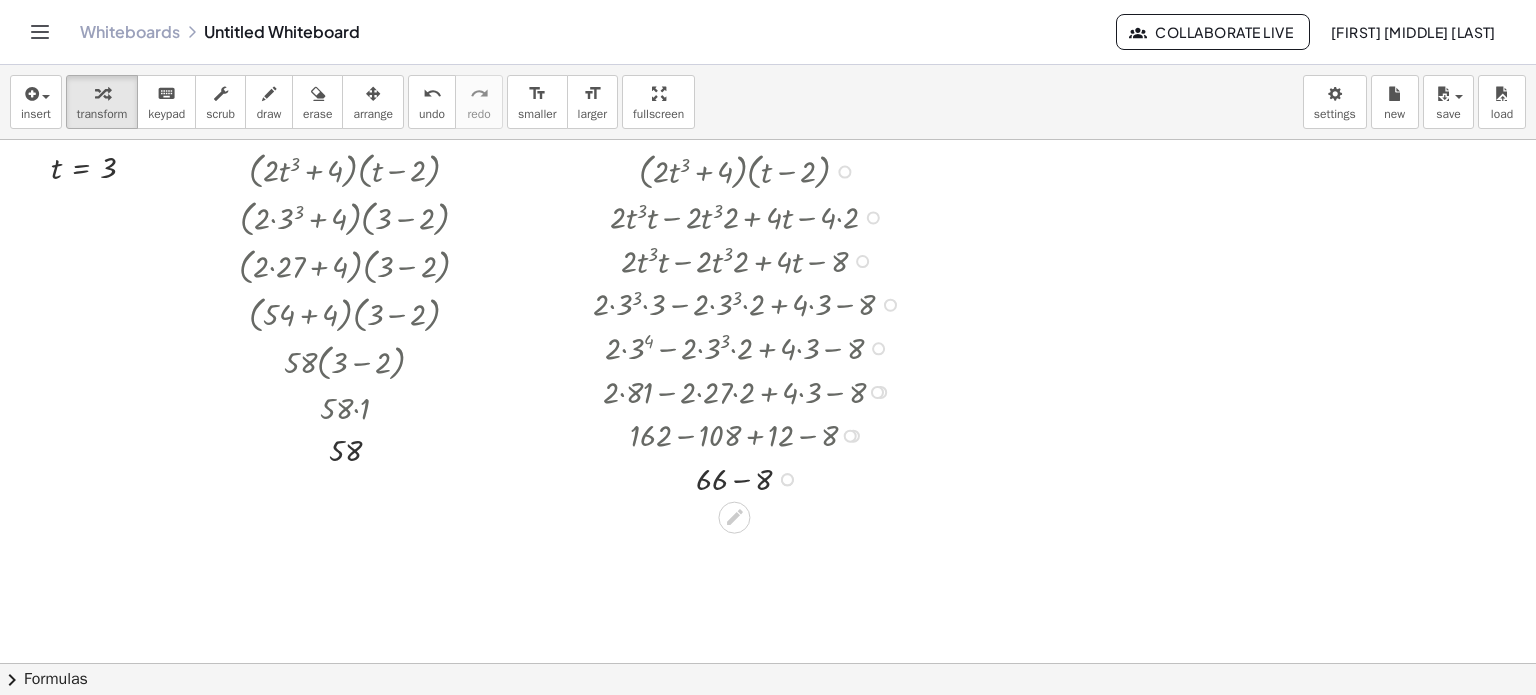 click at bounding box center [752, 478] 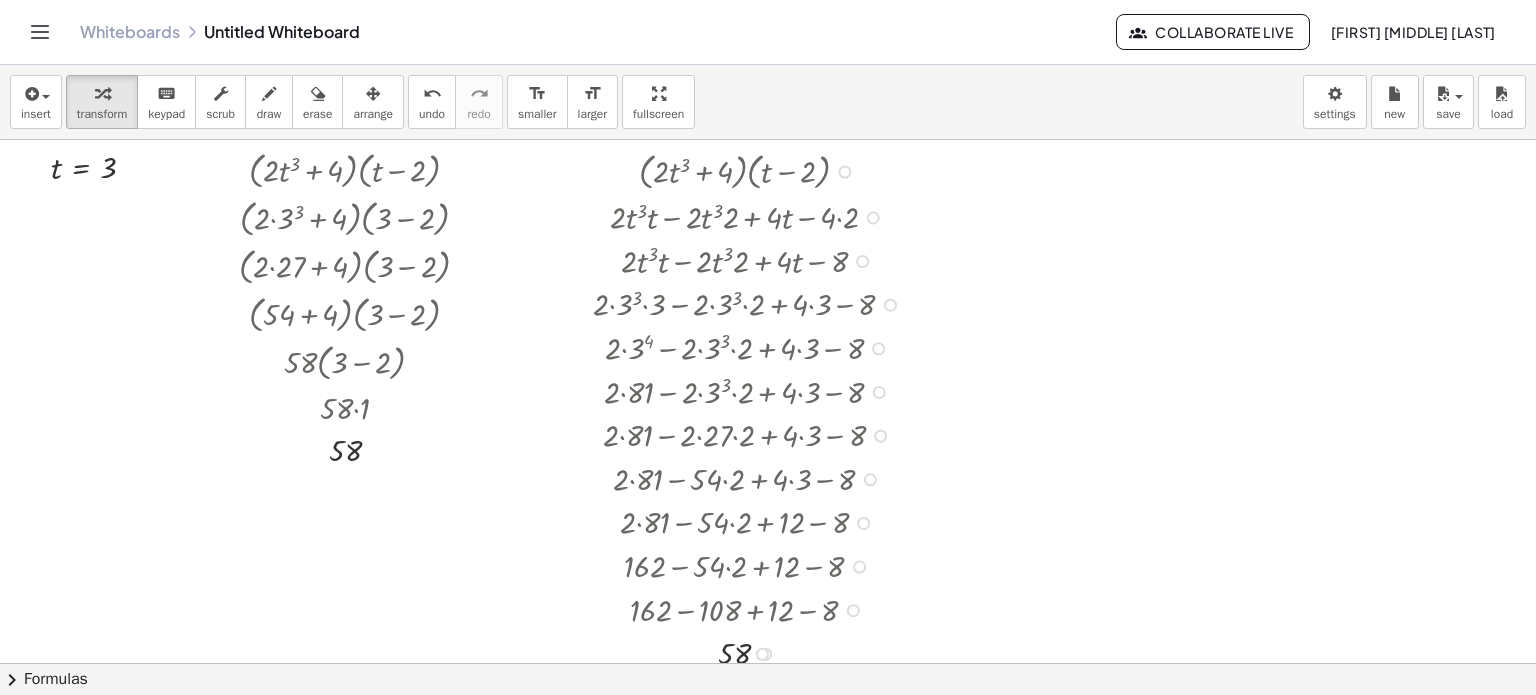 drag, startPoint x: 849, startPoint y: 441, endPoint x: 832, endPoint y: 742, distance: 301.47968 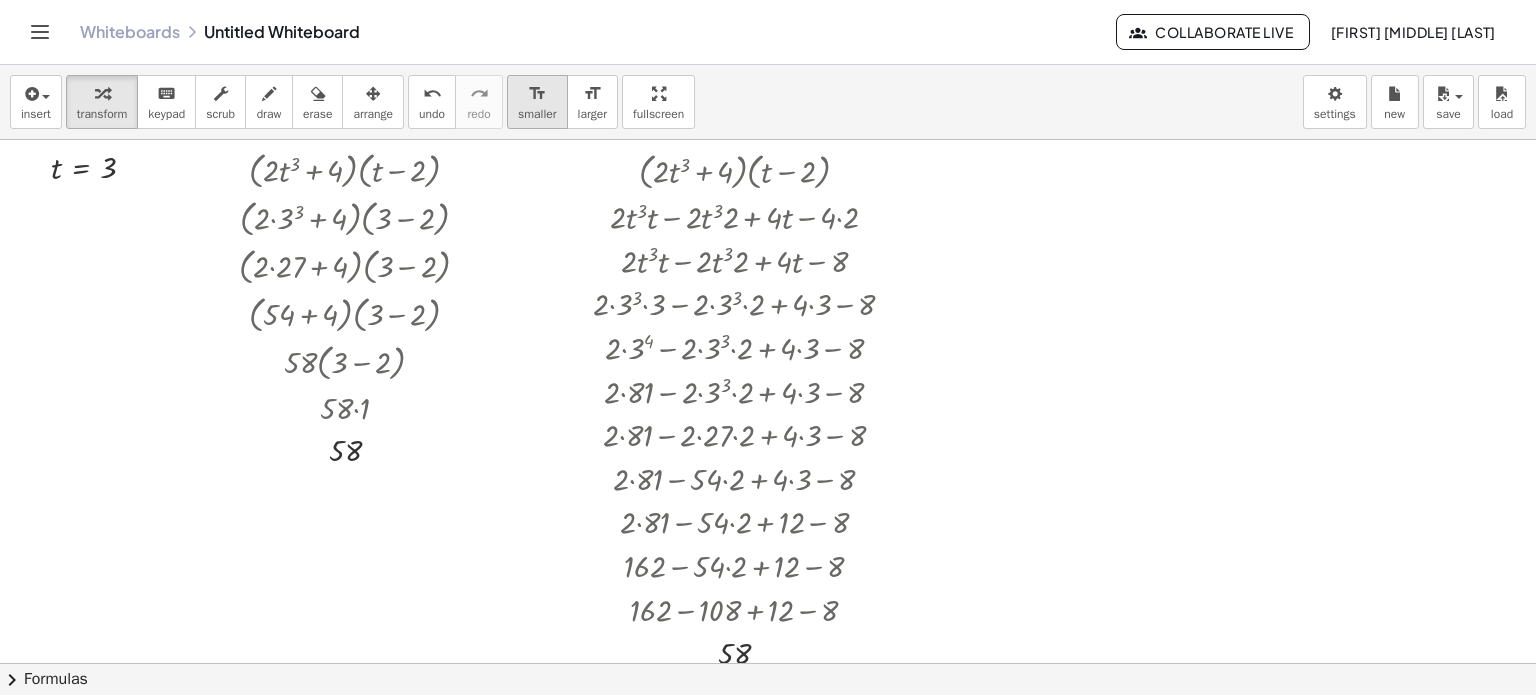 click on "format_size smaller" at bounding box center (537, 102) 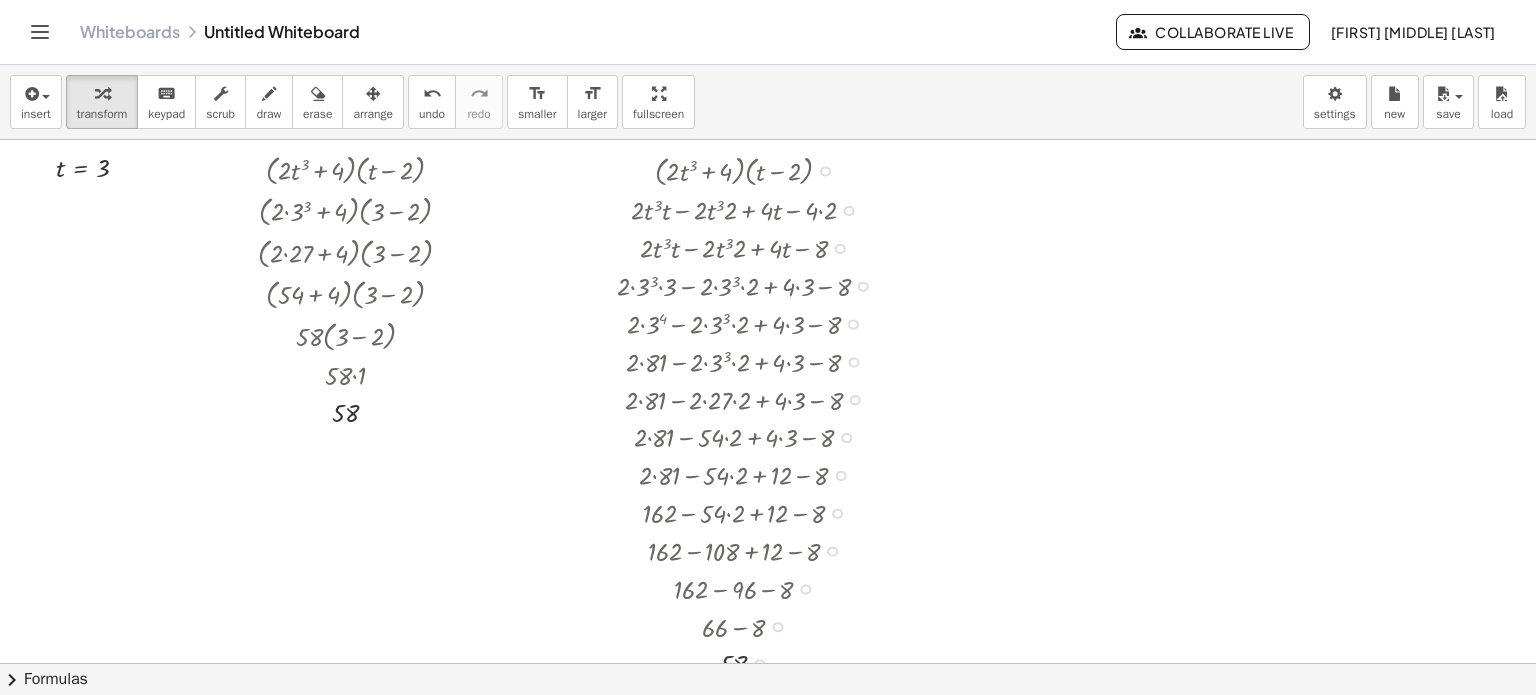 drag, startPoint x: 757, startPoint y: 588, endPoint x: 748, endPoint y: 731, distance: 143.28294 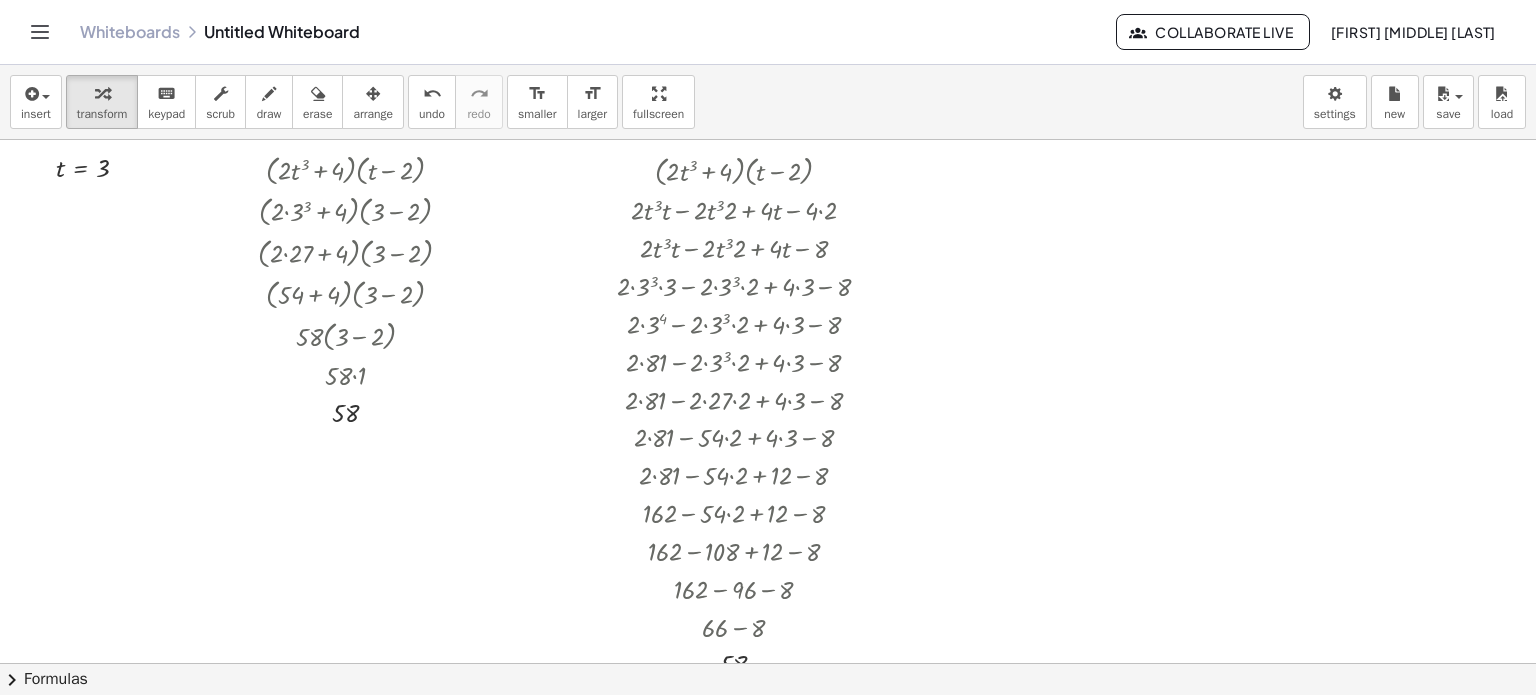 scroll, scrollTop: 0, scrollLeft: 0, axis: both 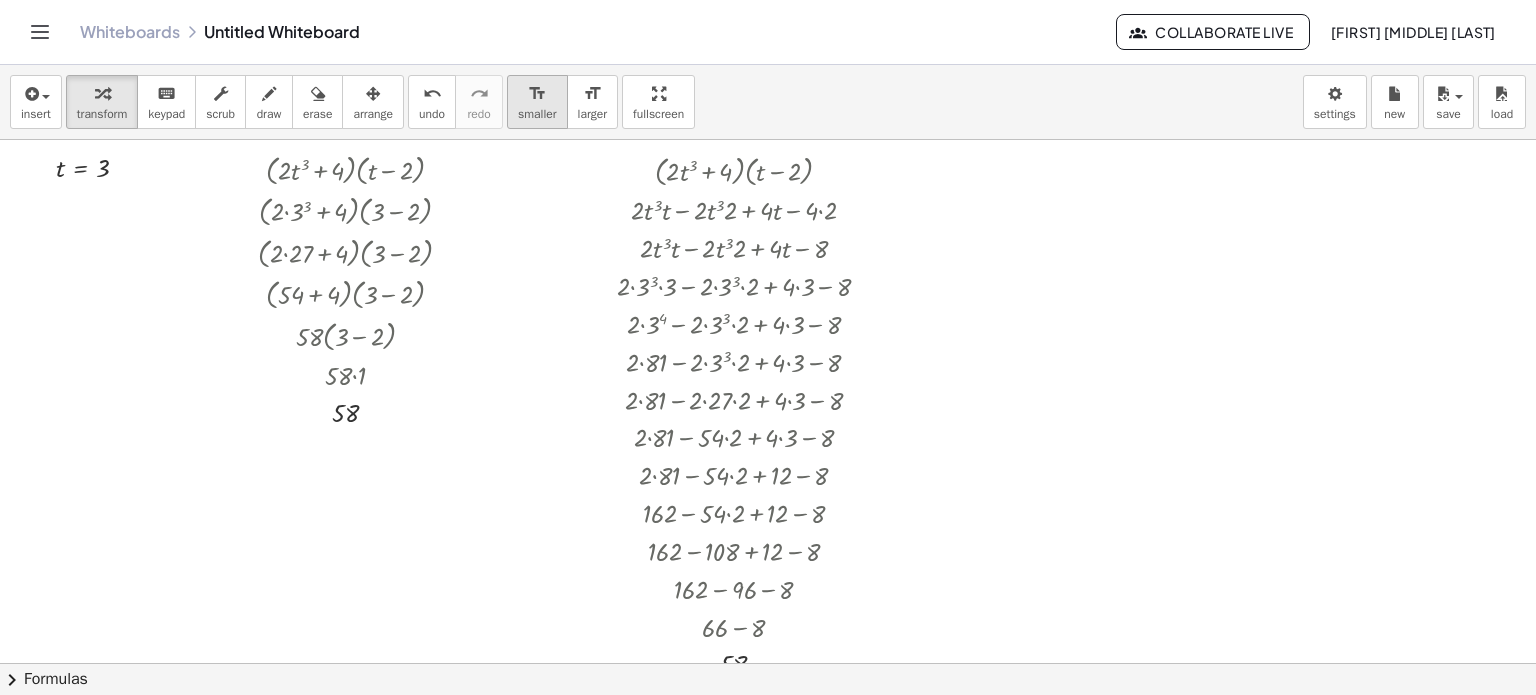 click on "format_size" at bounding box center (537, 94) 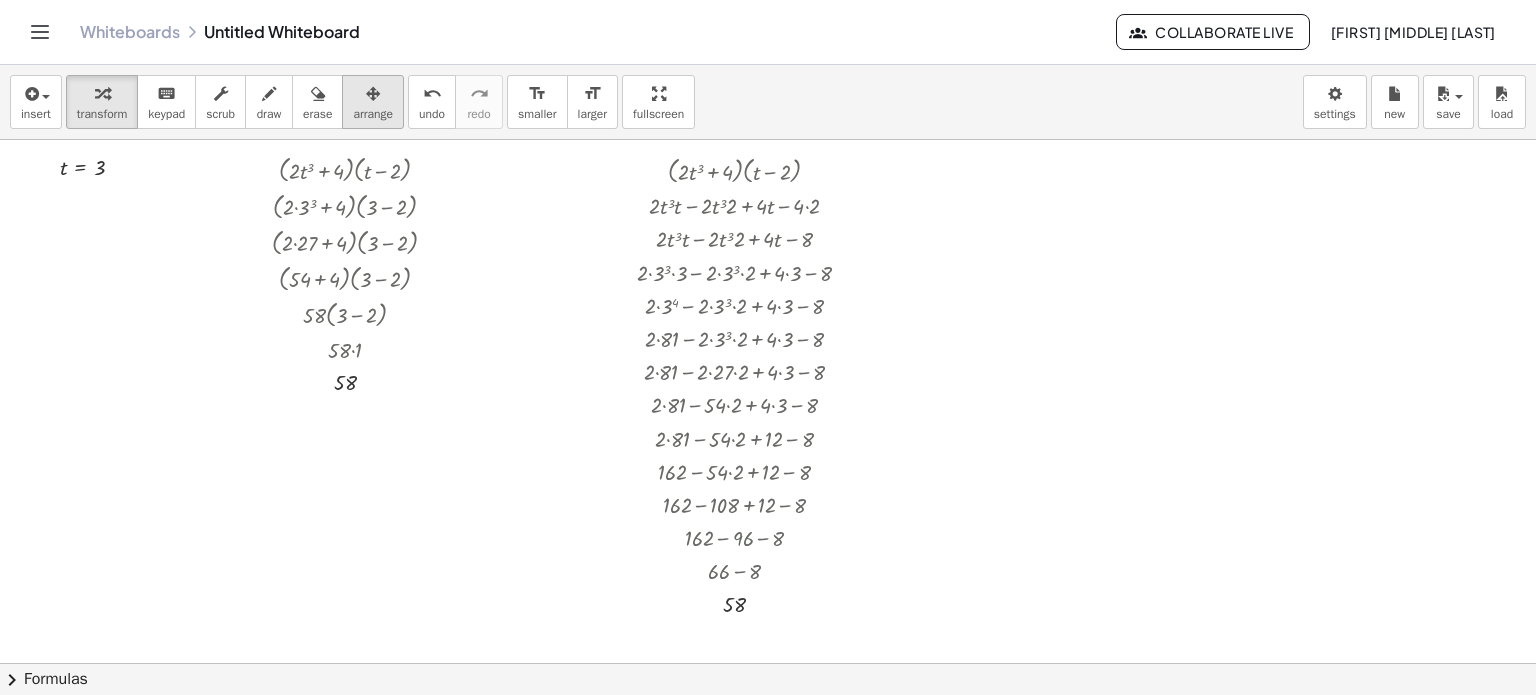 click at bounding box center [373, 94] 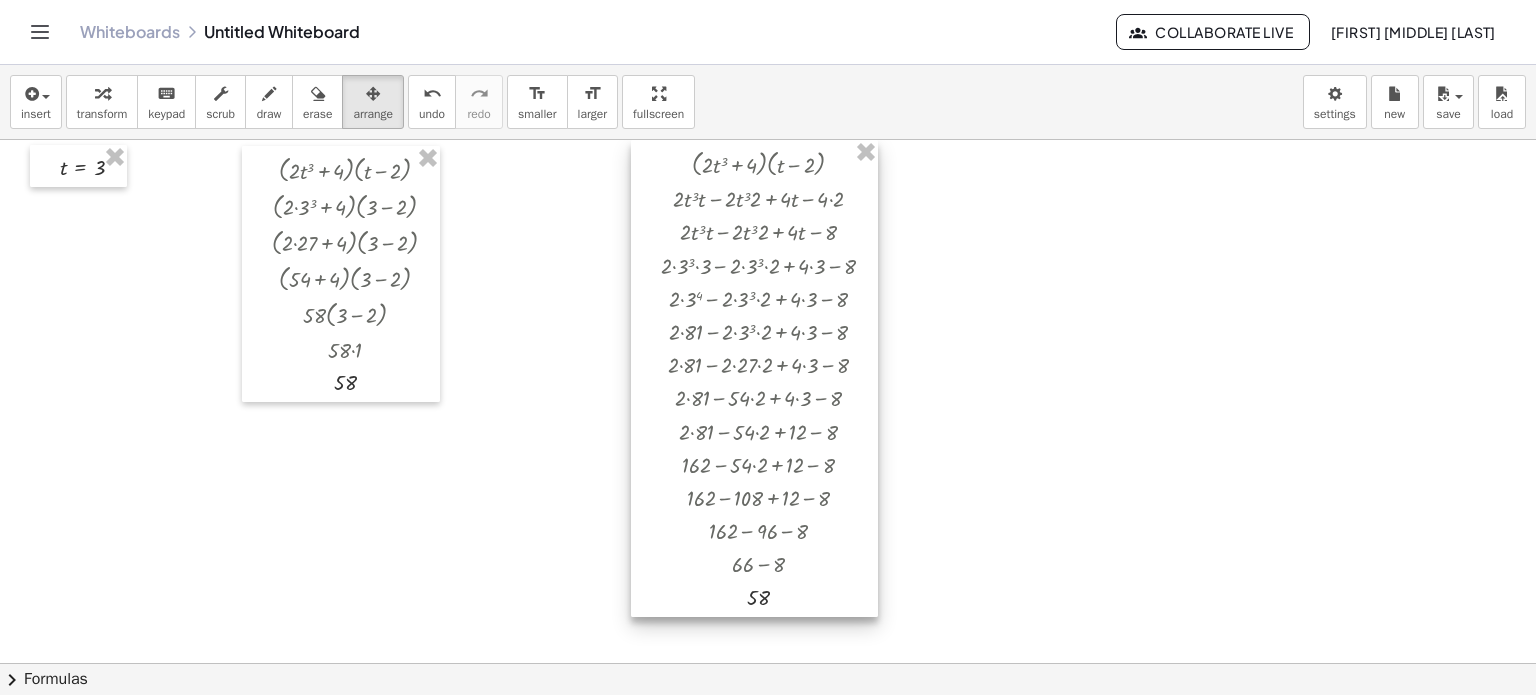 drag, startPoint x: 763, startPoint y: 359, endPoint x: 789, endPoint y: 304, distance: 60.835846 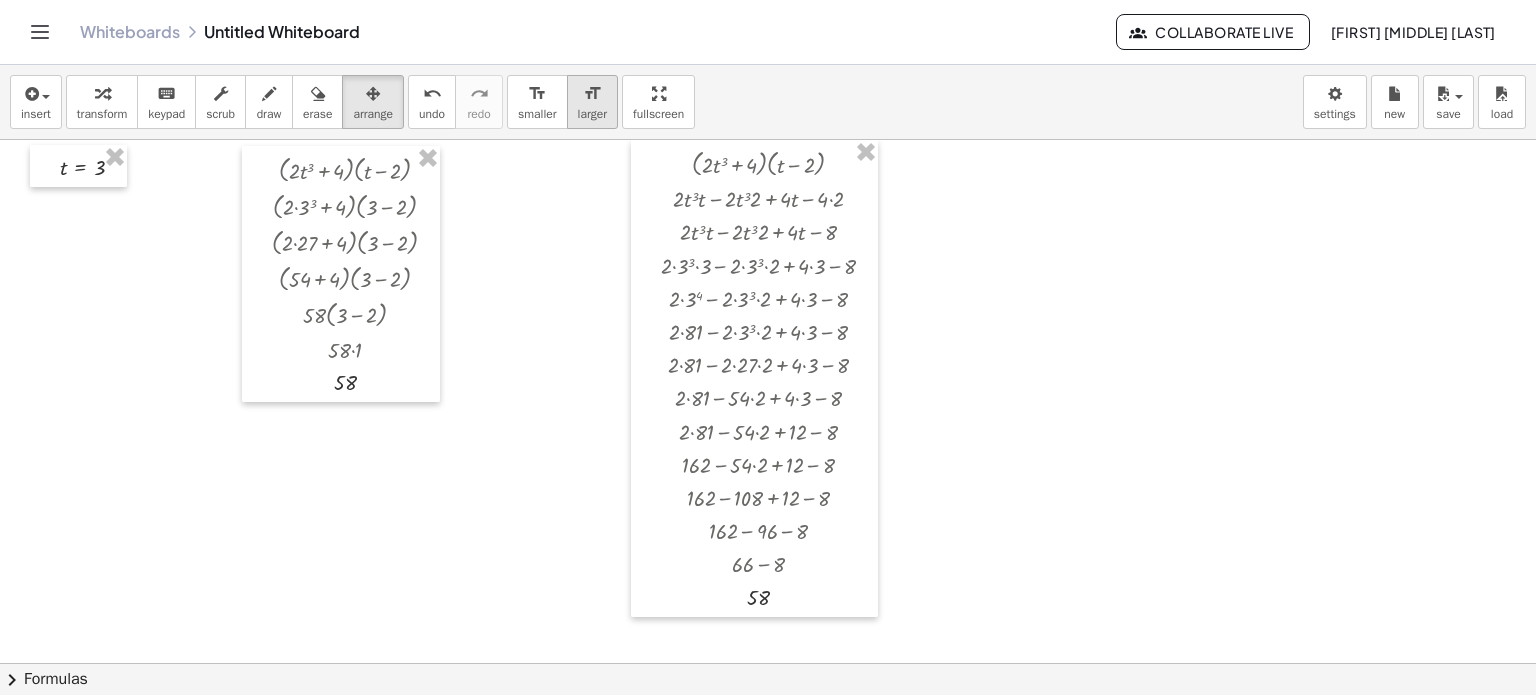 click on "format_size" at bounding box center (592, 94) 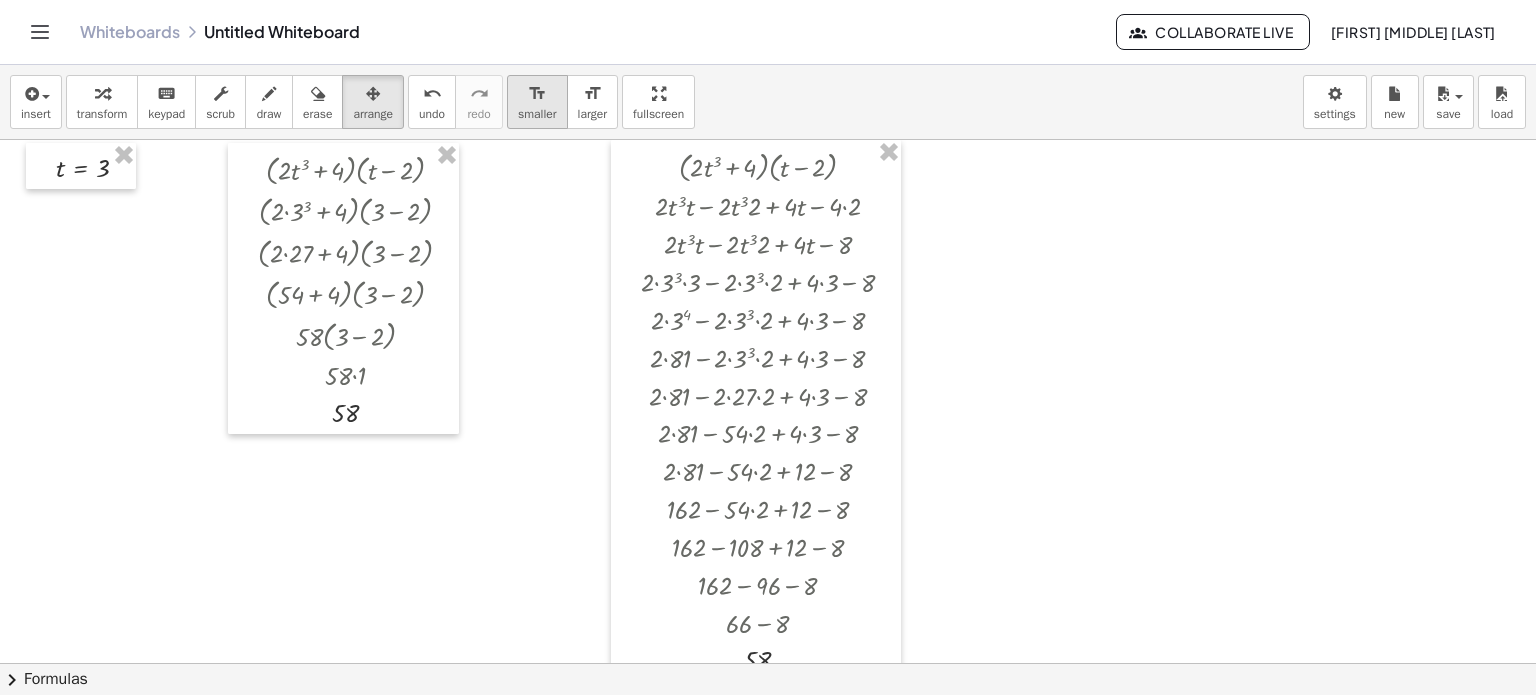 click on "format_size" at bounding box center (537, 93) 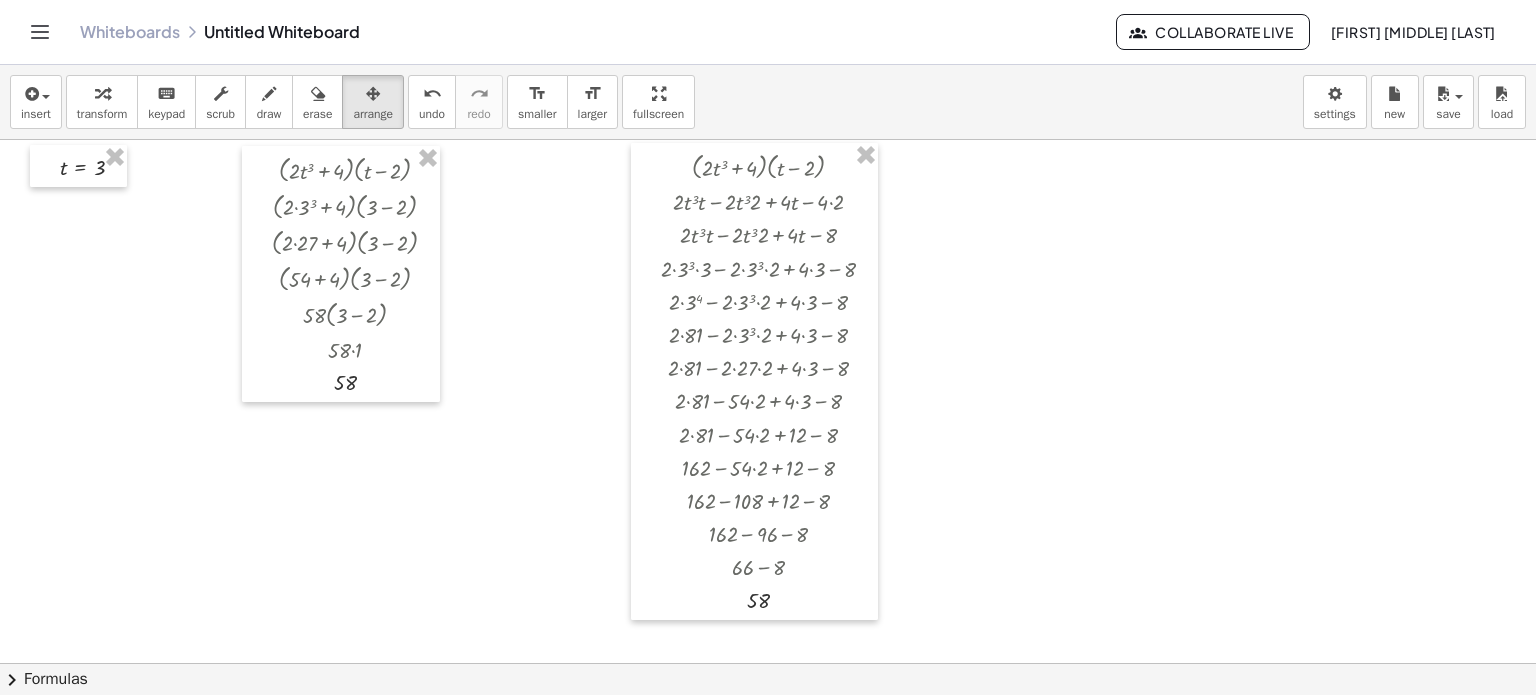 click at bounding box center [768, 663] 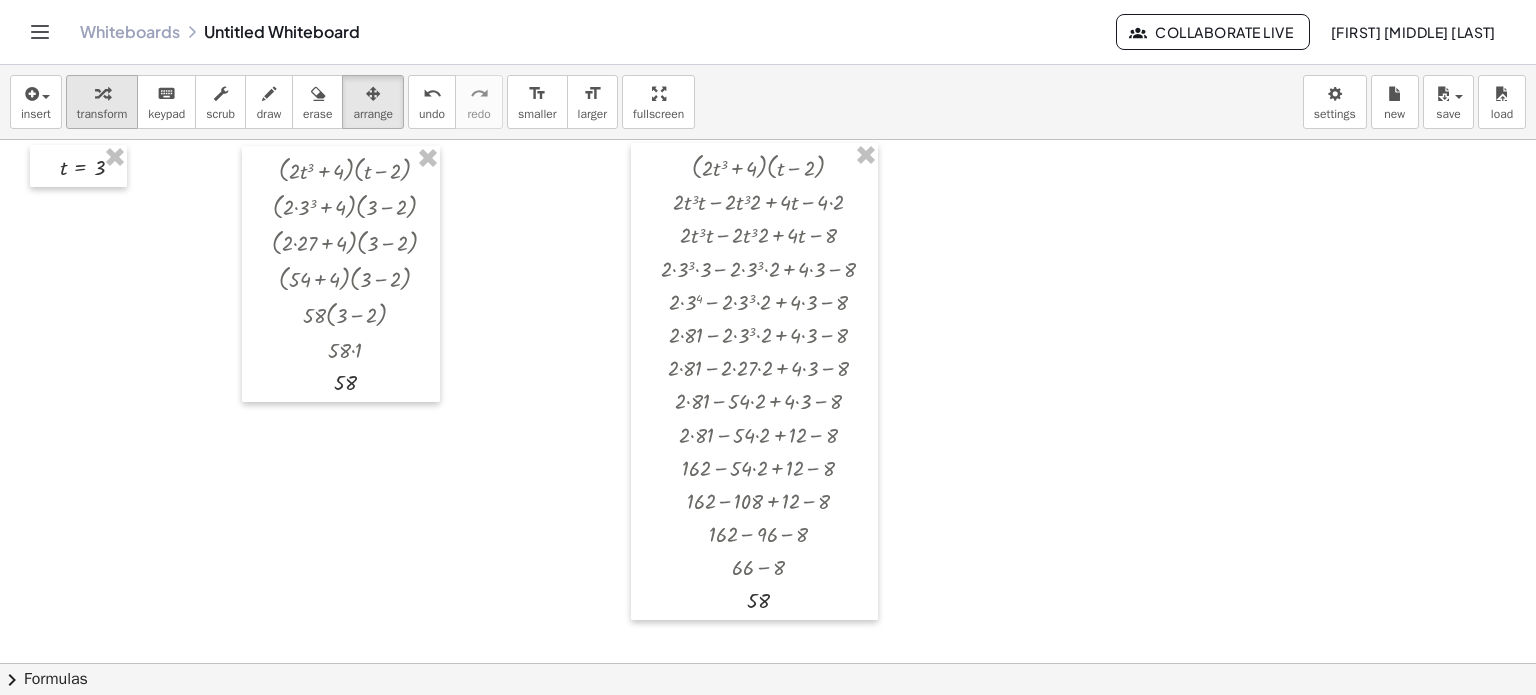click at bounding box center [102, 94] 